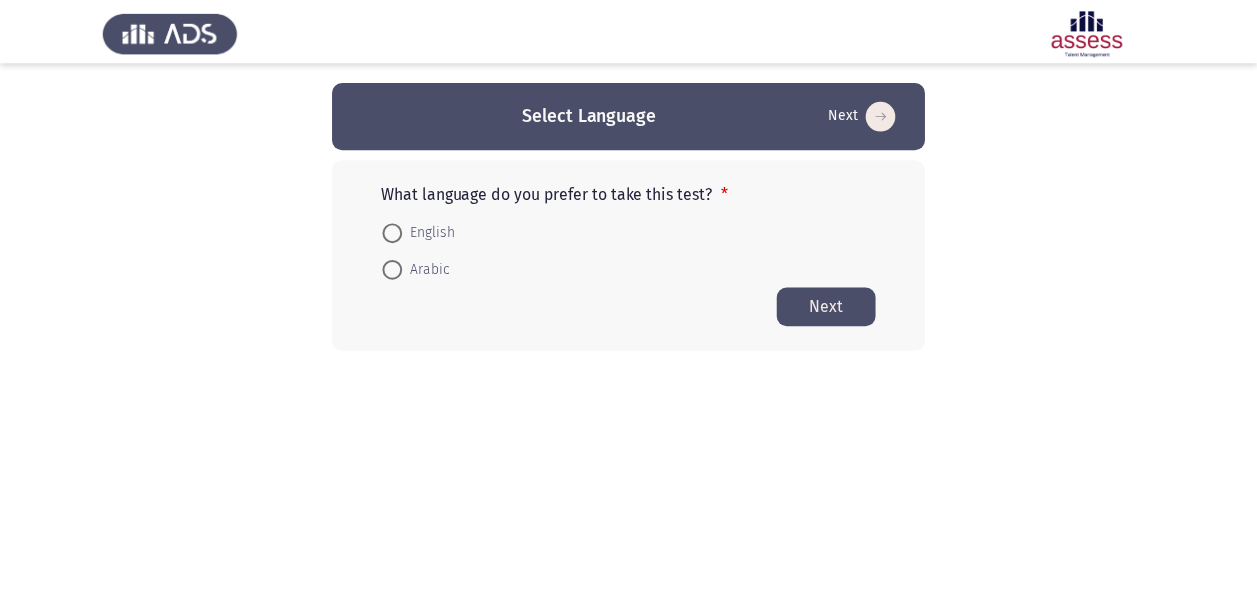 scroll, scrollTop: 0, scrollLeft: 0, axis: both 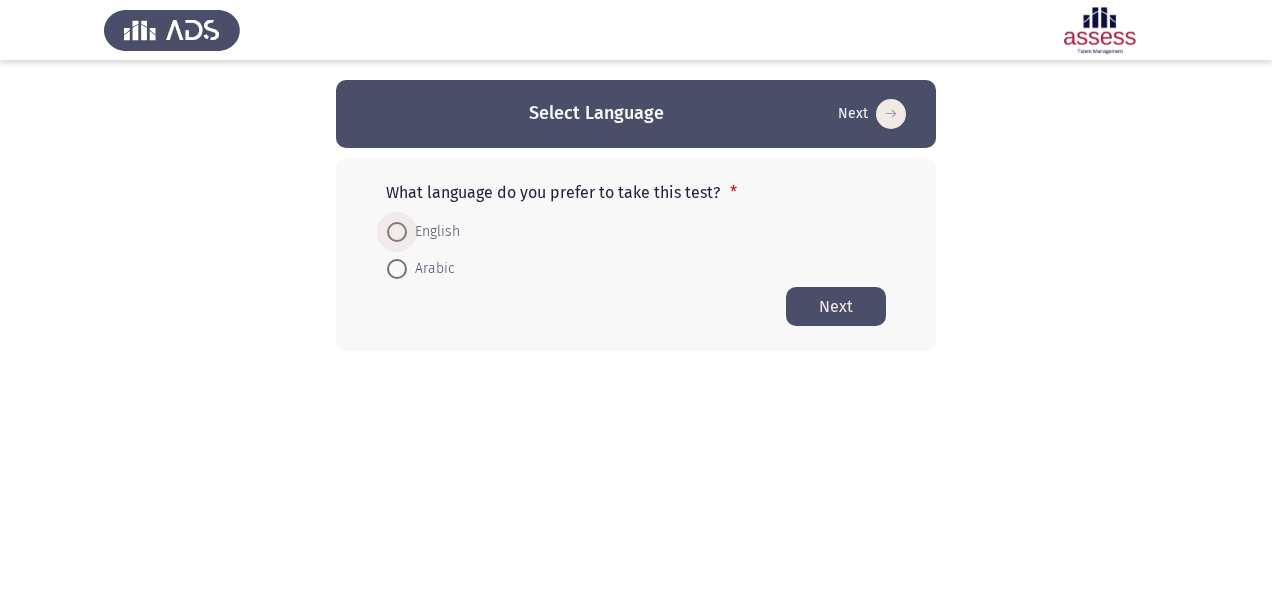 click on "English" at bounding box center (433, 232) 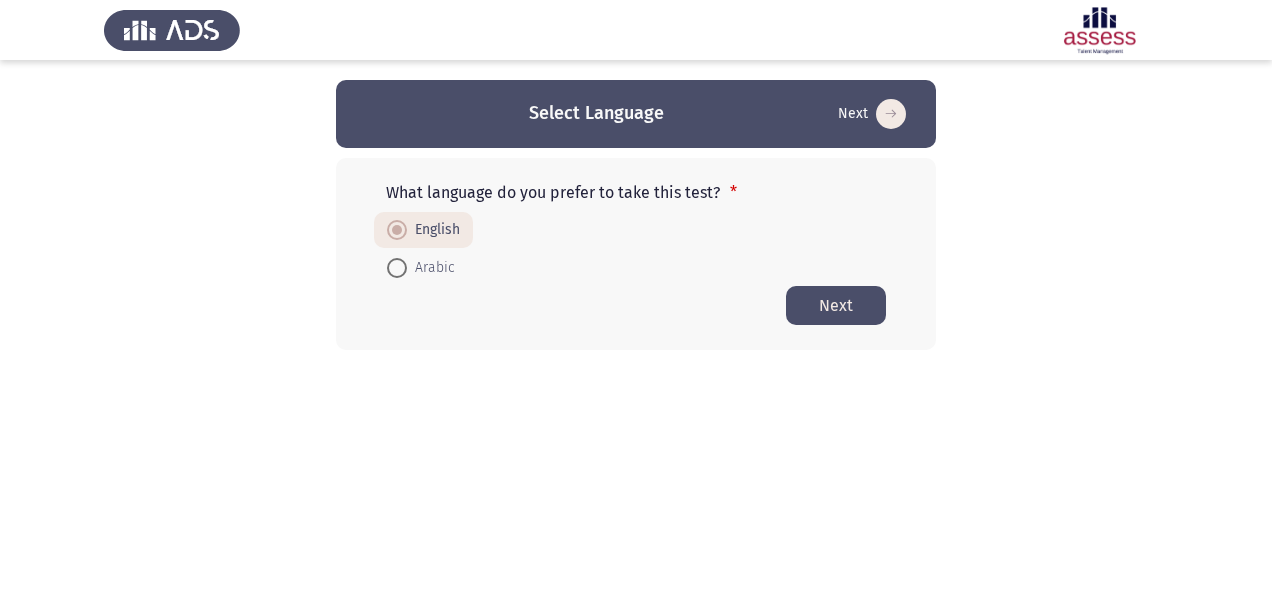 click on "Next" 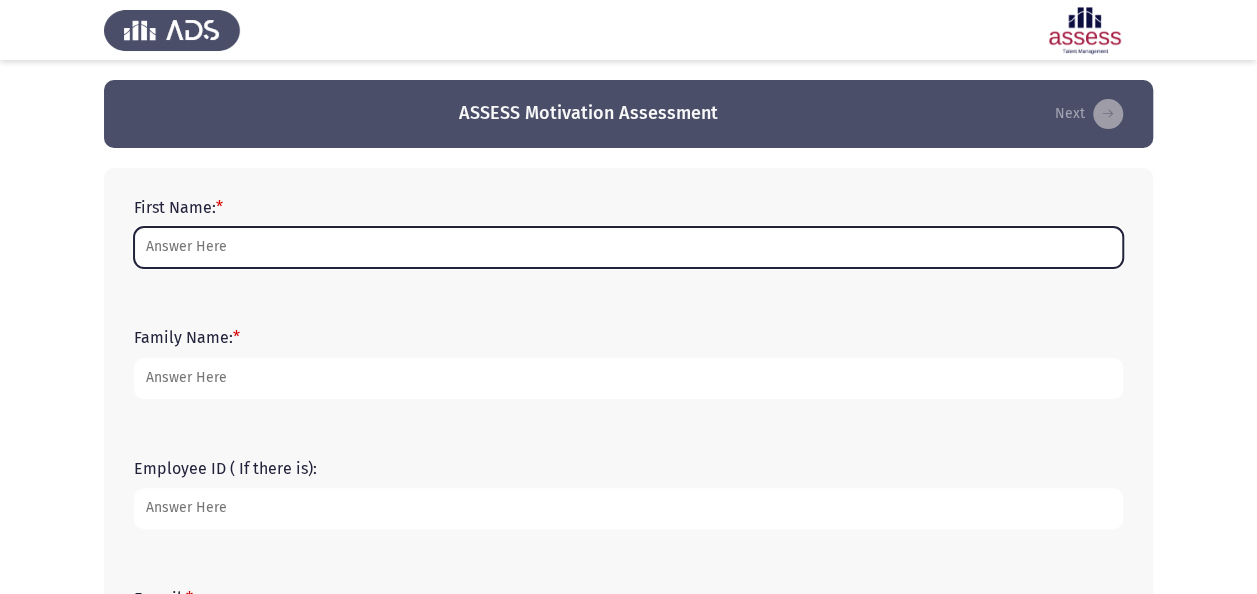 click on "First Name:   *" at bounding box center [628, 247] 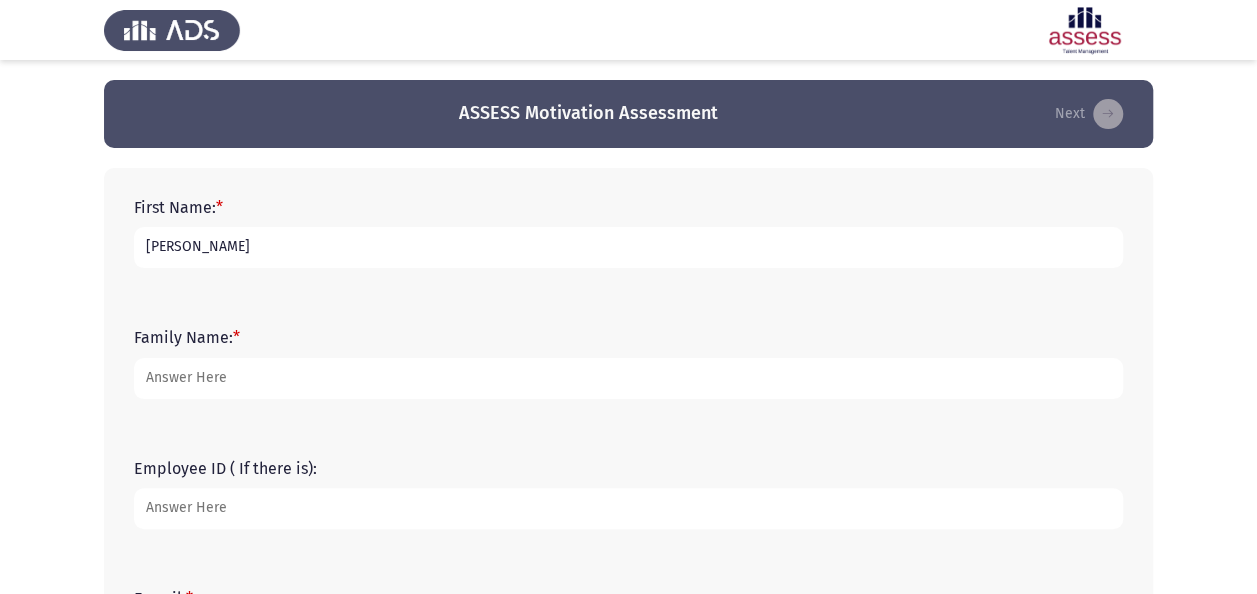 type on "[PERSON_NAME]" 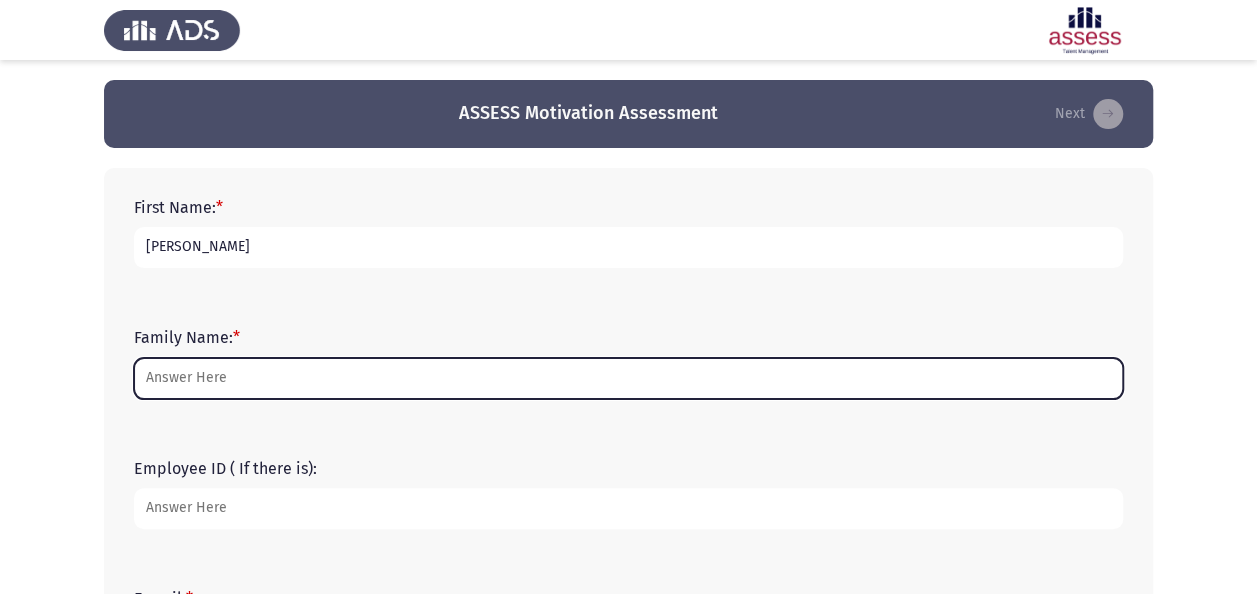 click on "Family Name:   *" at bounding box center (628, 378) 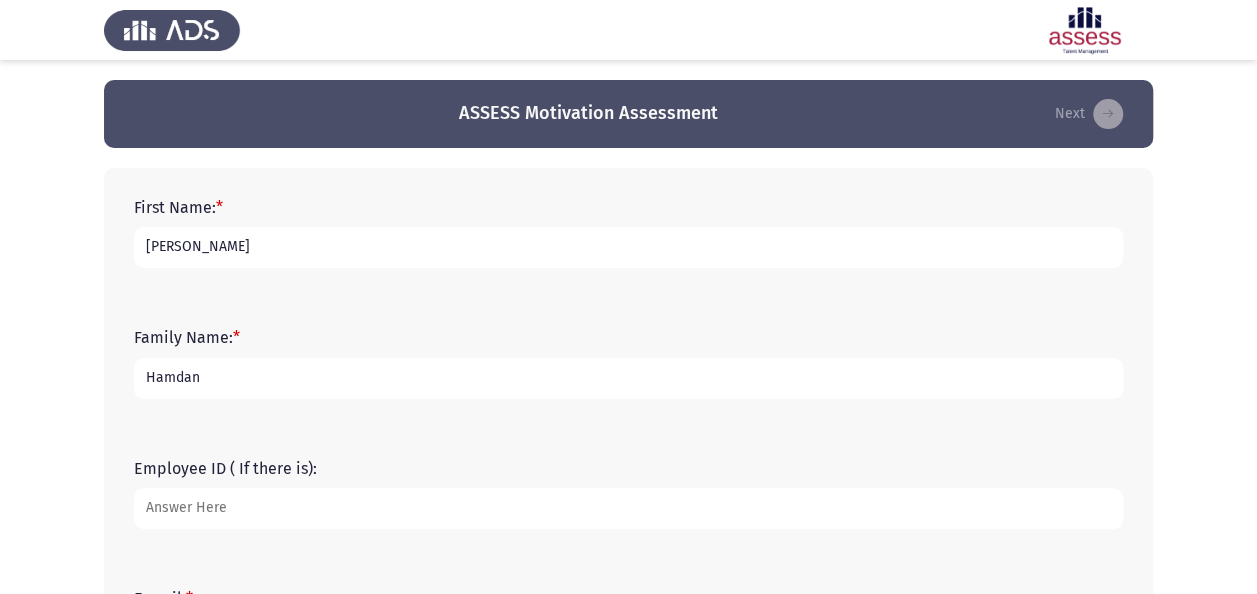type on "Hamdan" 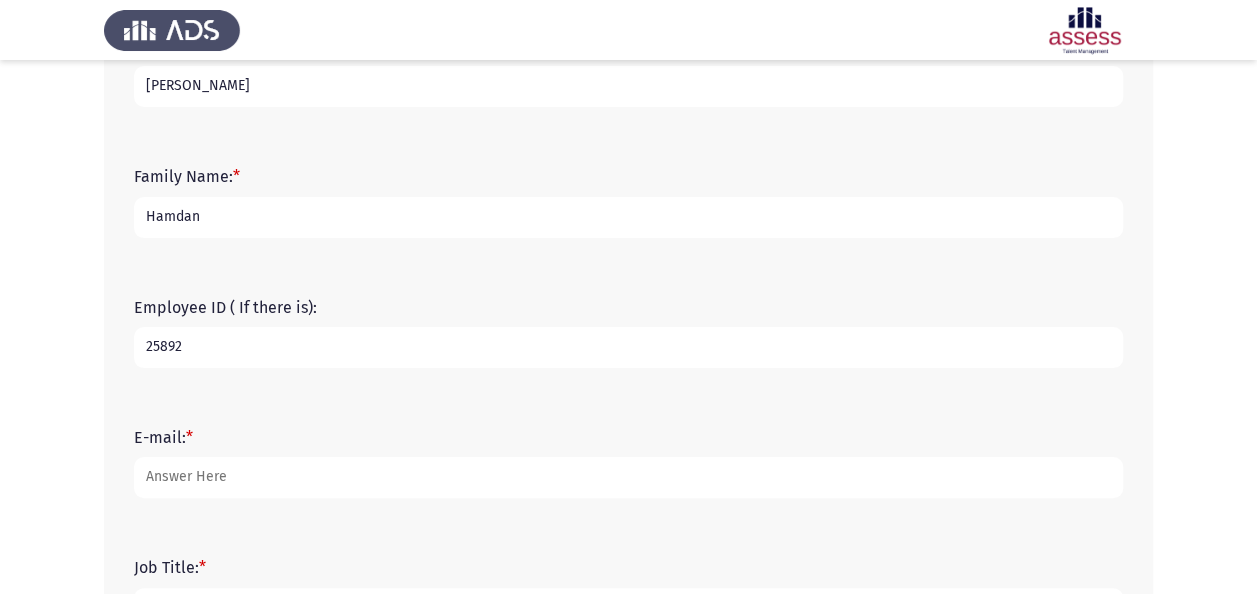 scroll, scrollTop: 200, scrollLeft: 0, axis: vertical 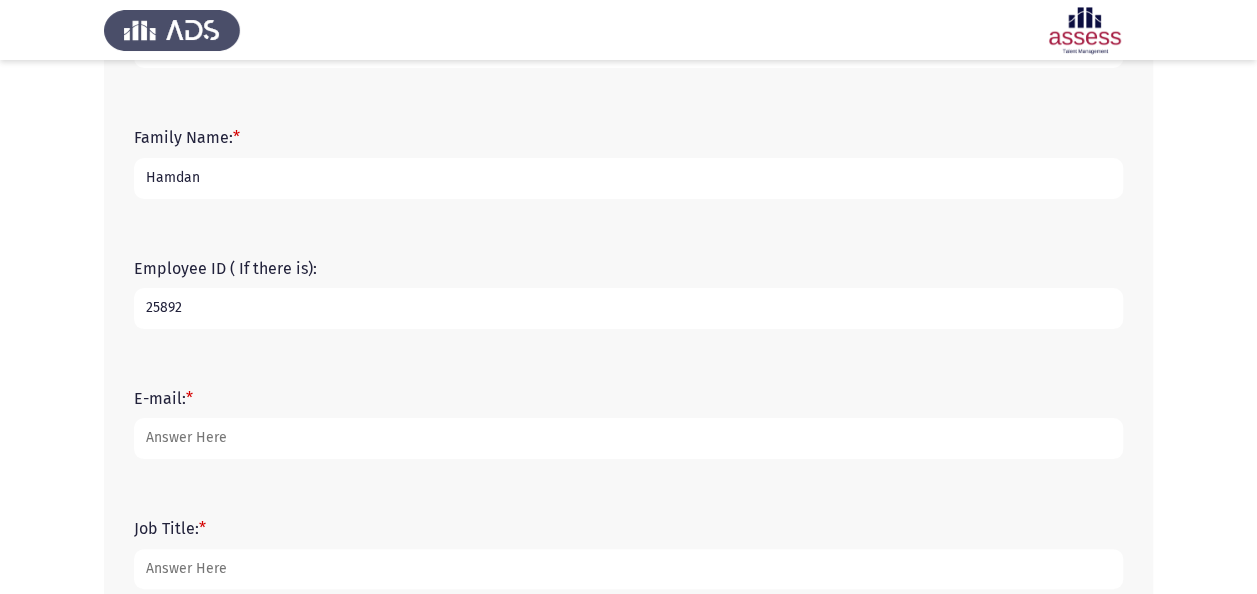 type on "25892" 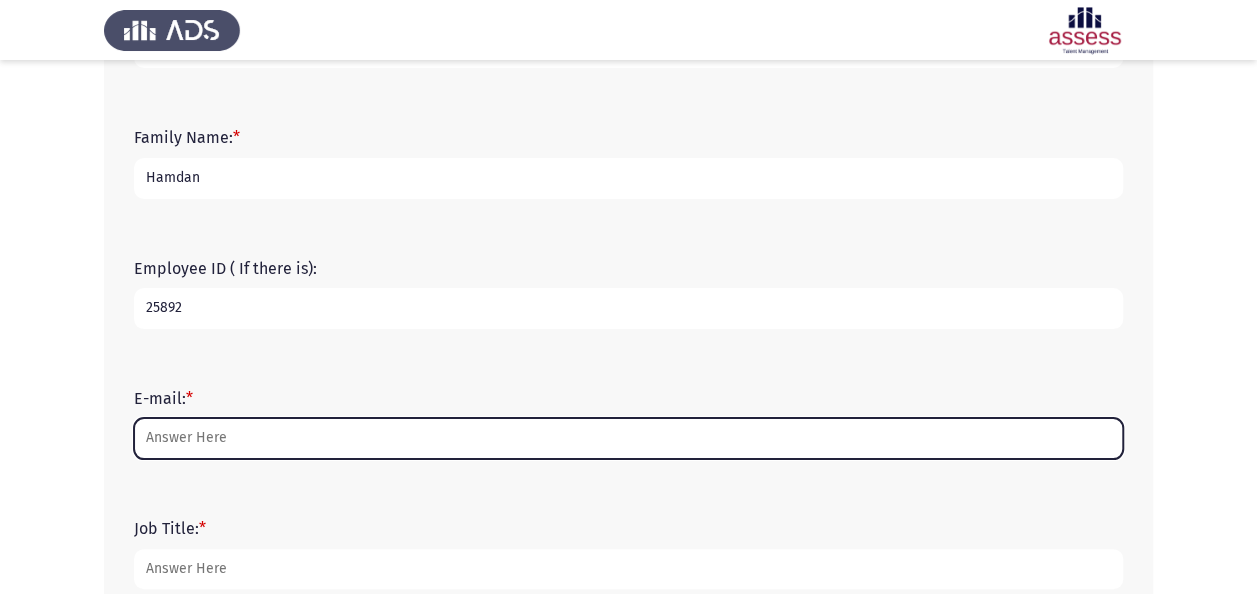 click on "E-mail:   *" at bounding box center (628, 438) 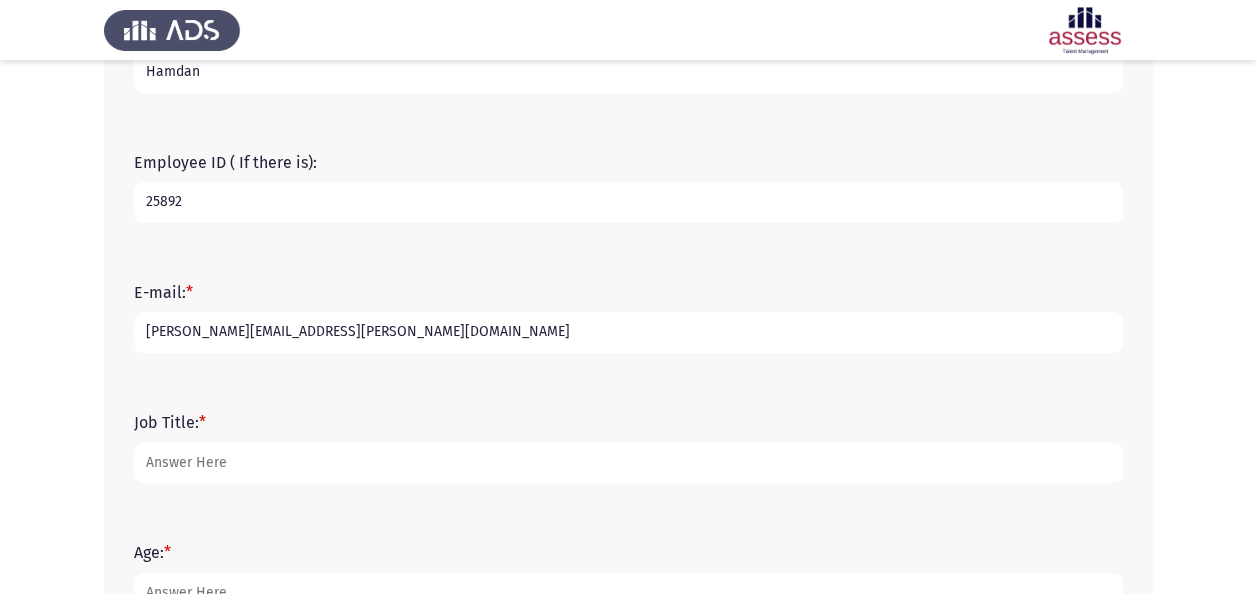 scroll, scrollTop: 400, scrollLeft: 0, axis: vertical 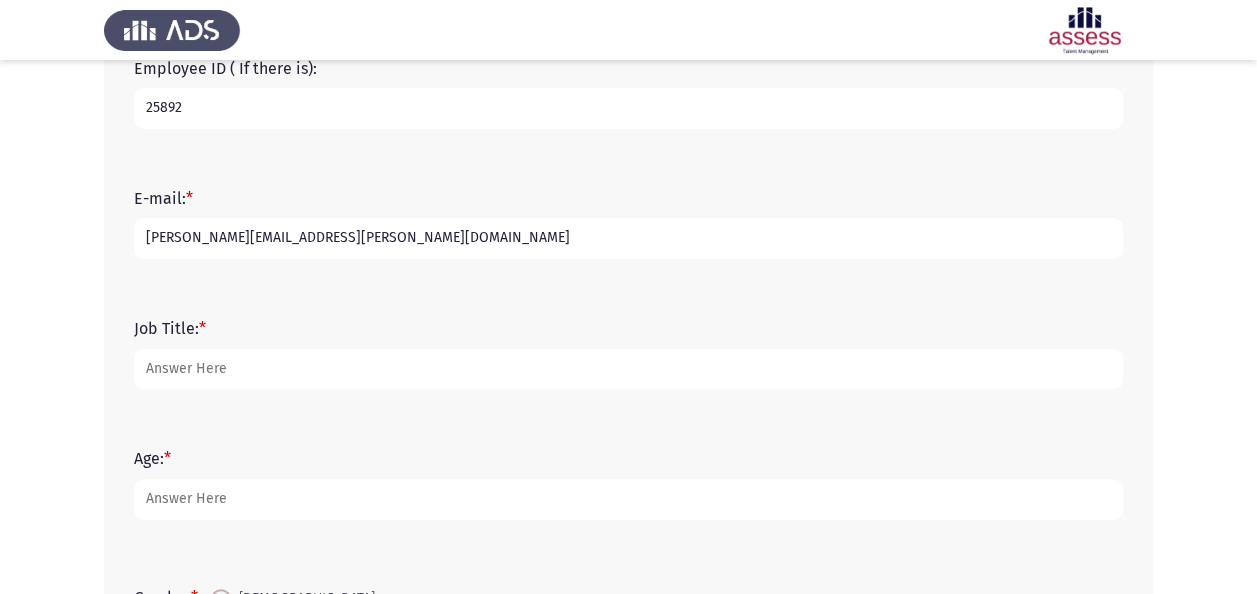 type on "[PERSON_NAME][EMAIL_ADDRESS][PERSON_NAME][DOMAIN_NAME]" 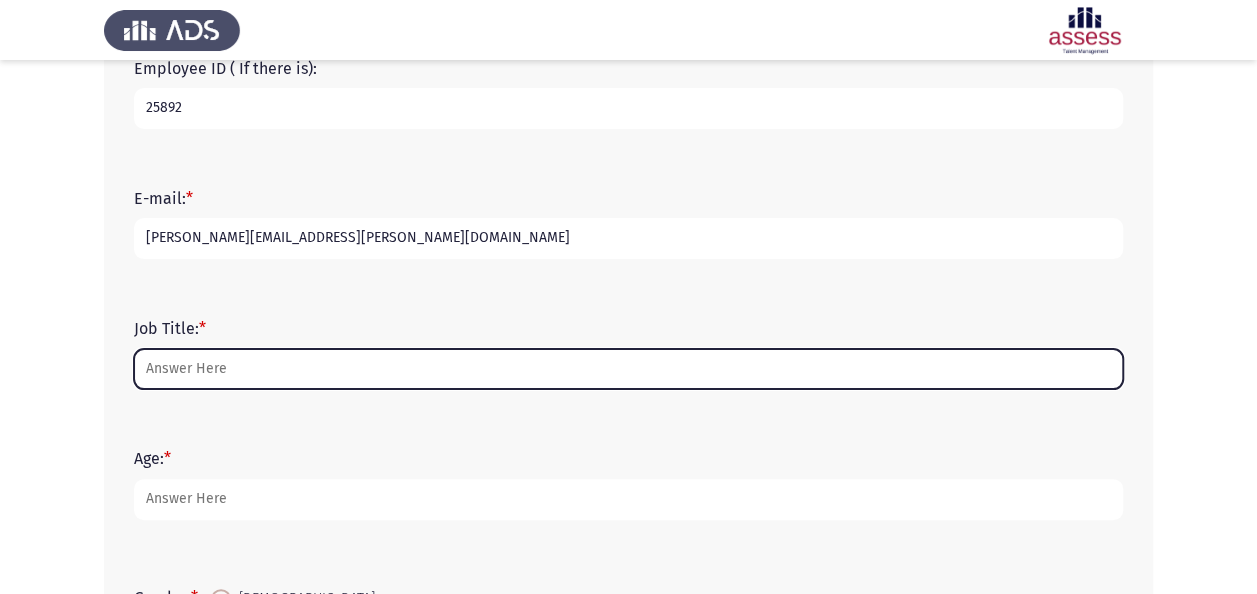 click on "Job Title:   *" at bounding box center (628, 369) 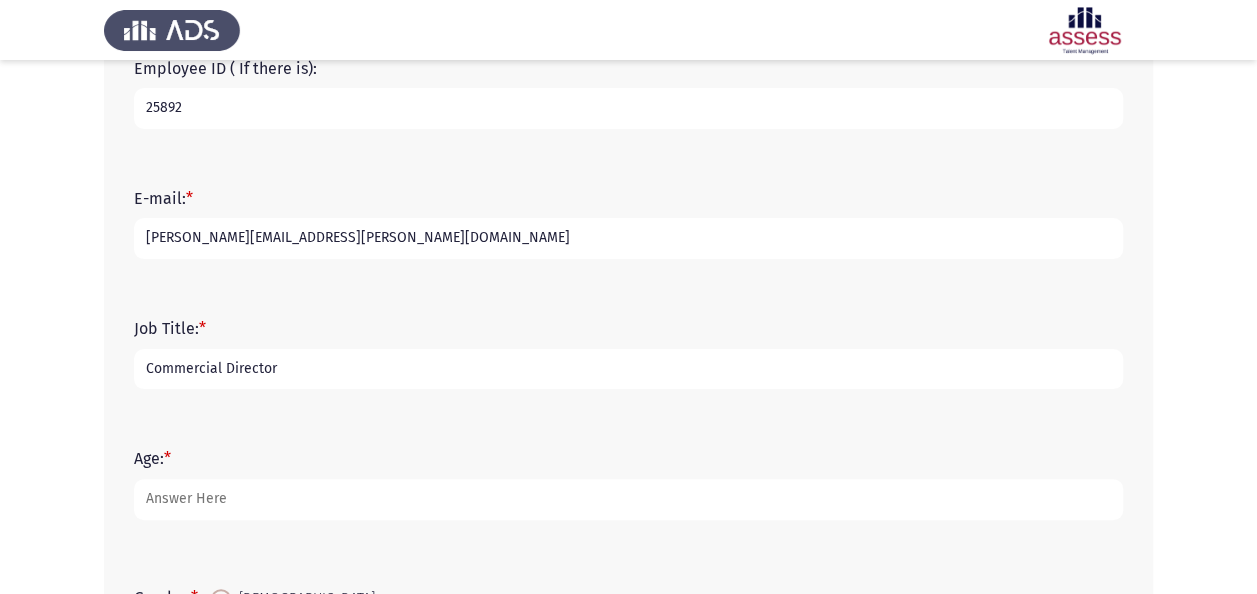 click on "Commercial Director" at bounding box center (628, 369) 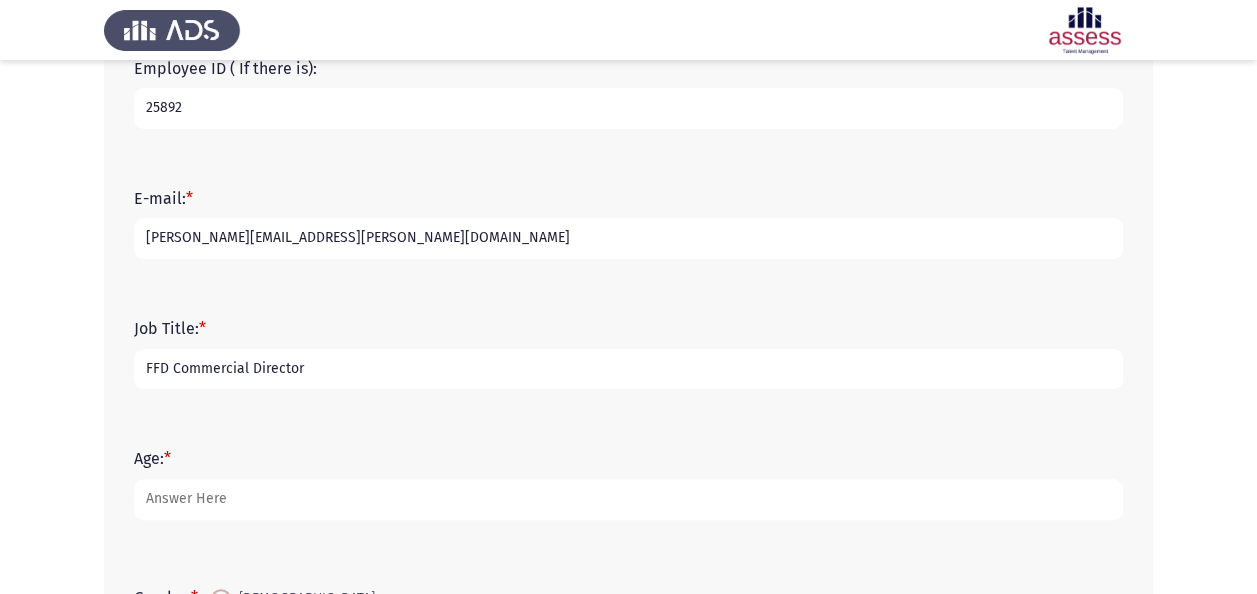 click on "FFD Commercial Director" at bounding box center (628, 369) 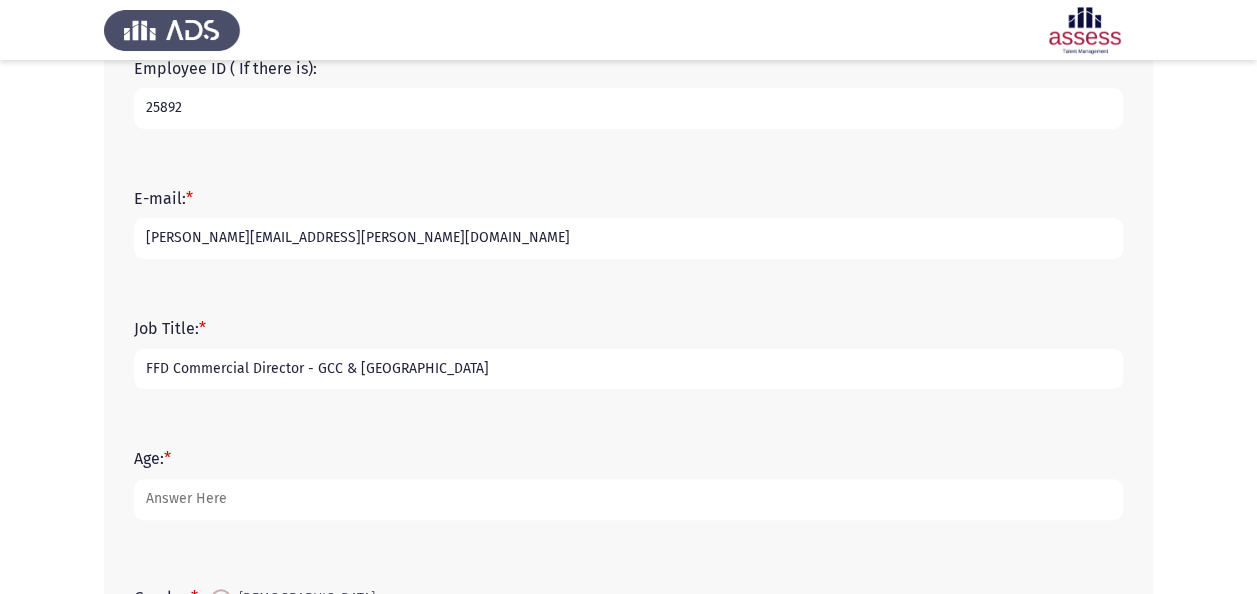 type on "FFD Commercial Director - GCC & [GEOGRAPHIC_DATA]" 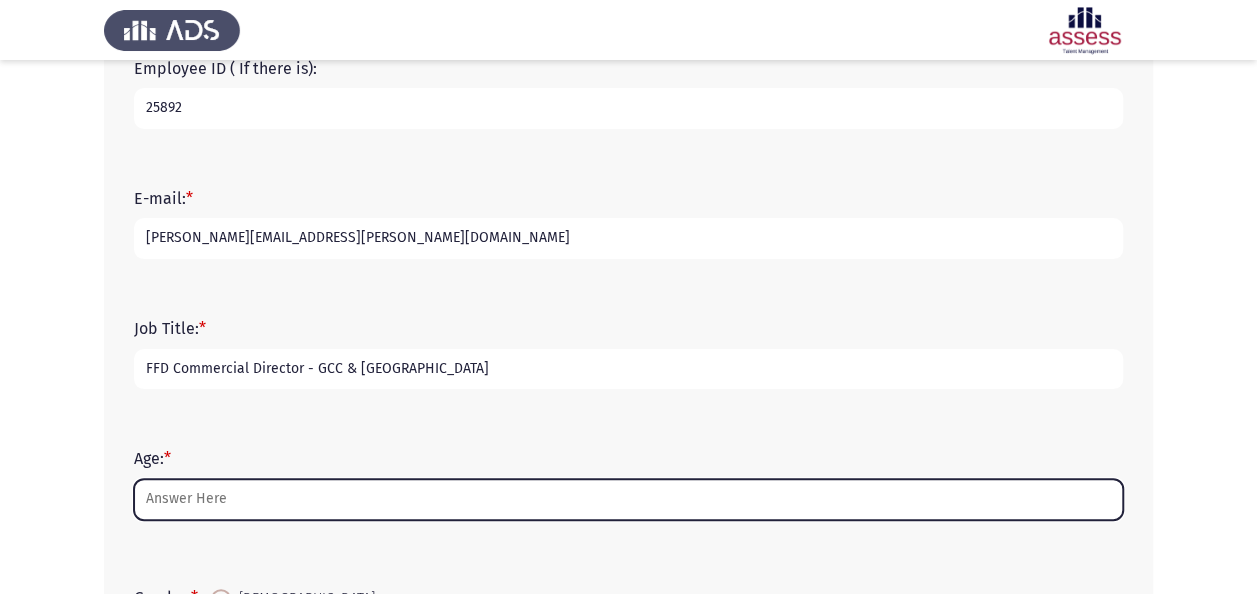 click on "Age:   *" at bounding box center (628, 499) 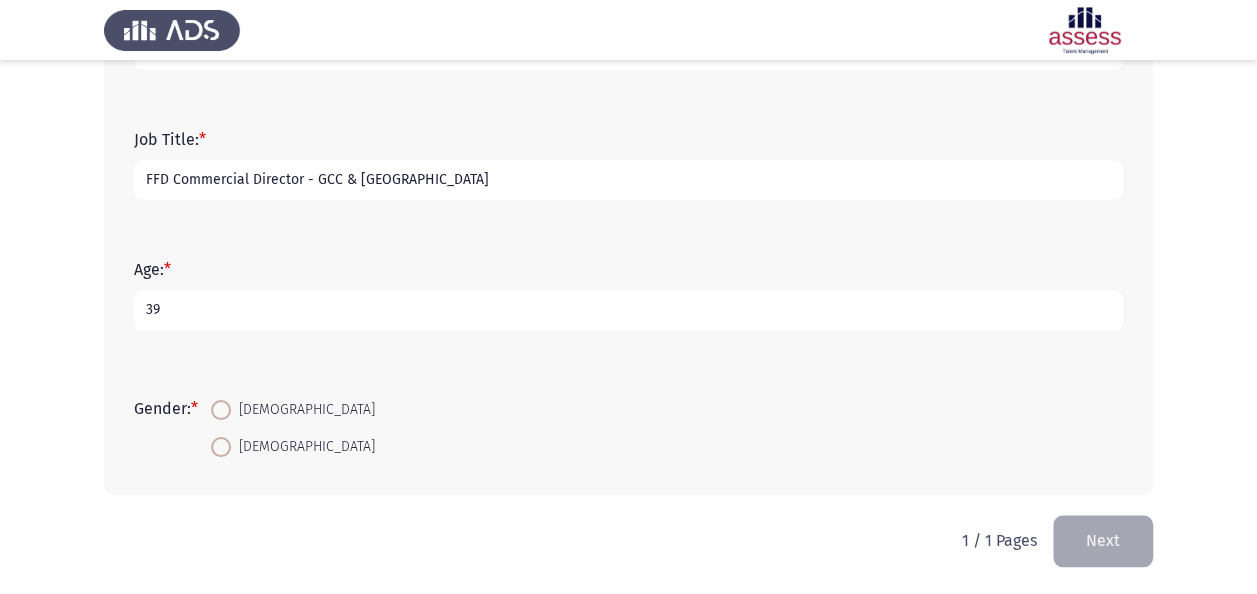 scroll, scrollTop: 590, scrollLeft: 0, axis: vertical 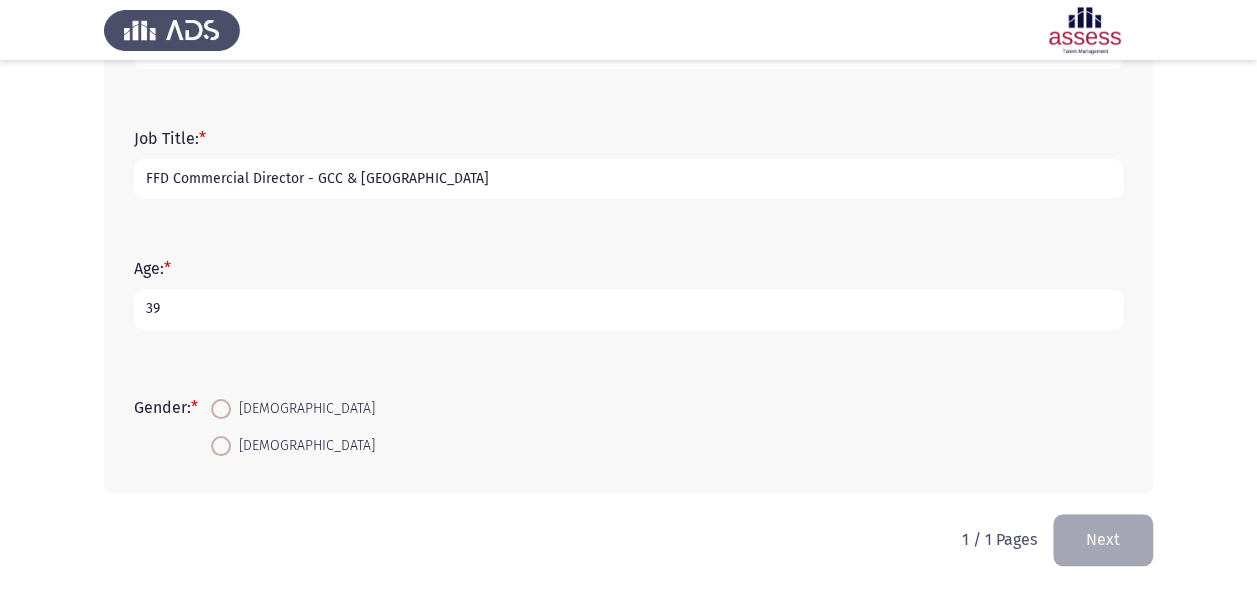 type on "39" 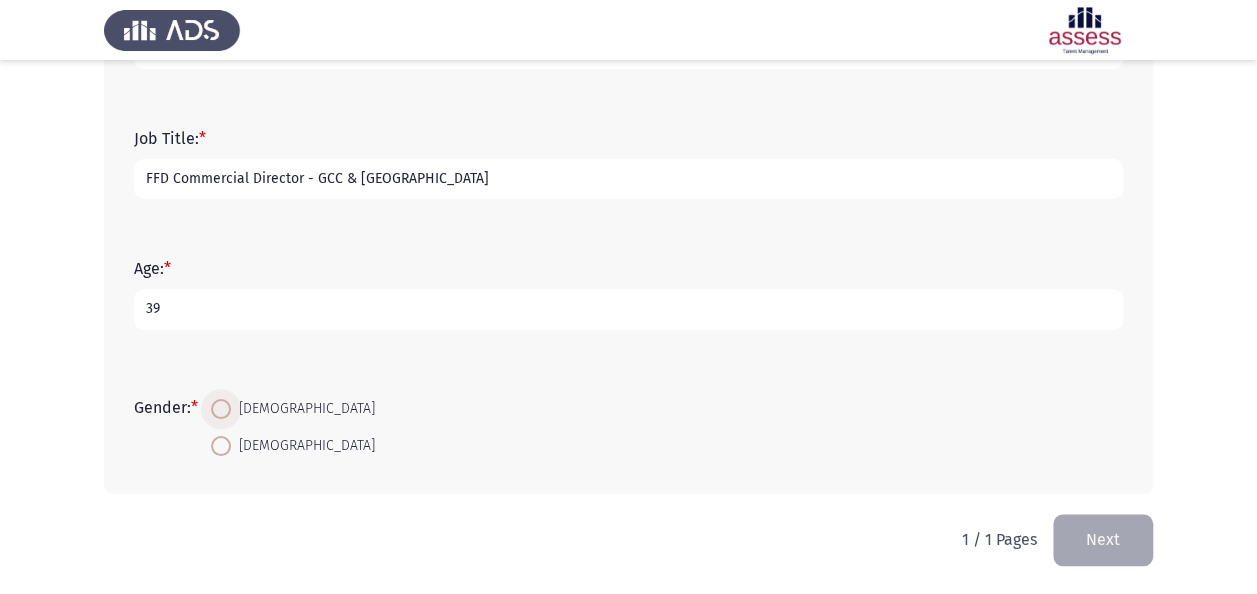 click on "[DEMOGRAPHIC_DATA]" at bounding box center [303, 409] 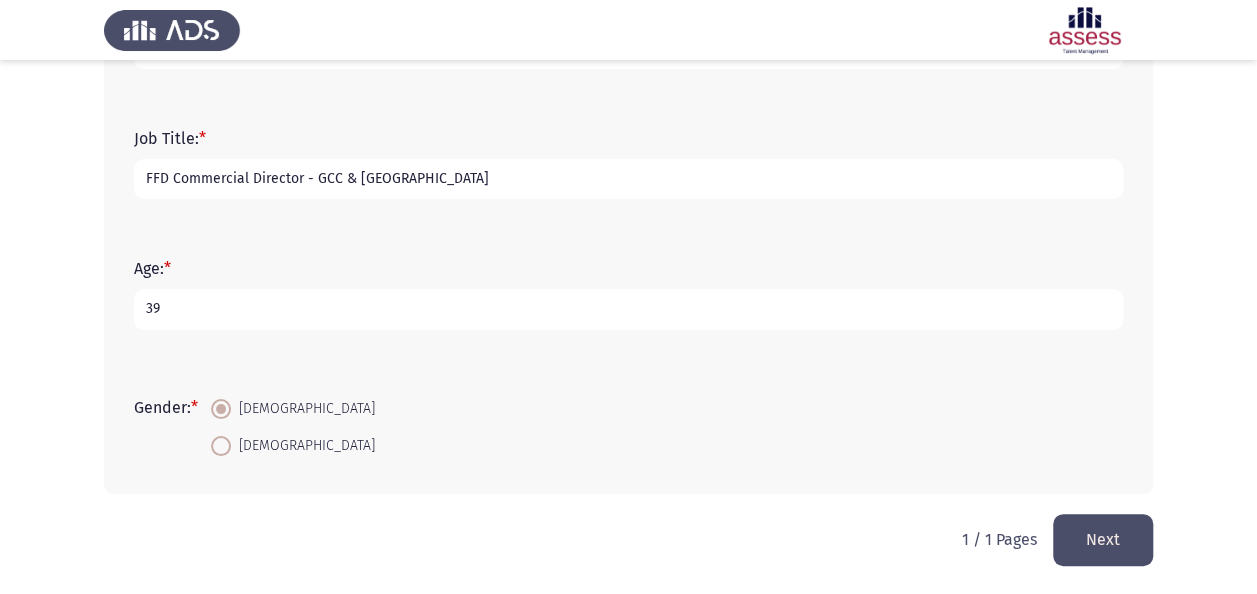 click on "Next" 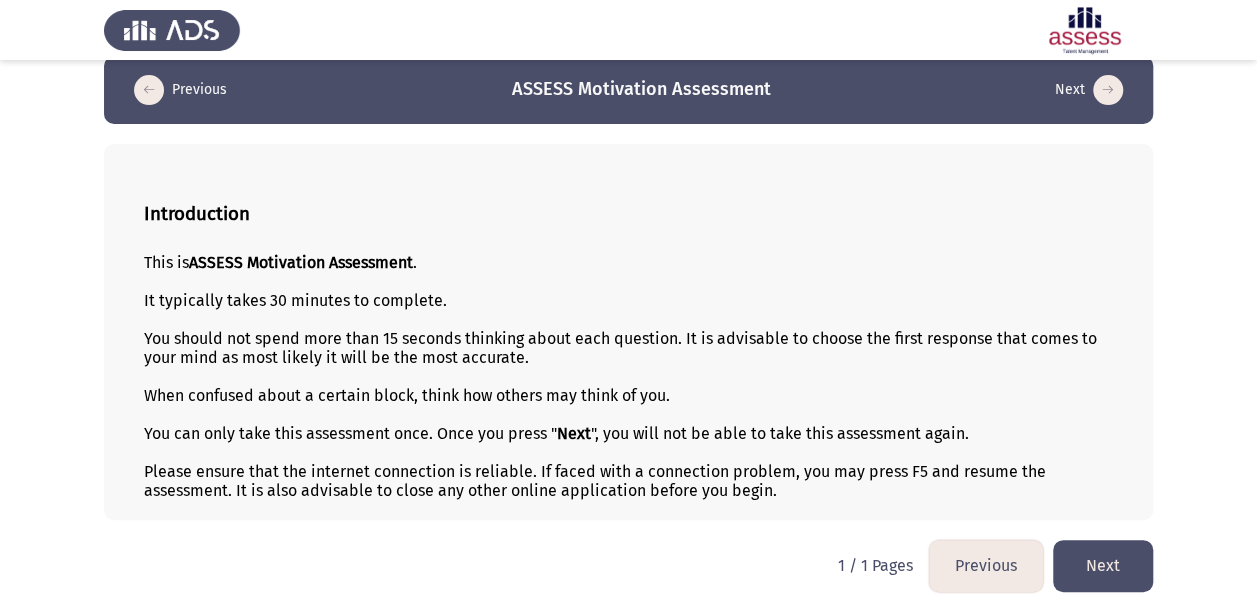 scroll, scrollTop: 37, scrollLeft: 0, axis: vertical 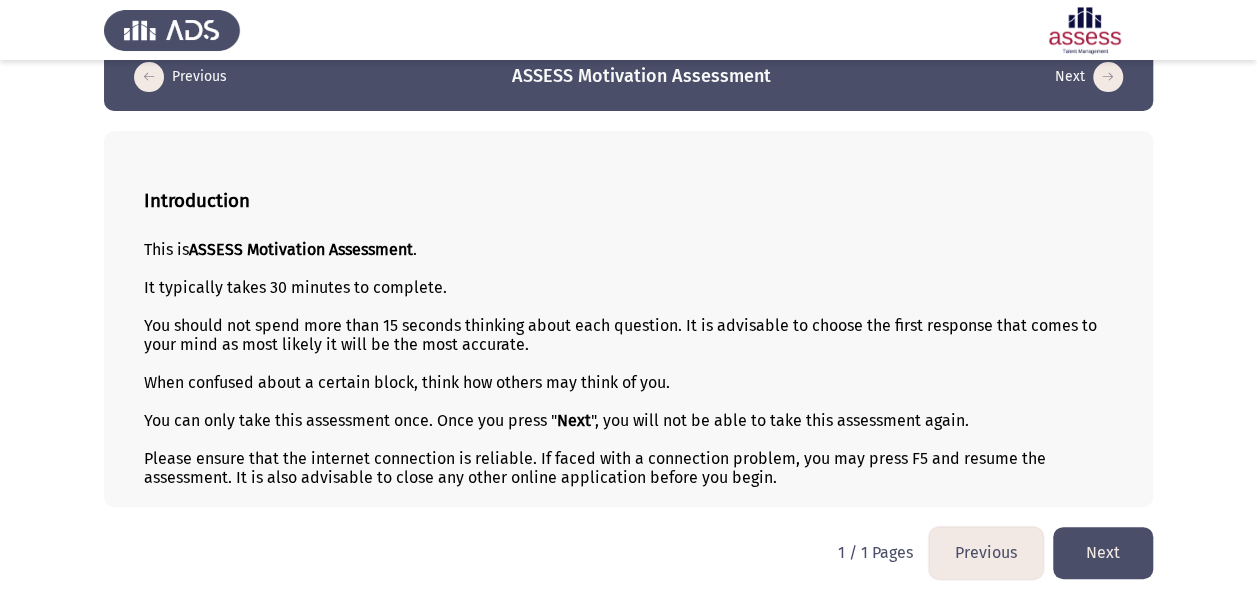 click on "Next" 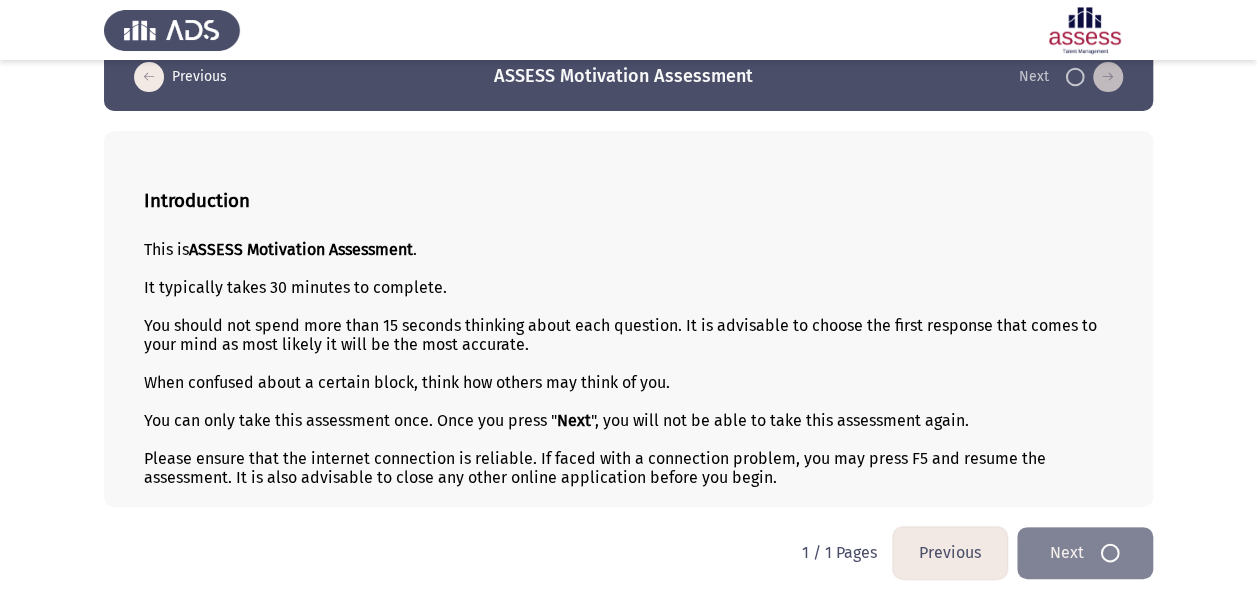 scroll, scrollTop: 0, scrollLeft: 0, axis: both 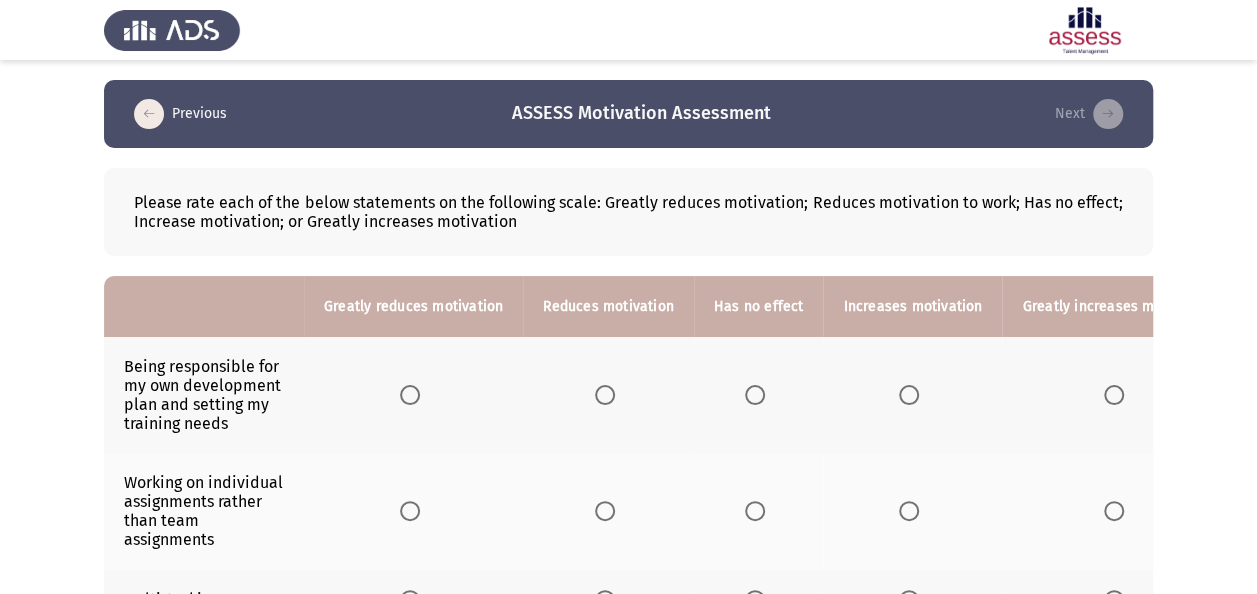 click at bounding box center (1114, 395) 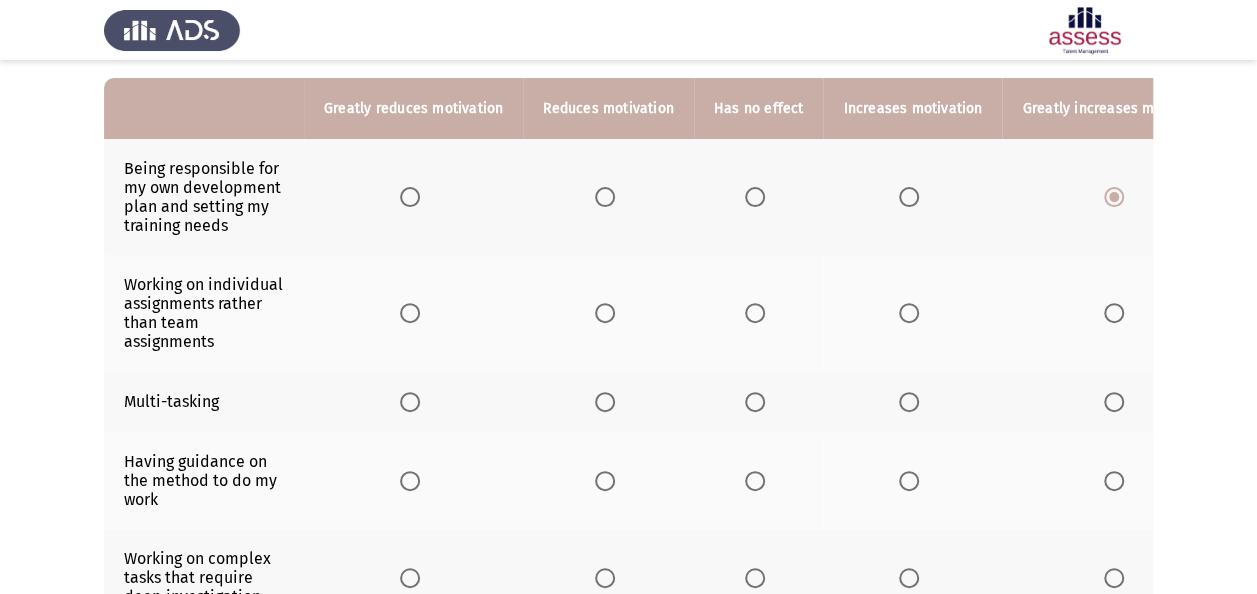 scroll, scrollTop: 200, scrollLeft: 0, axis: vertical 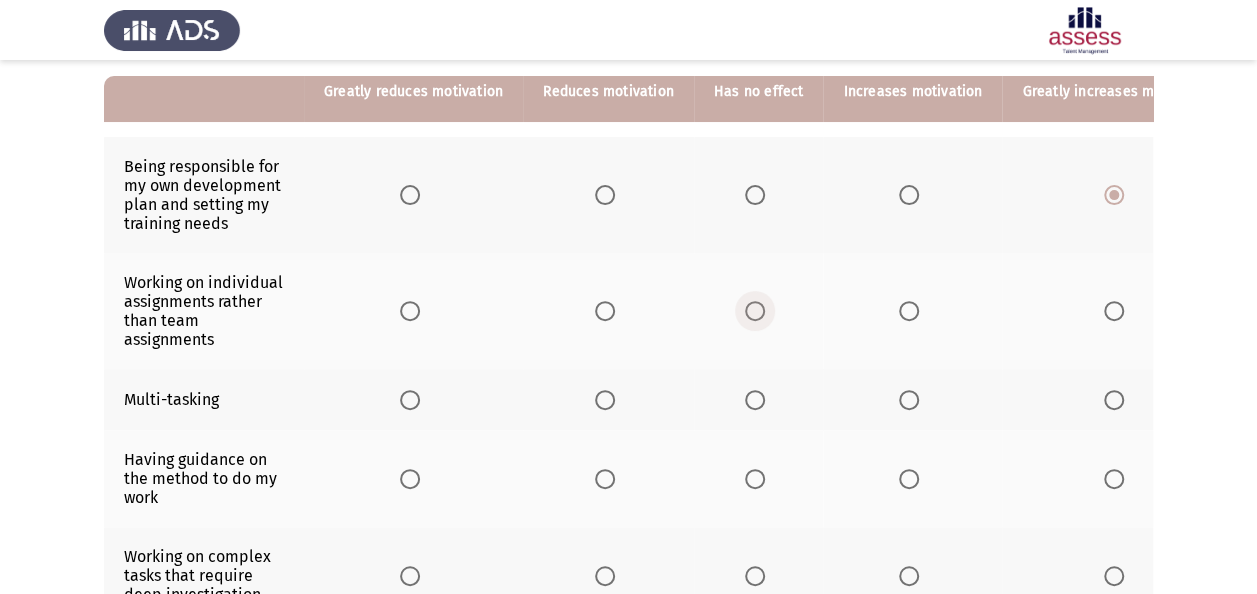 click at bounding box center (755, 311) 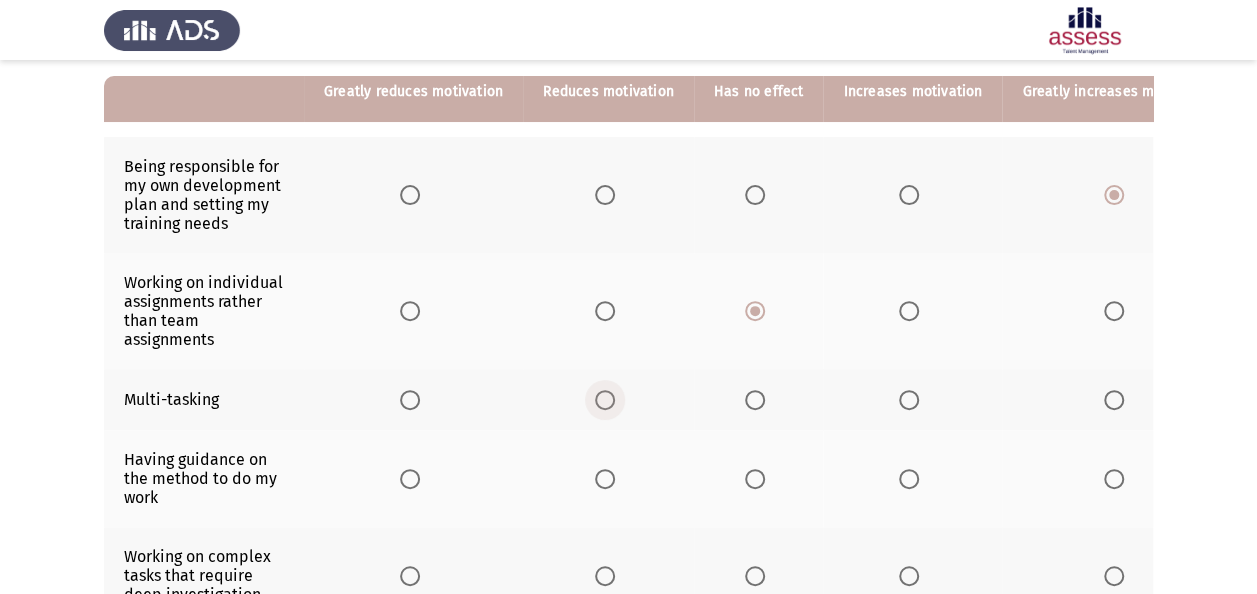 click at bounding box center (605, 400) 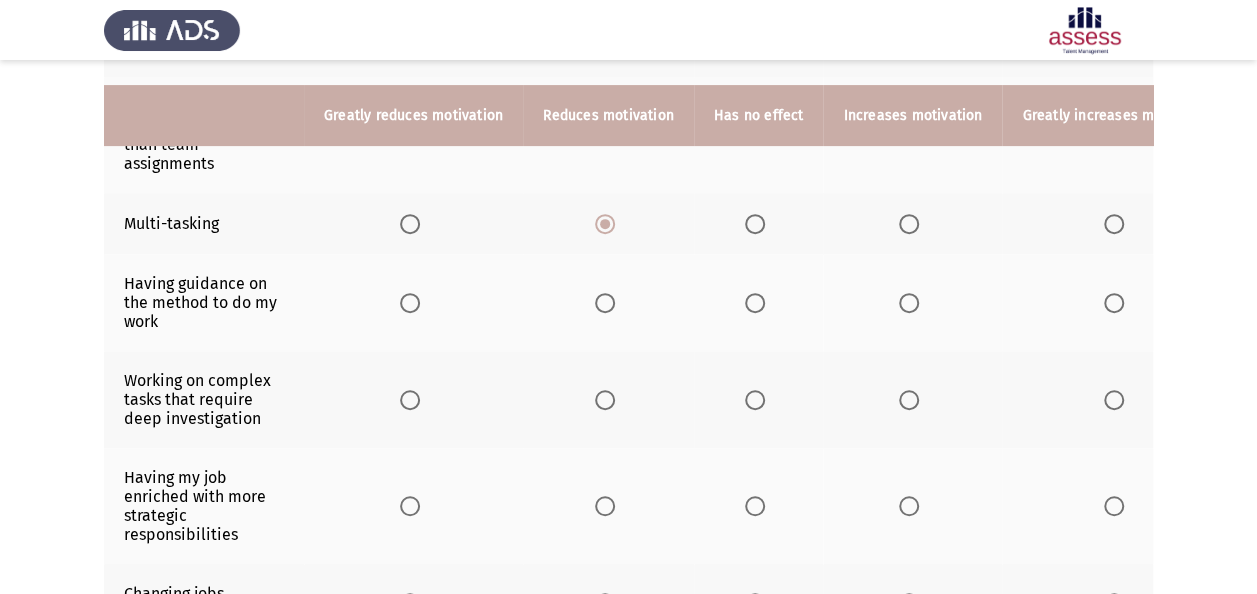 scroll, scrollTop: 400, scrollLeft: 0, axis: vertical 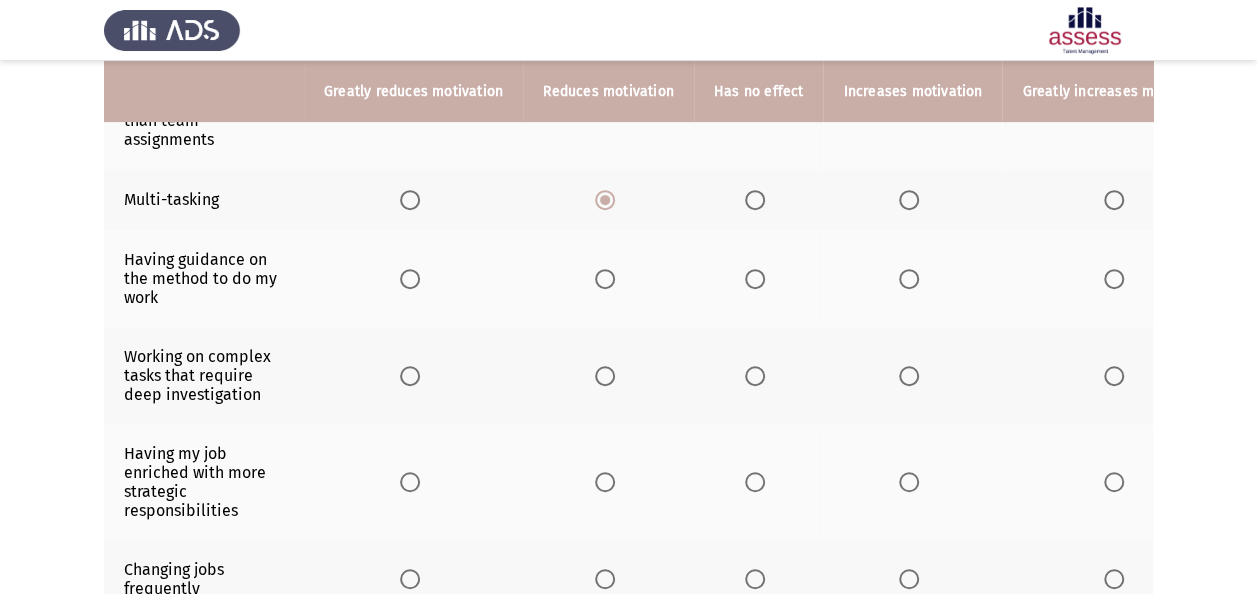 click at bounding box center (605, 279) 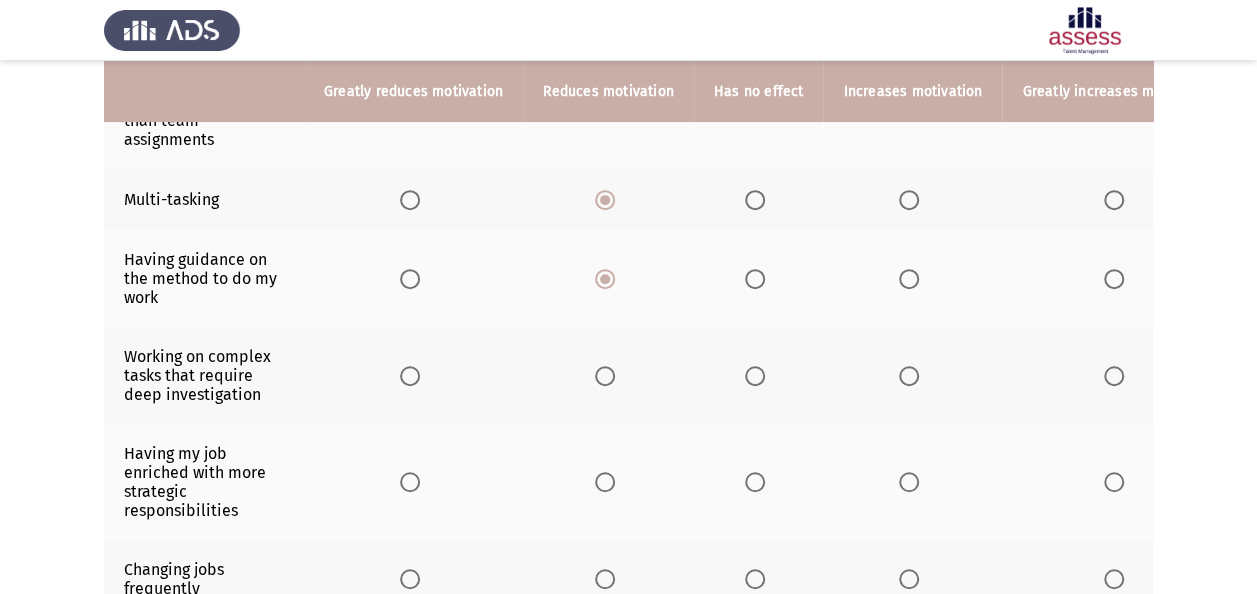 click at bounding box center (1114, 376) 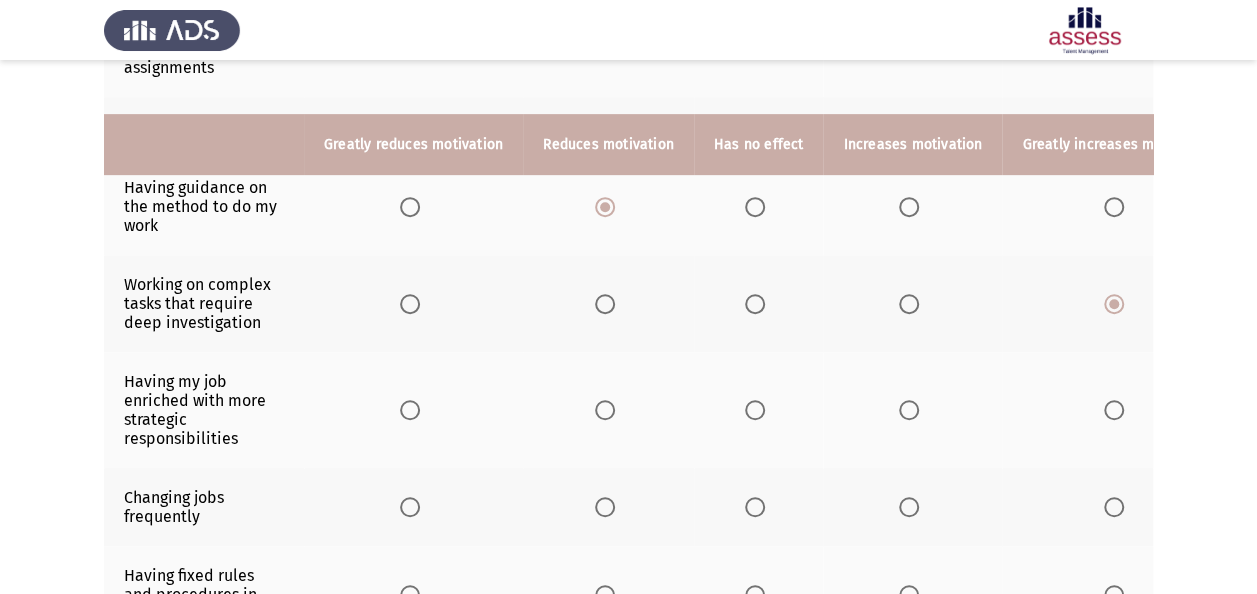 scroll, scrollTop: 600, scrollLeft: 0, axis: vertical 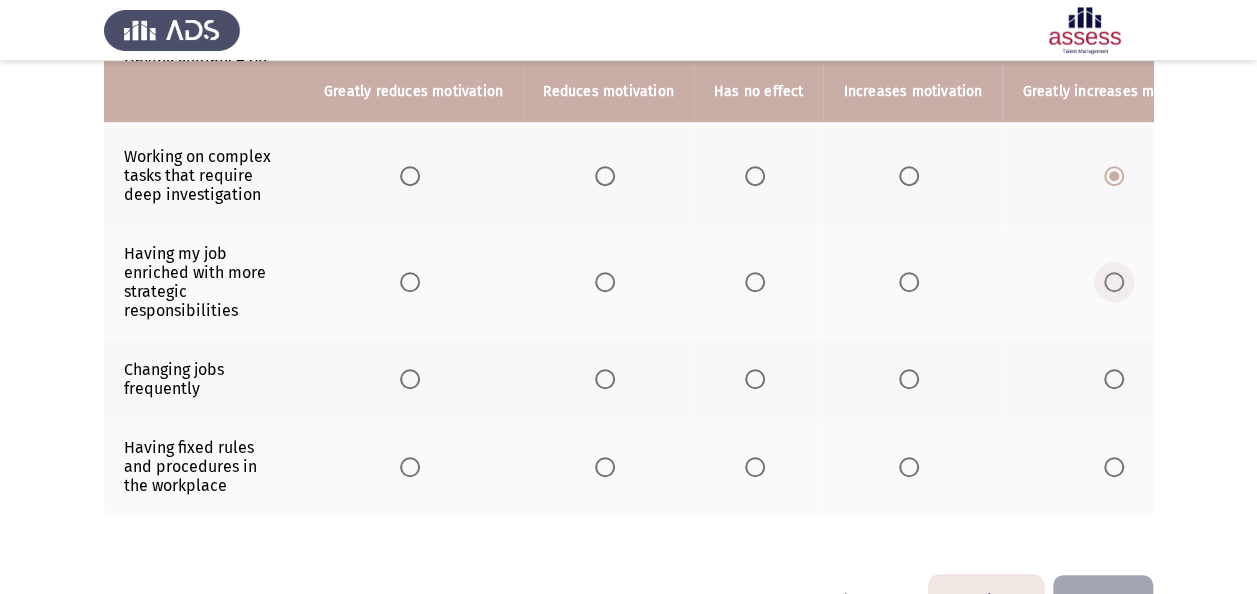 click at bounding box center (1114, 282) 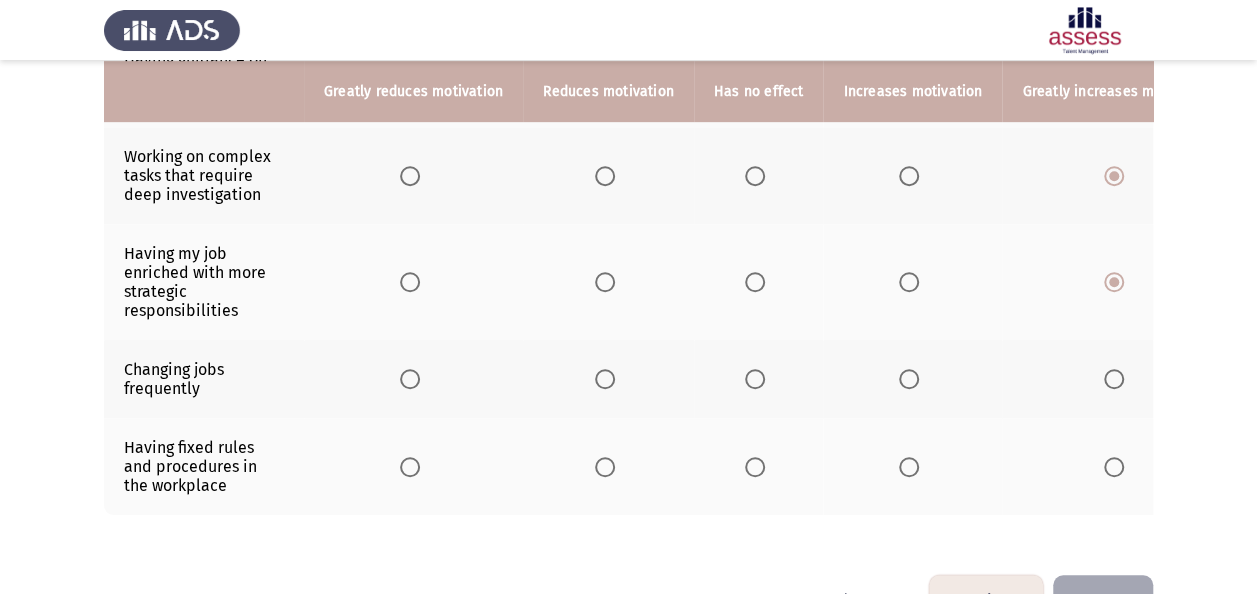 click at bounding box center (755, 379) 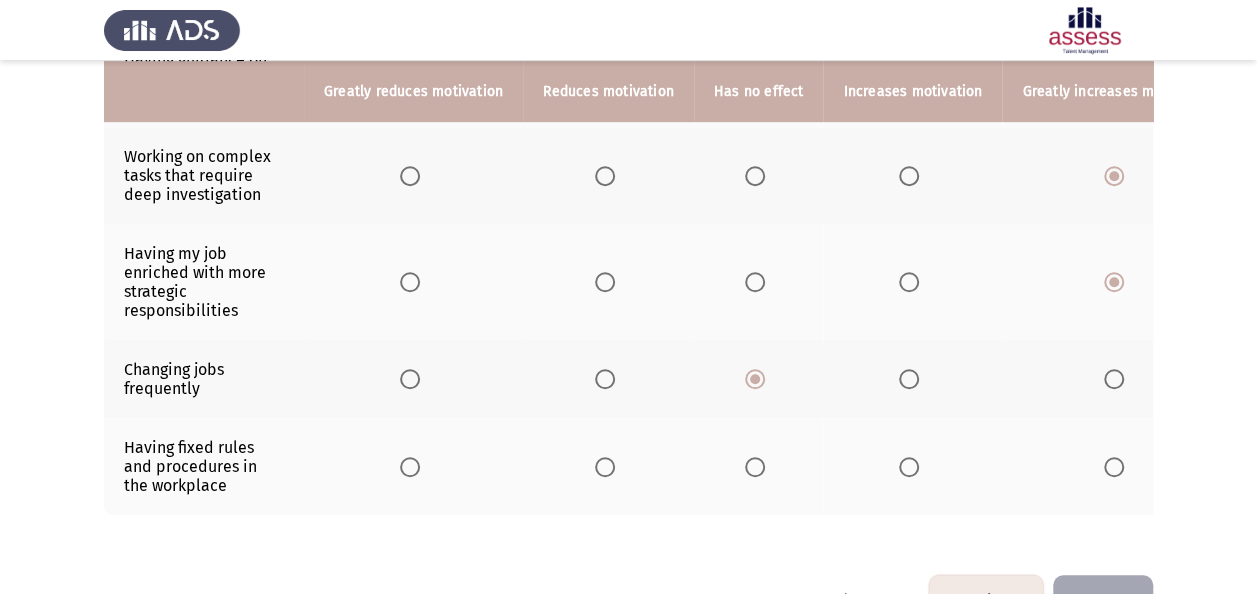 click at bounding box center (605, 467) 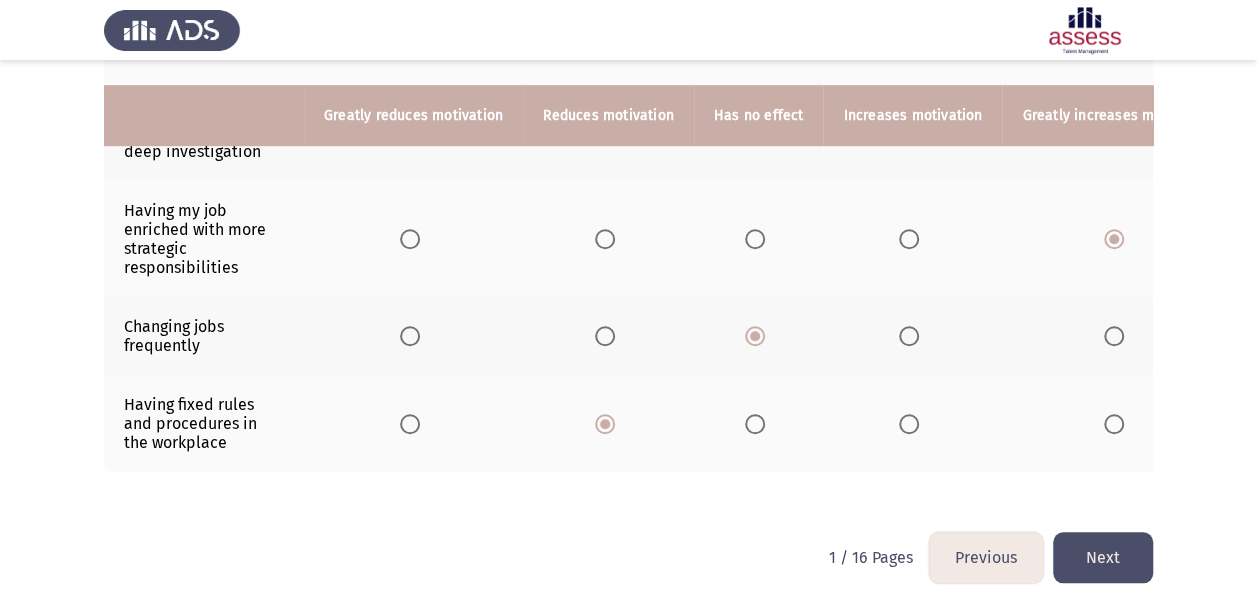 scroll, scrollTop: 667, scrollLeft: 0, axis: vertical 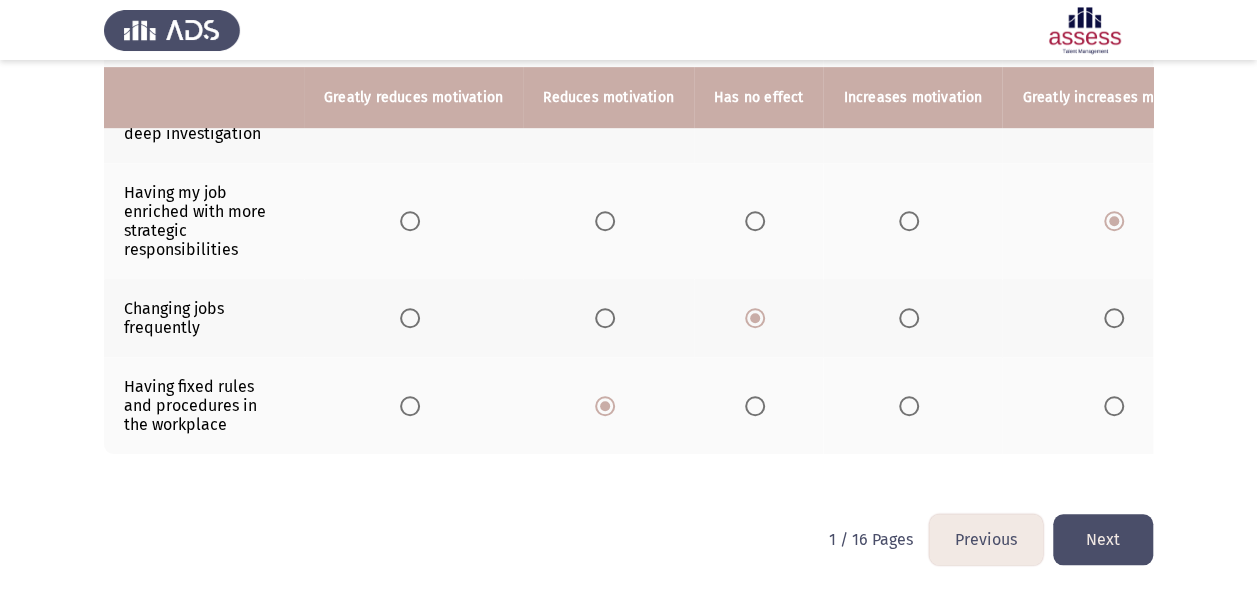 click on "Next" 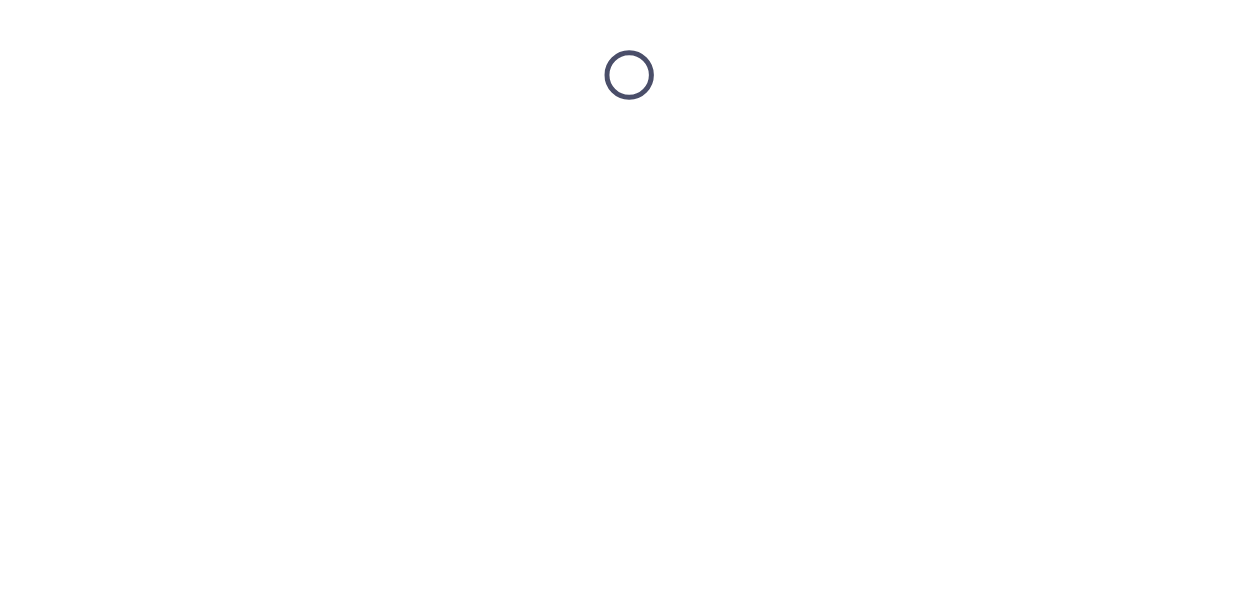 scroll, scrollTop: 0, scrollLeft: 0, axis: both 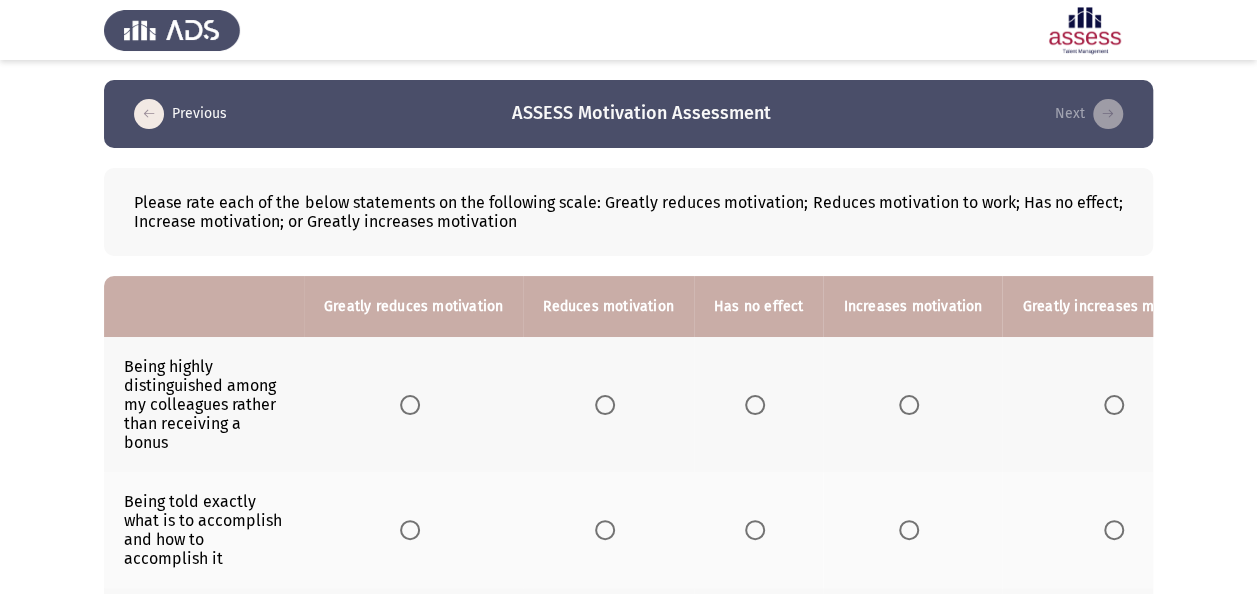 click at bounding box center (1114, 405) 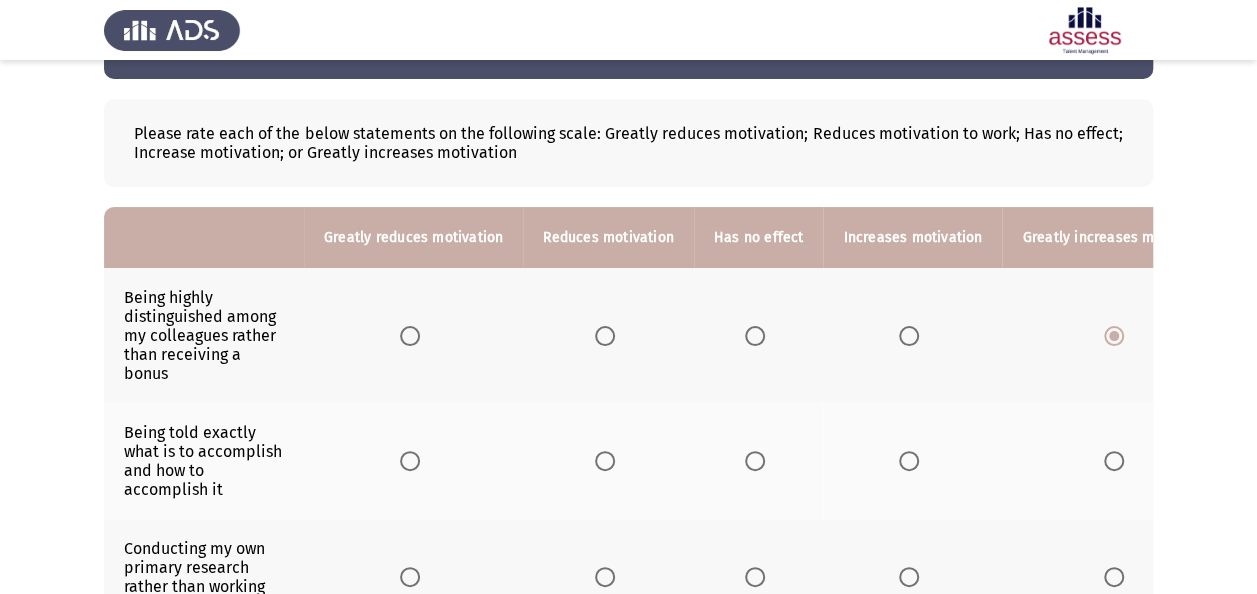 scroll, scrollTop: 100, scrollLeft: 0, axis: vertical 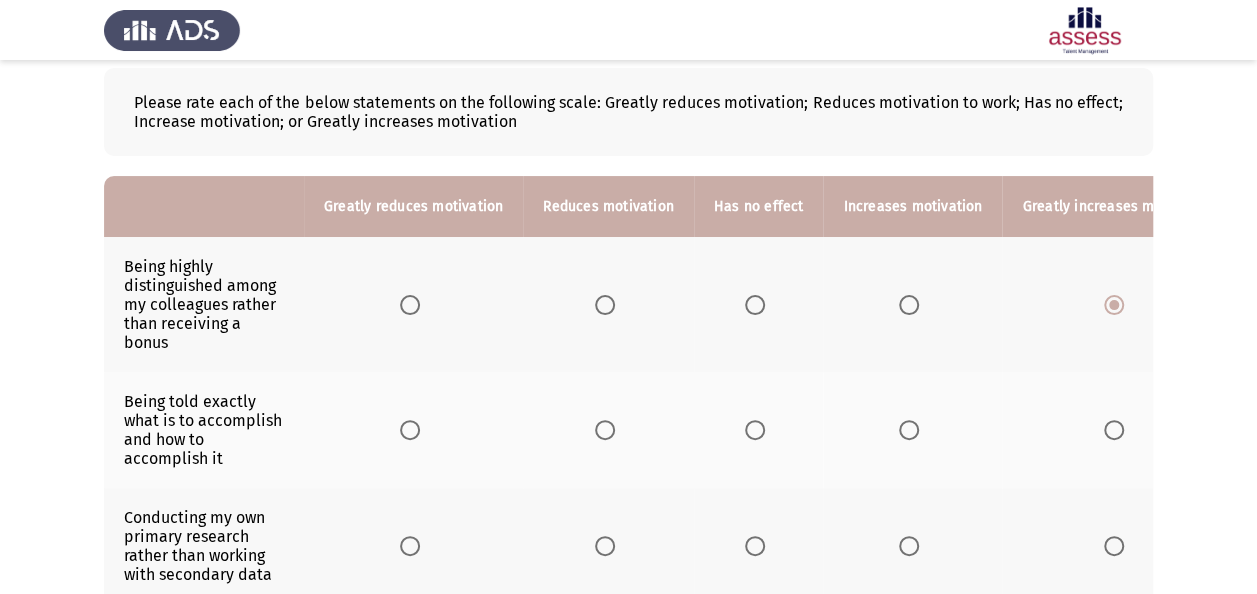 click 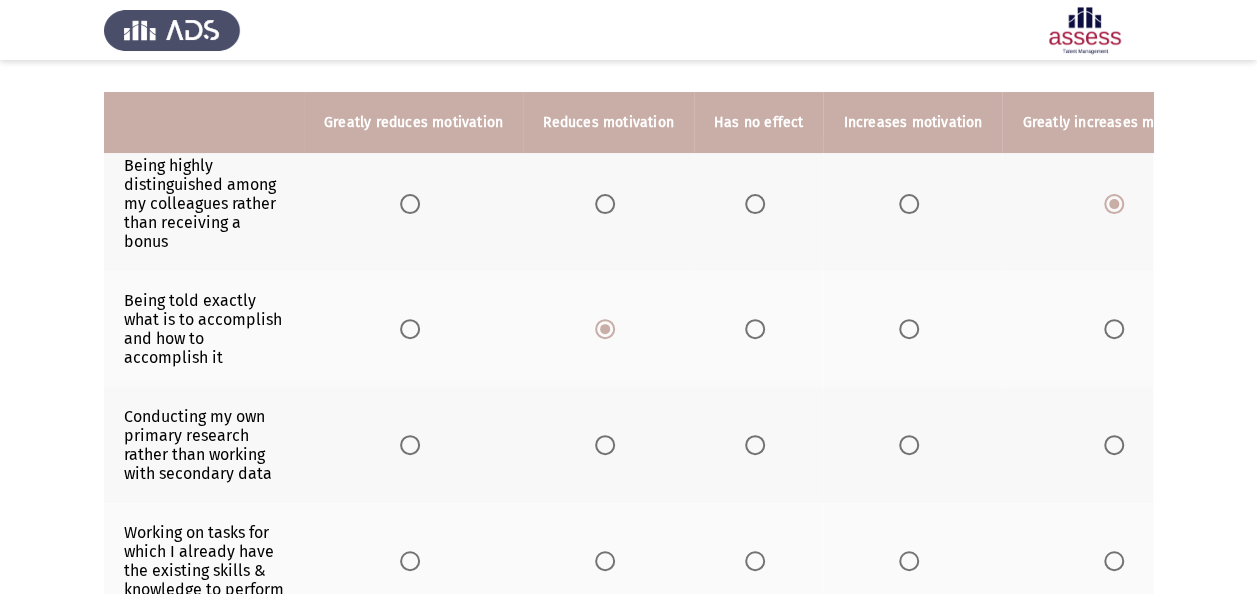 scroll, scrollTop: 300, scrollLeft: 0, axis: vertical 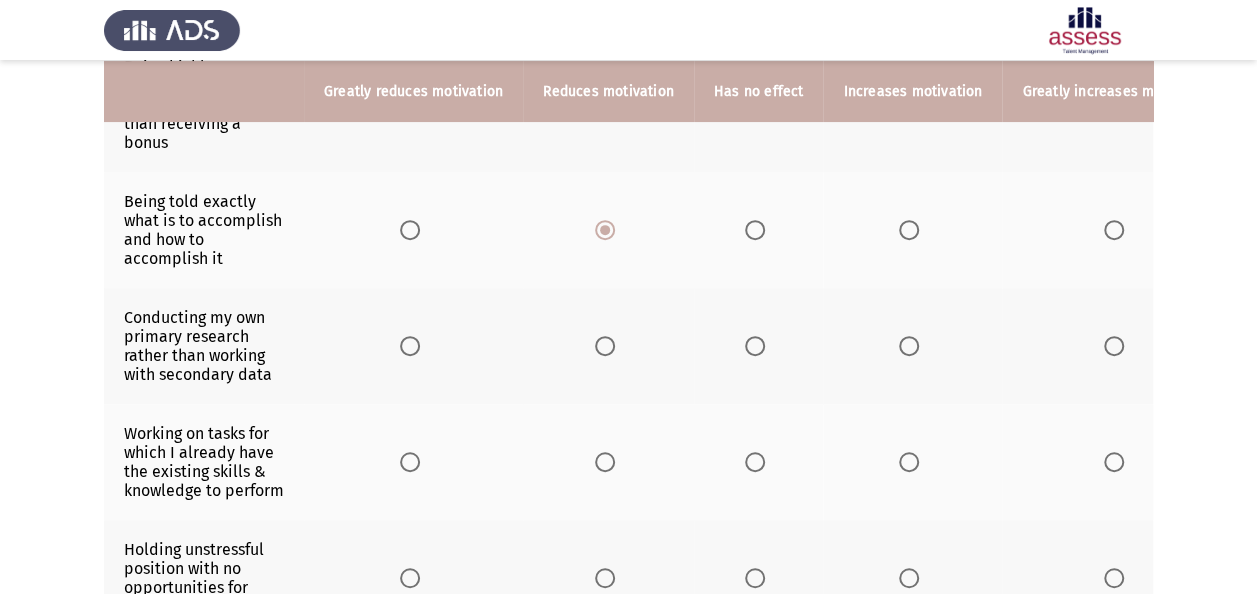 click 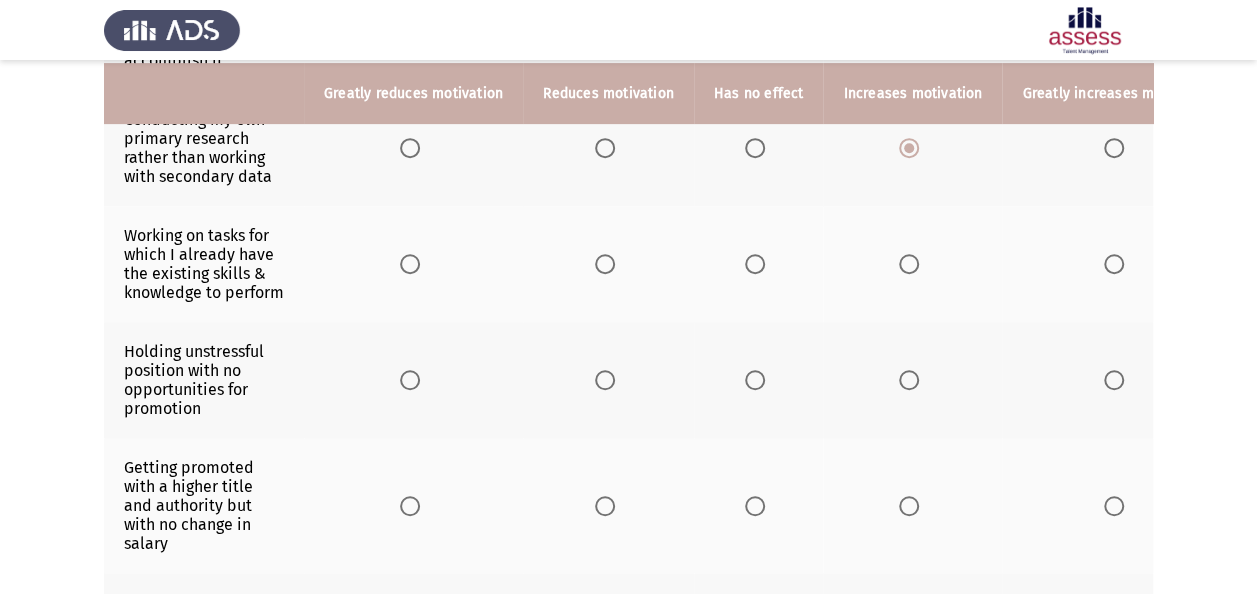 scroll, scrollTop: 500, scrollLeft: 0, axis: vertical 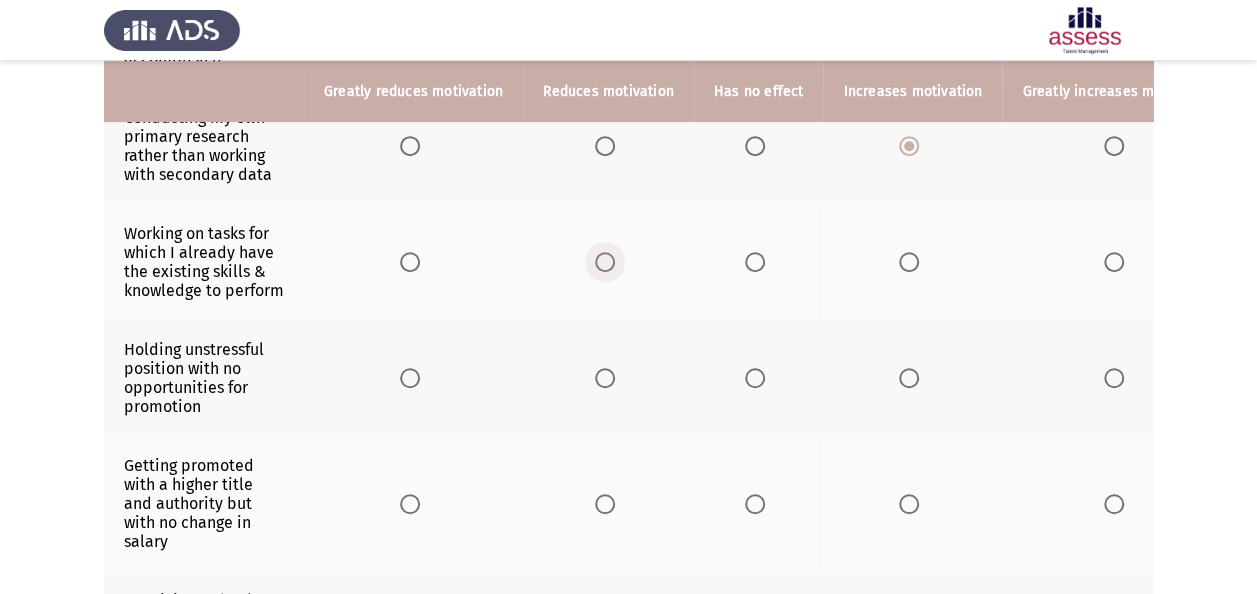 click at bounding box center (605, 262) 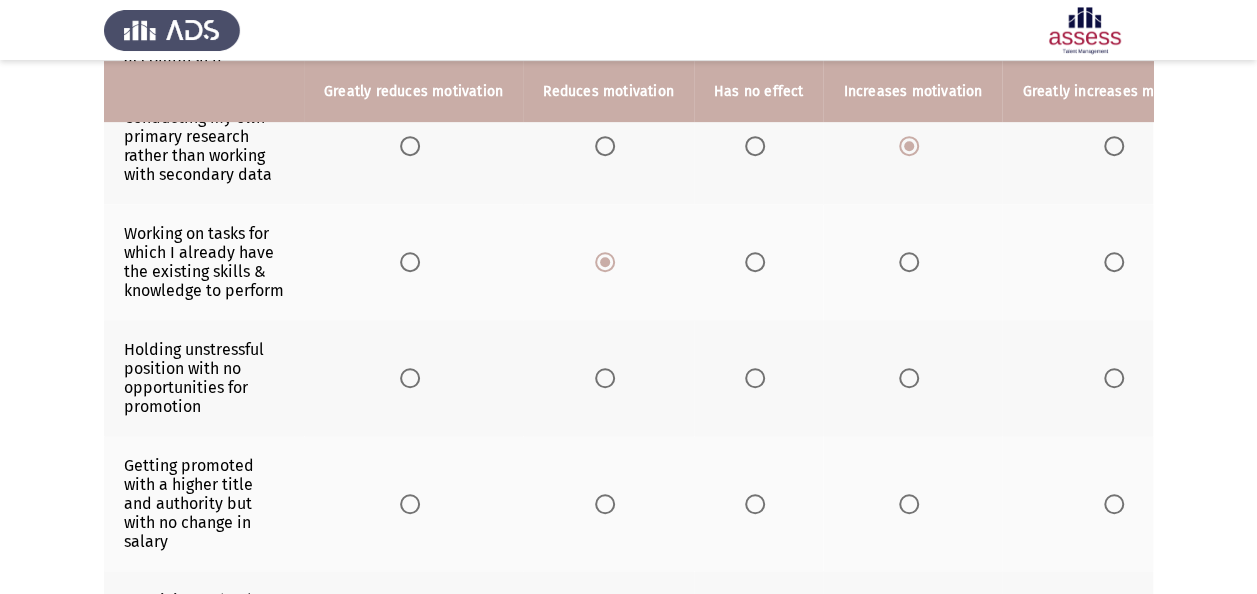 click at bounding box center (605, 378) 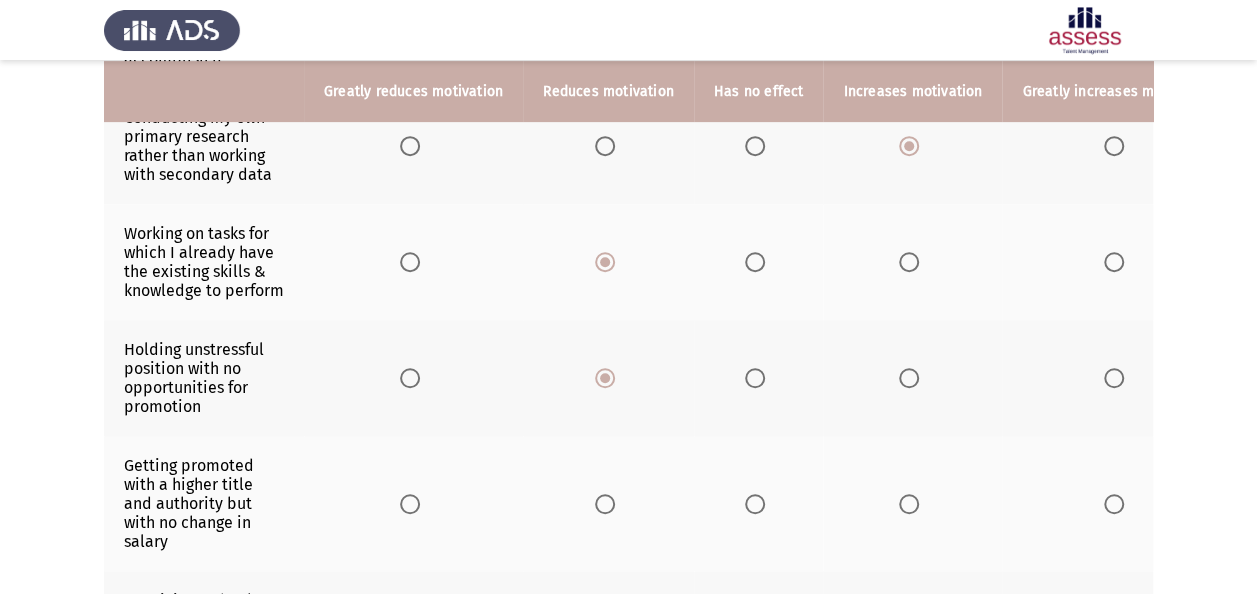 click at bounding box center (410, 378) 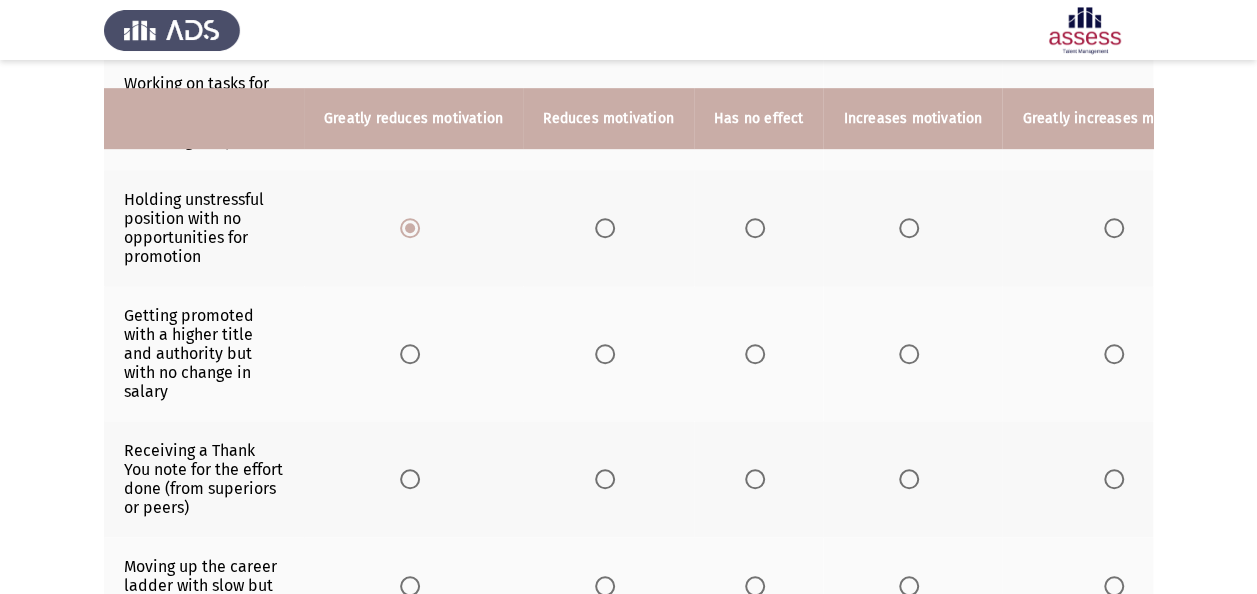 scroll, scrollTop: 700, scrollLeft: 0, axis: vertical 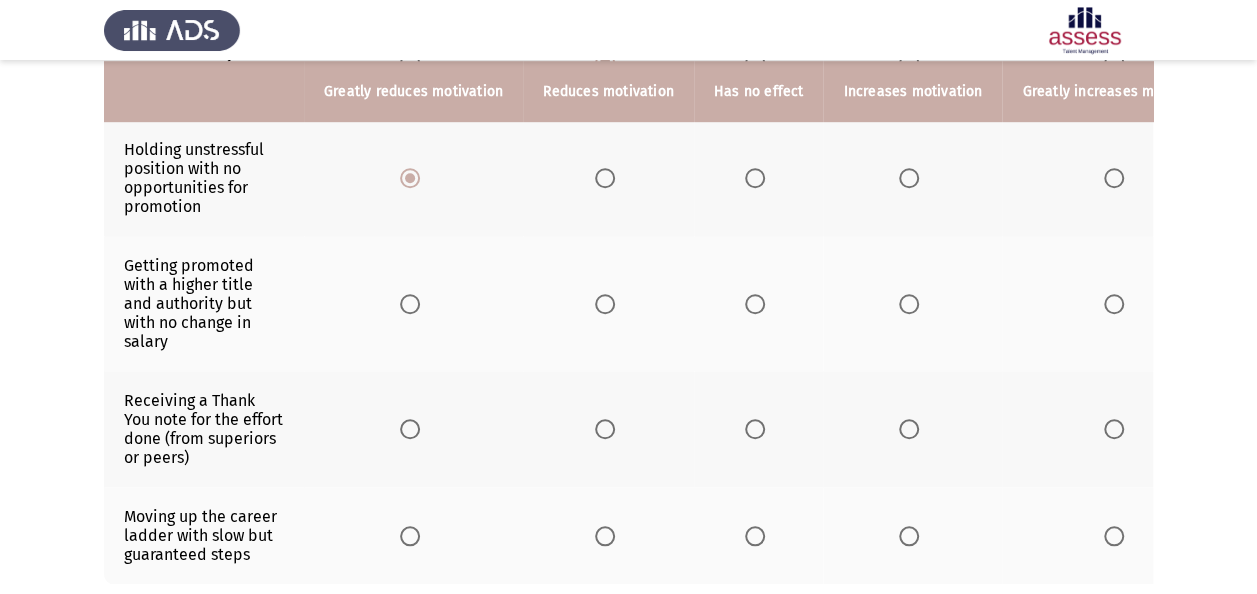 click at bounding box center [605, 304] 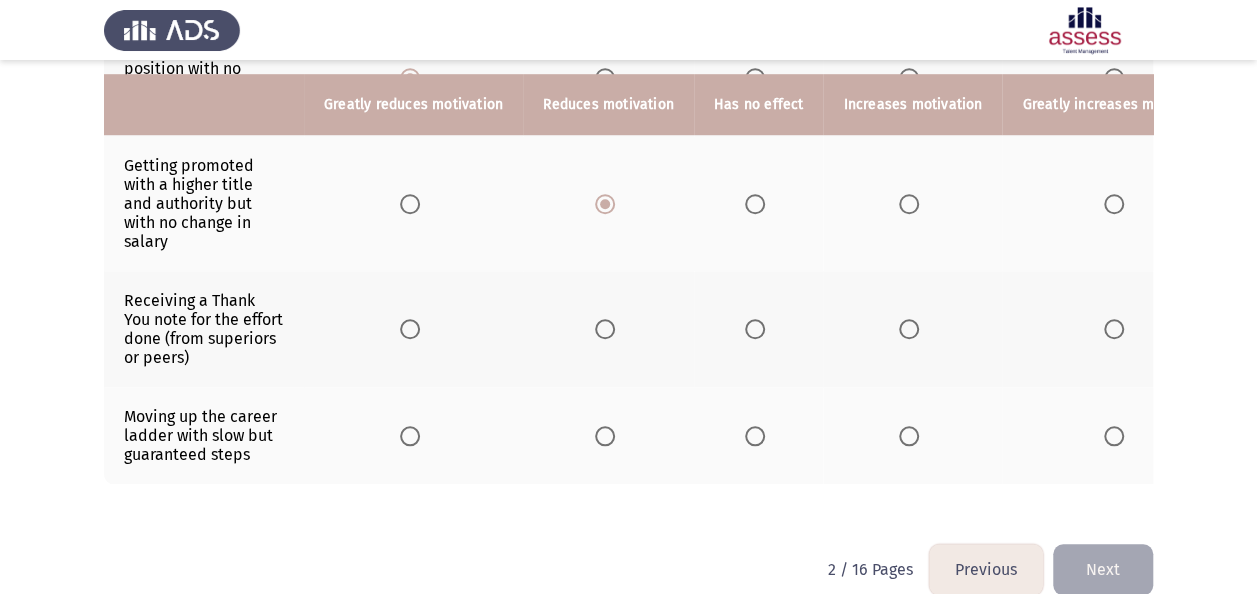 scroll, scrollTop: 852, scrollLeft: 0, axis: vertical 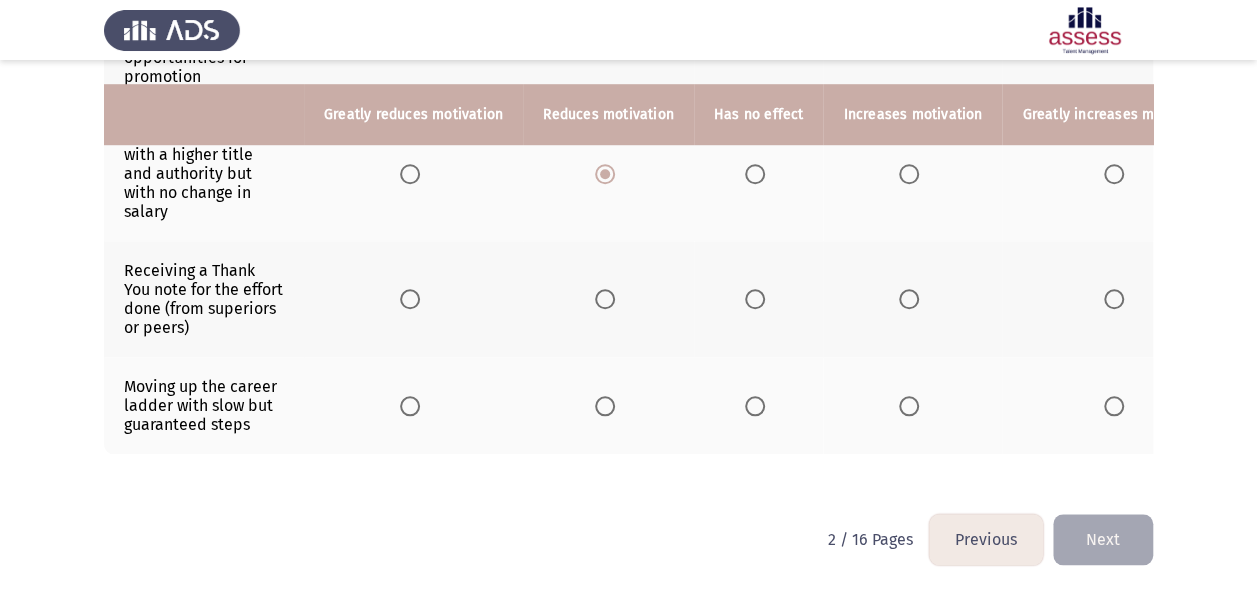 click at bounding box center (1114, 299) 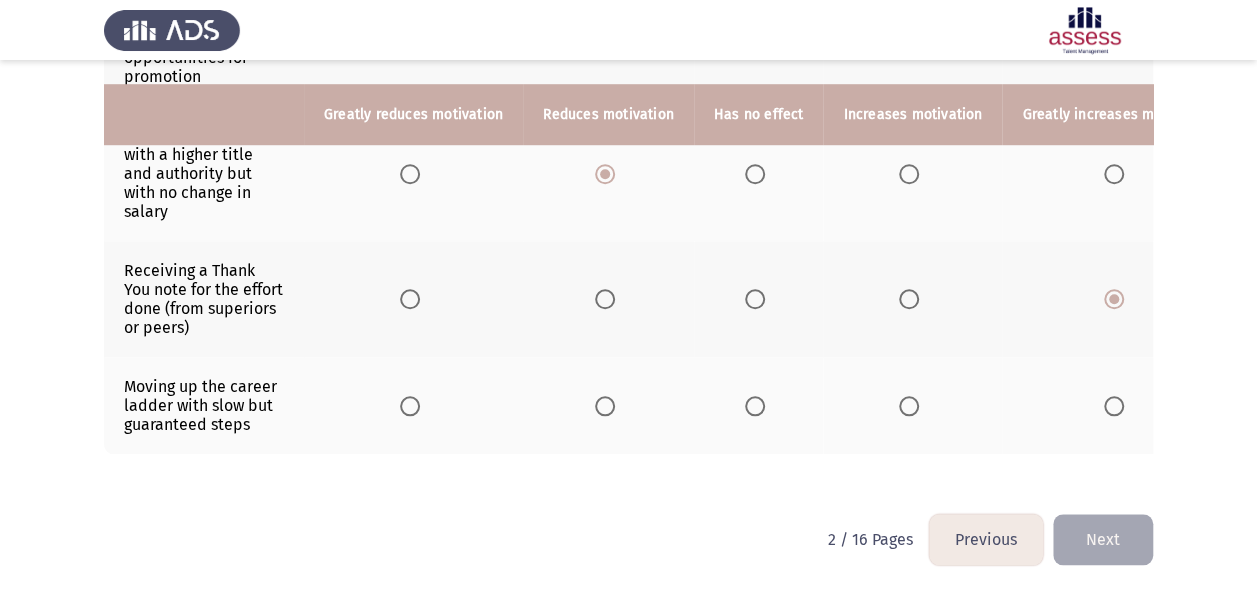 click at bounding box center (605, 406) 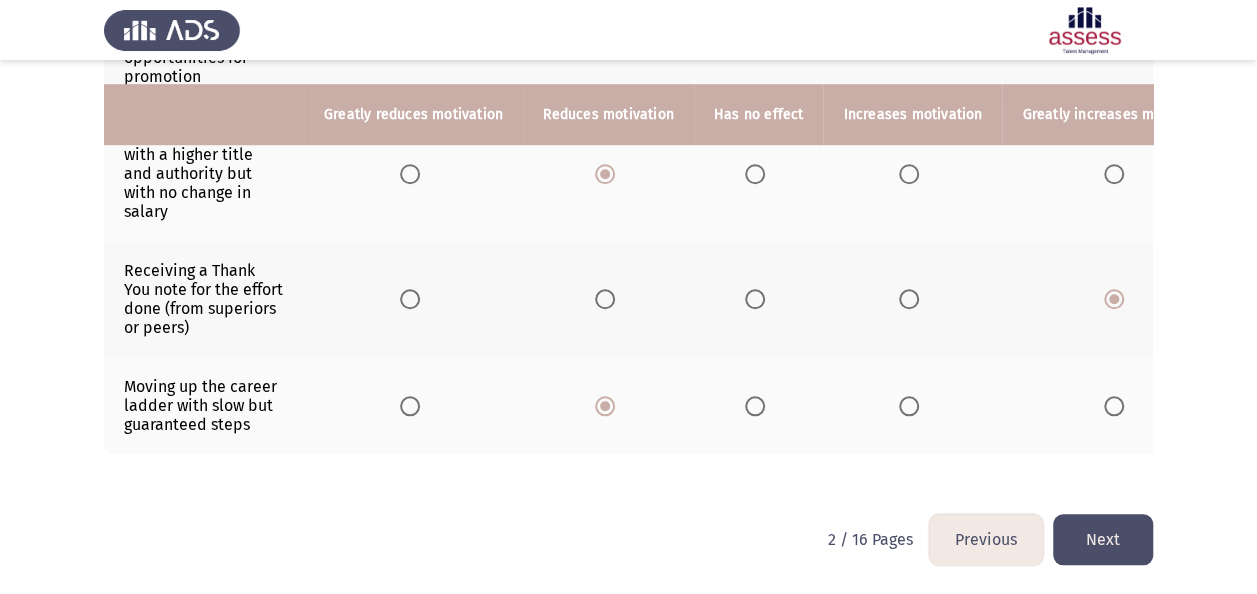 click on "Next" 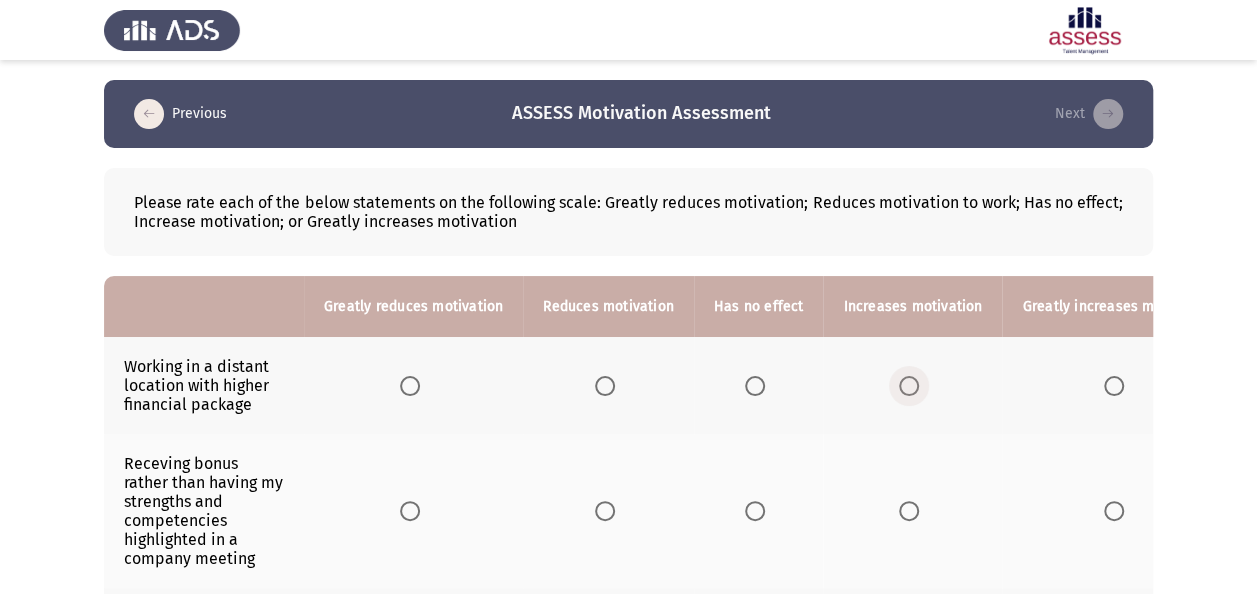 click at bounding box center (909, 386) 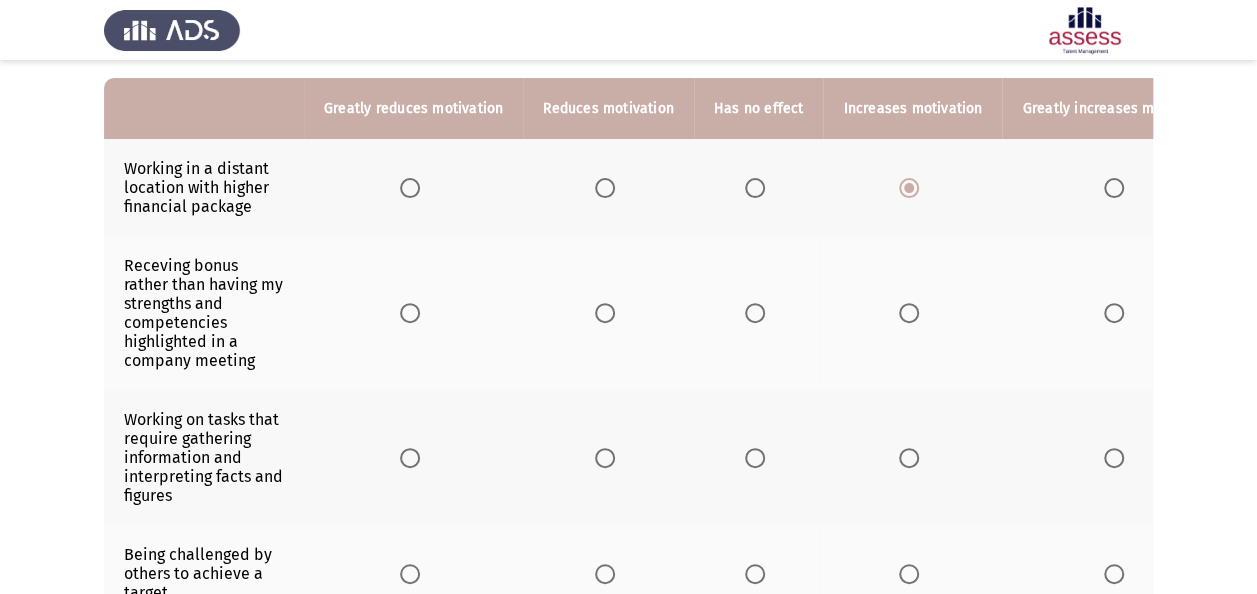 scroll, scrollTop: 200, scrollLeft: 0, axis: vertical 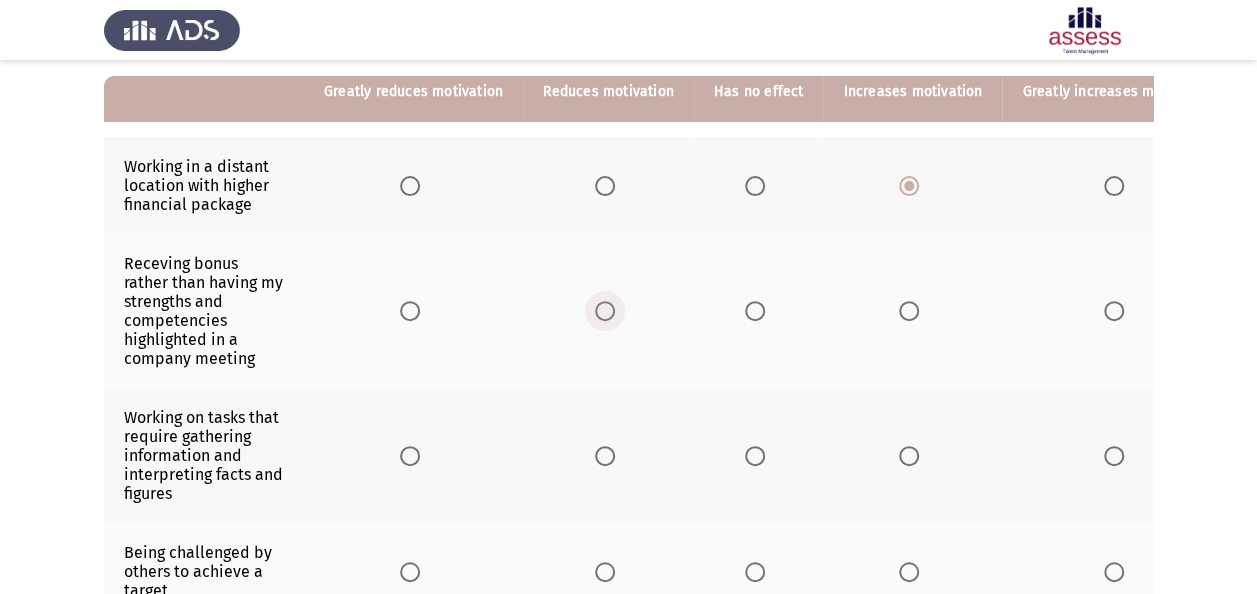 click at bounding box center [605, 311] 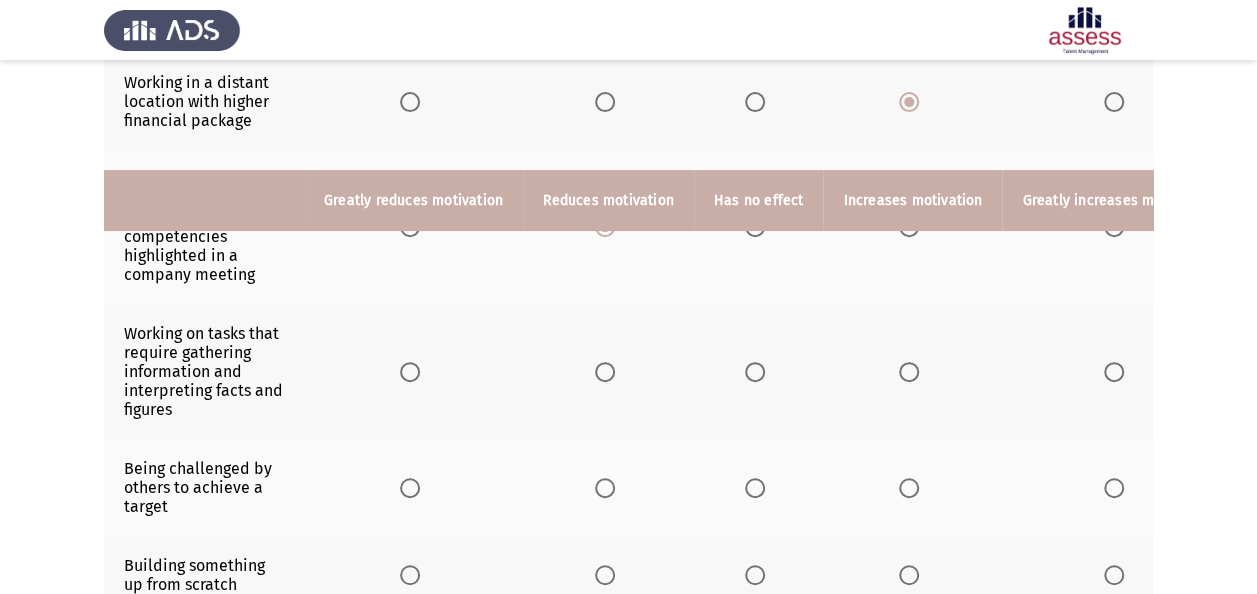 scroll, scrollTop: 400, scrollLeft: 0, axis: vertical 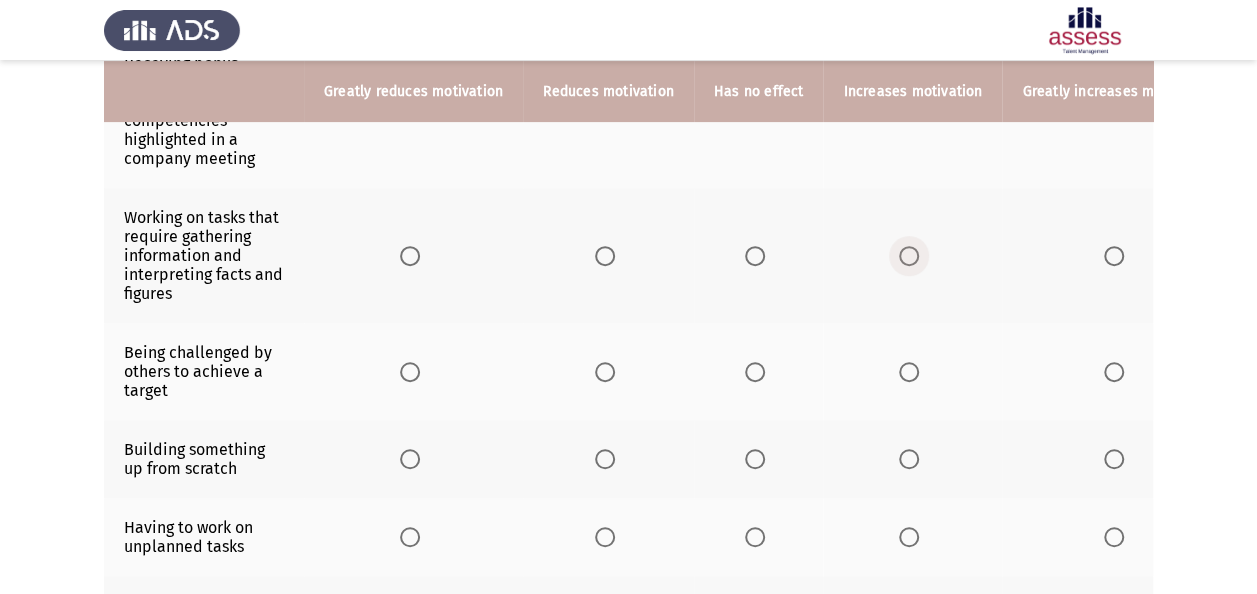 click at bounding box center [909, 256] 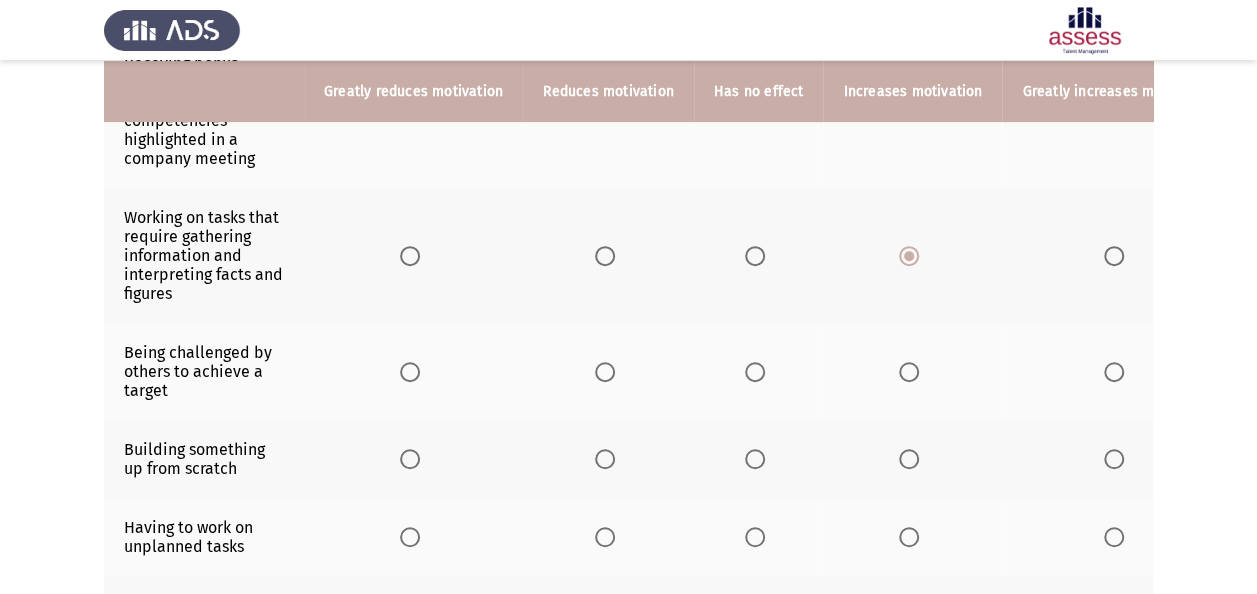 click at bounding box center [1114, 372] 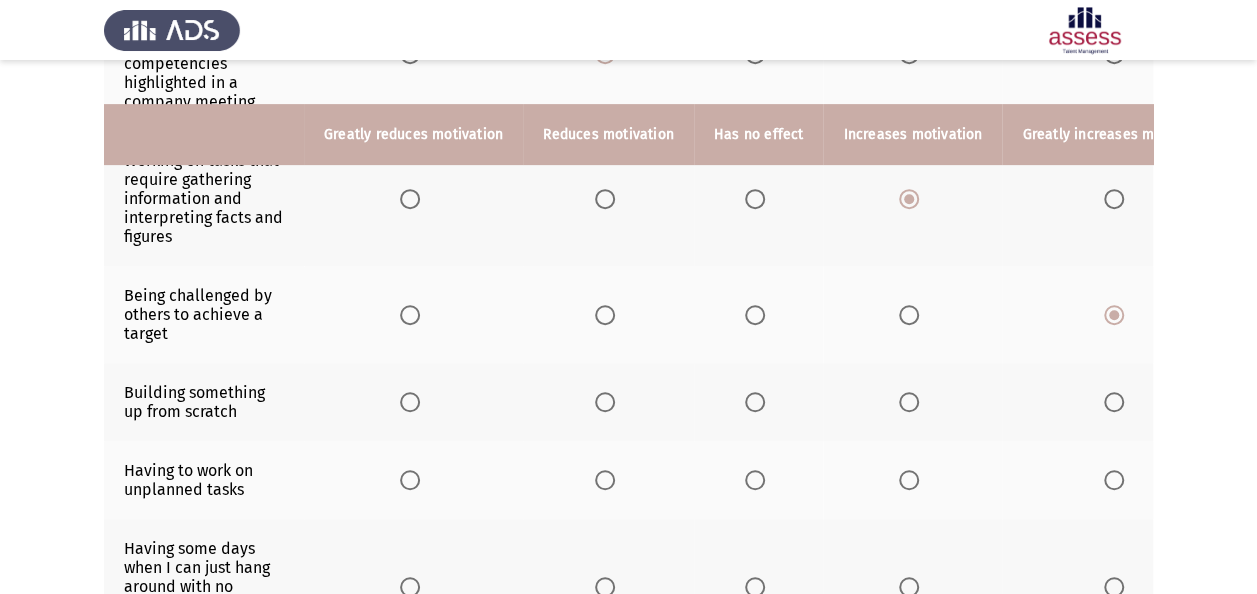 scroll, scrollTop: 500, scrollLeft: 0, axis: vertical 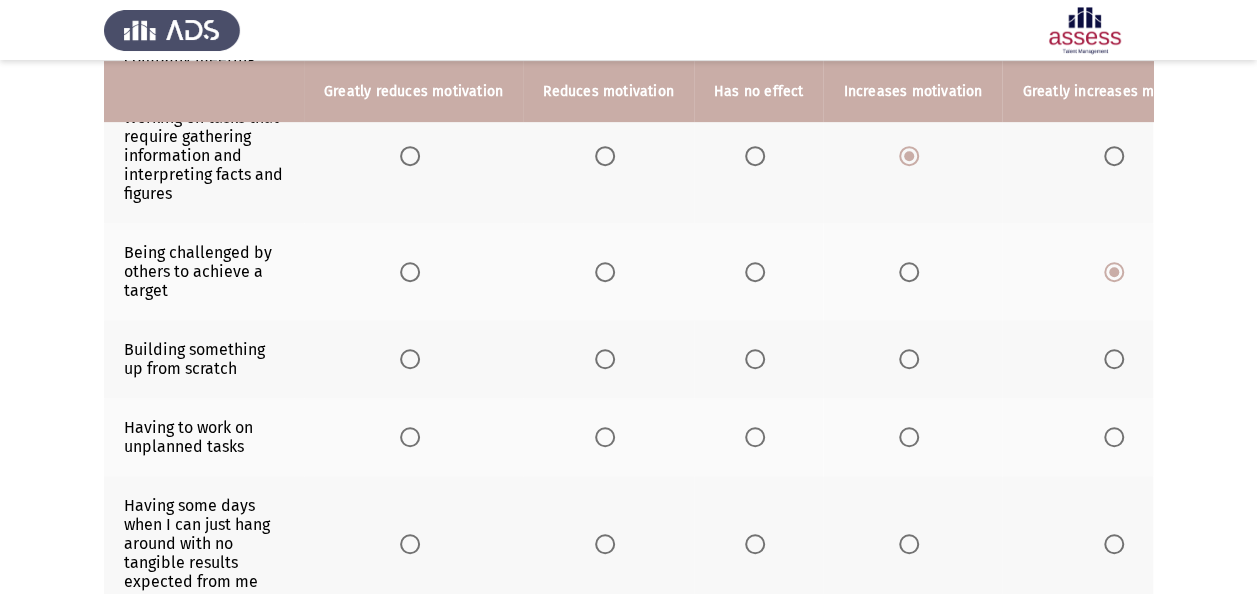 click at bounding box center [1114, 359] 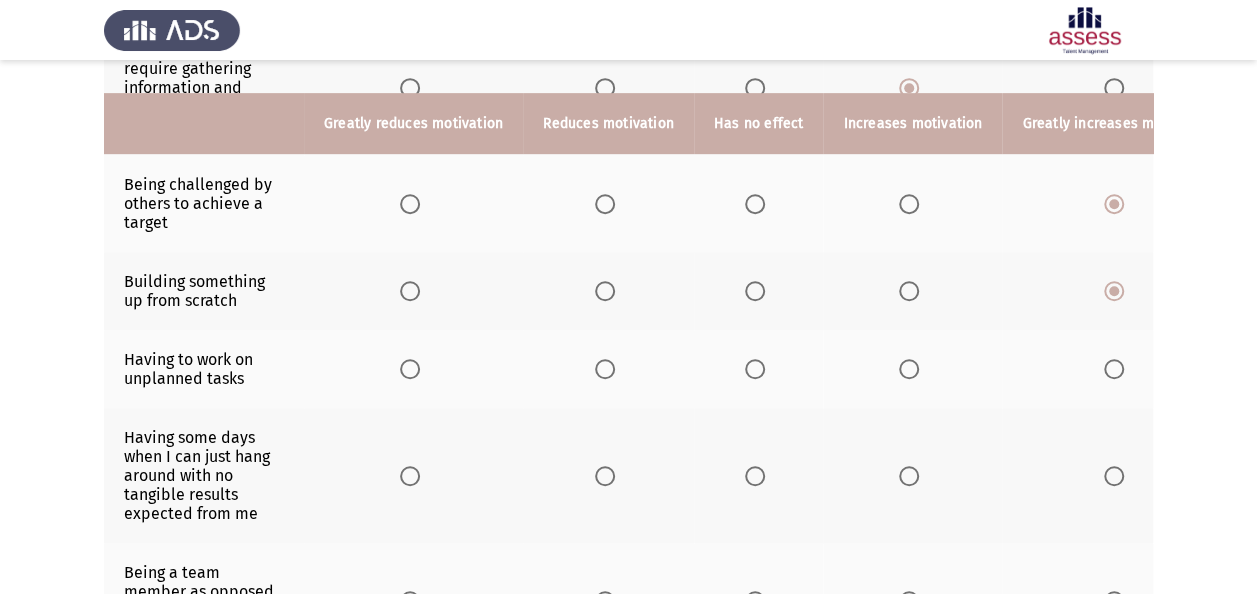 scroll, scrollTop: 600, scrollLeft: 0, axis: vertical 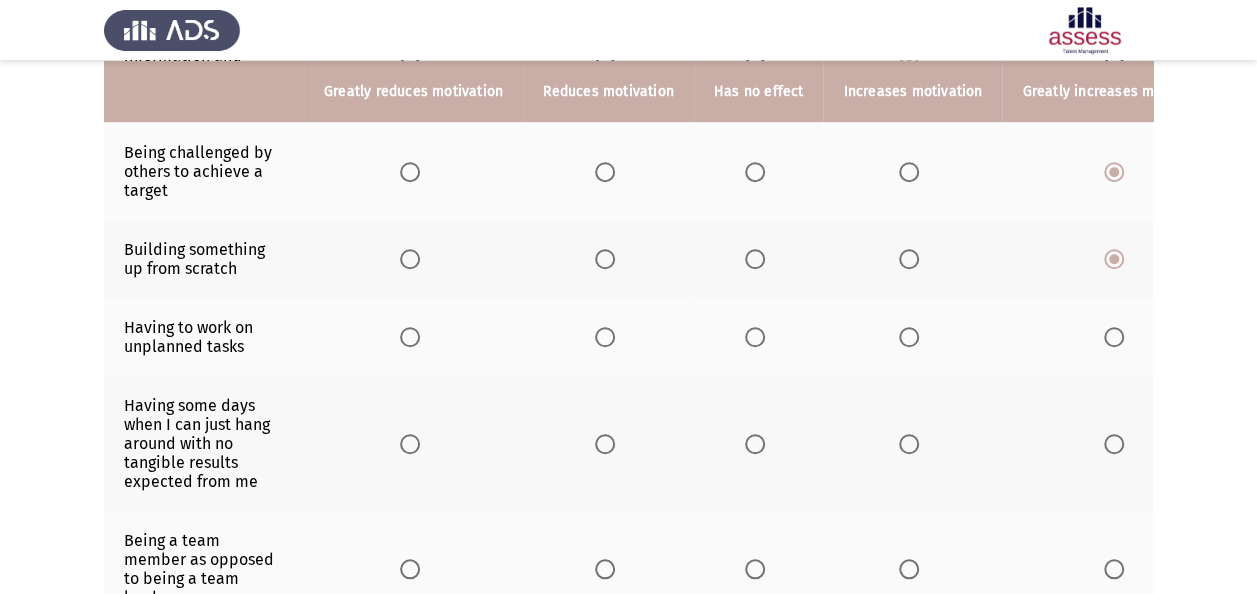 click at bounding box center (909, 337) 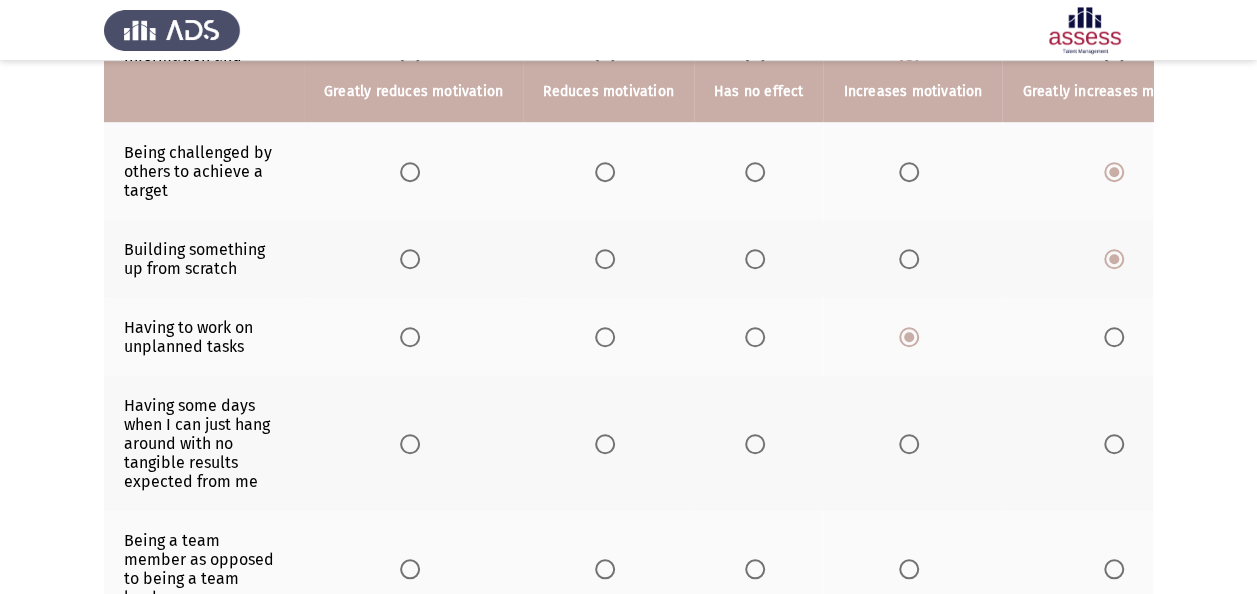 click at bounding box center [605, 444] 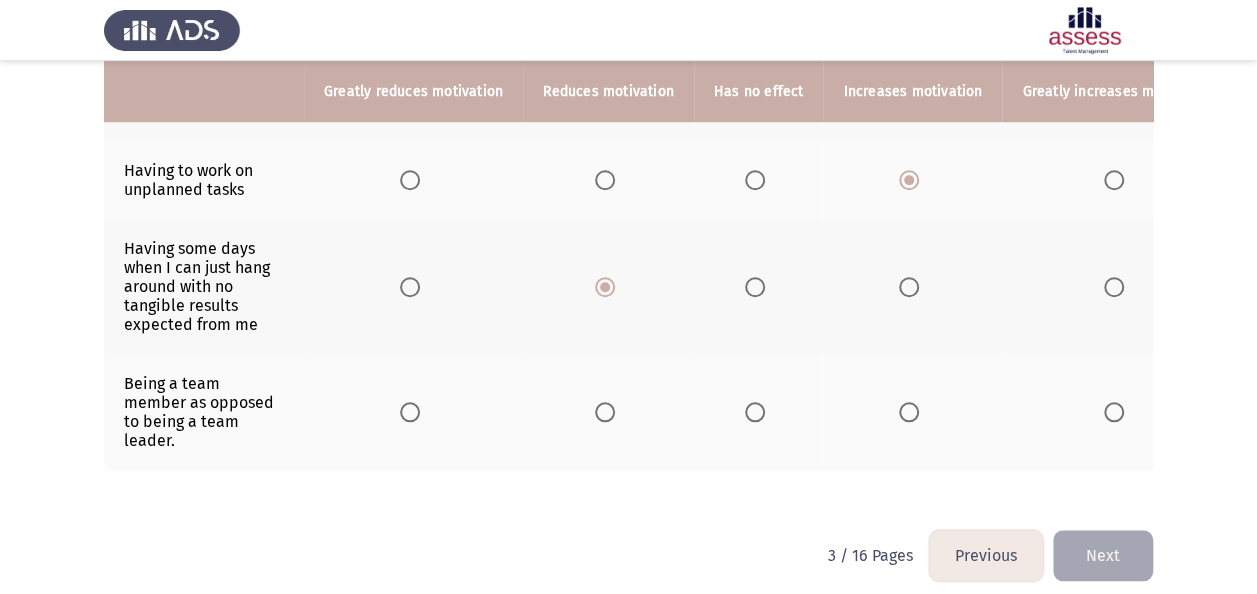 scroll, scrollTop: 759, scrollLeft: 0, axis: vertical 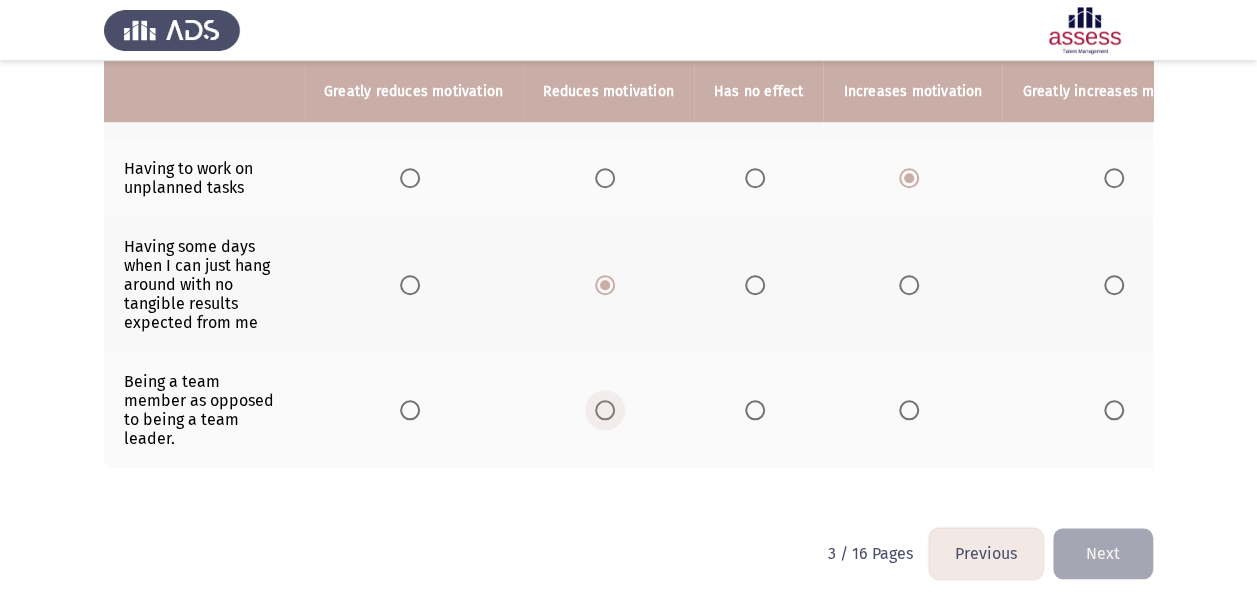 click at bounding box center [605, 410] 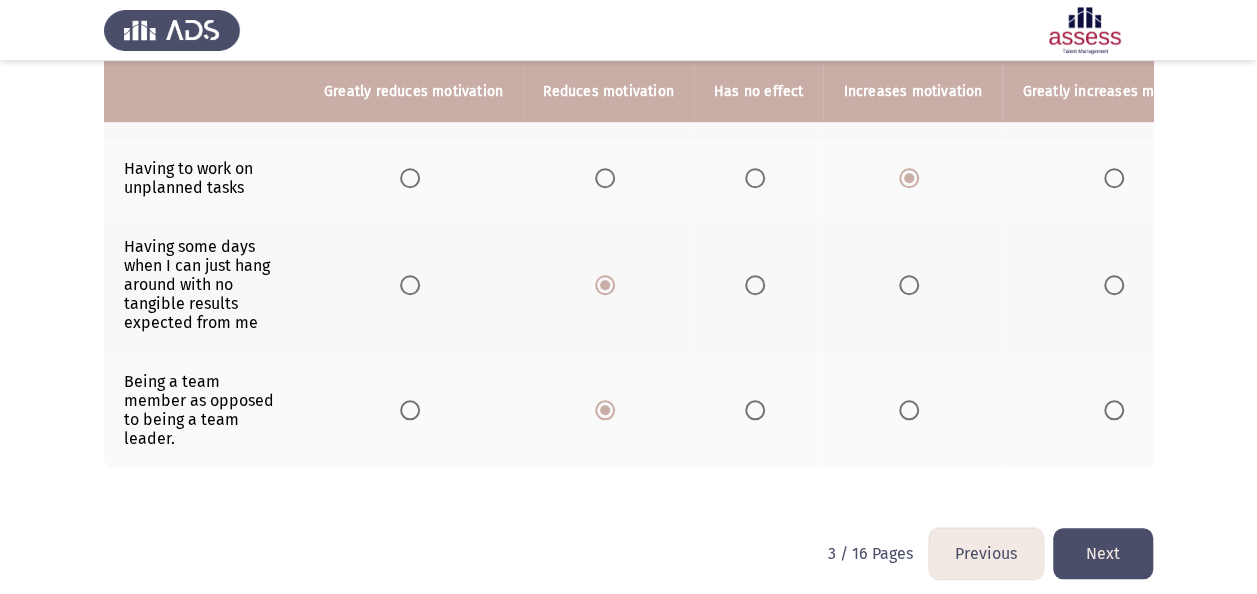 drag, startPoint x: 1128, startPoint y: 568, endPoint x: 1121, endPoint y: 549, distance: 20.248457 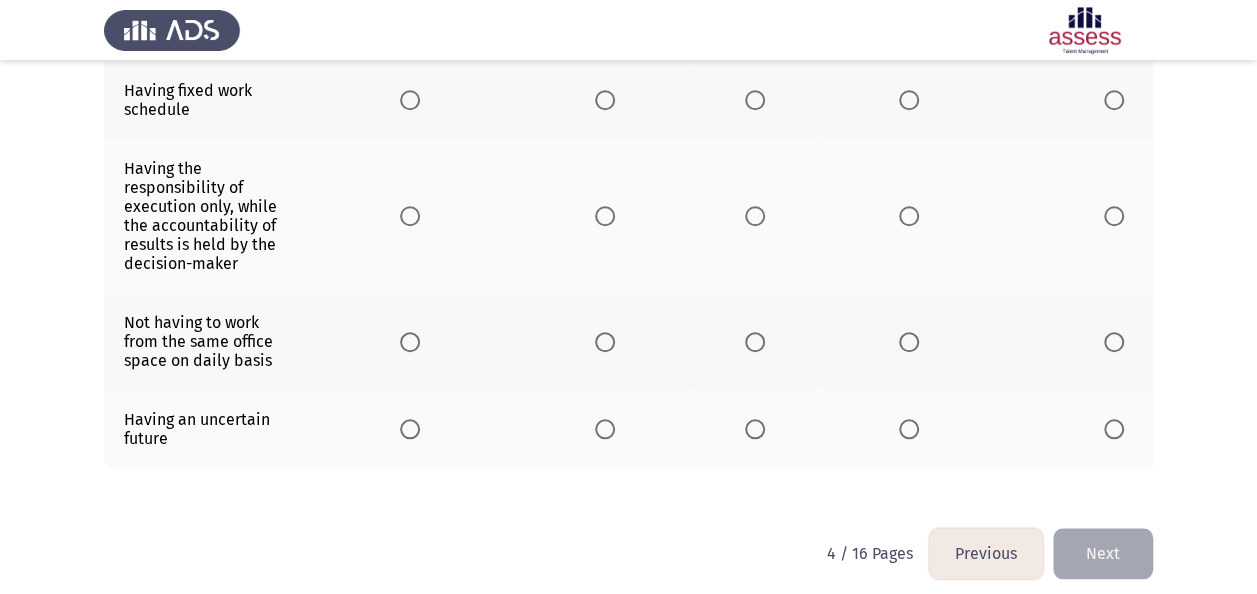scroll, scrollTop: 0, scrollLeft: 0, axis: both 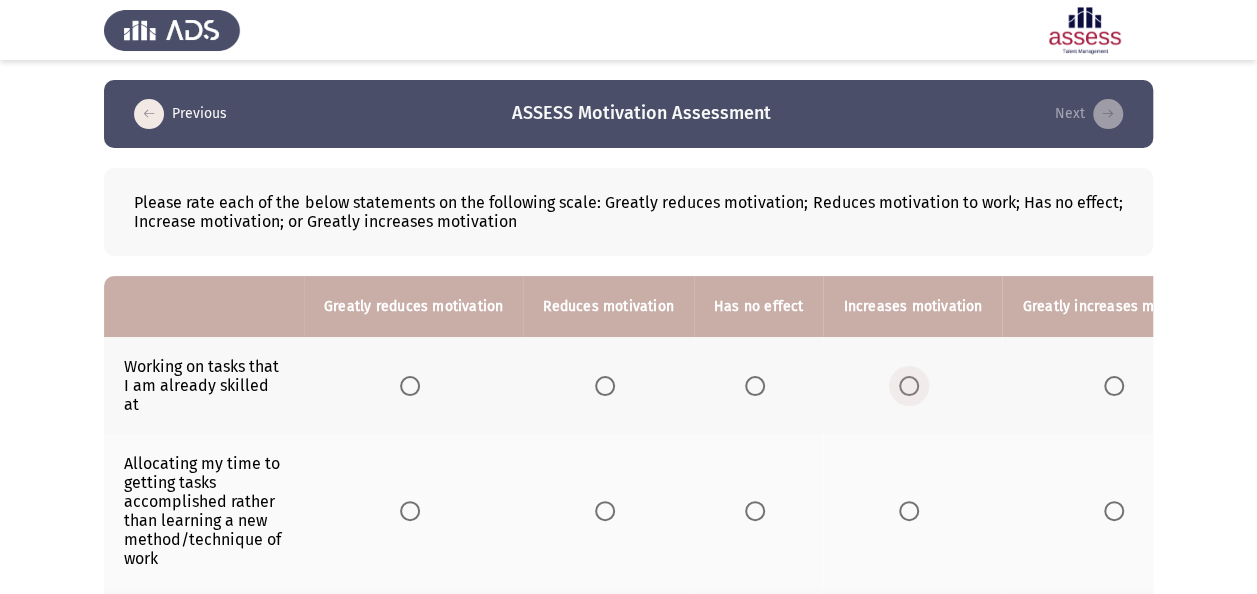 click at bounding box center [909, 386] 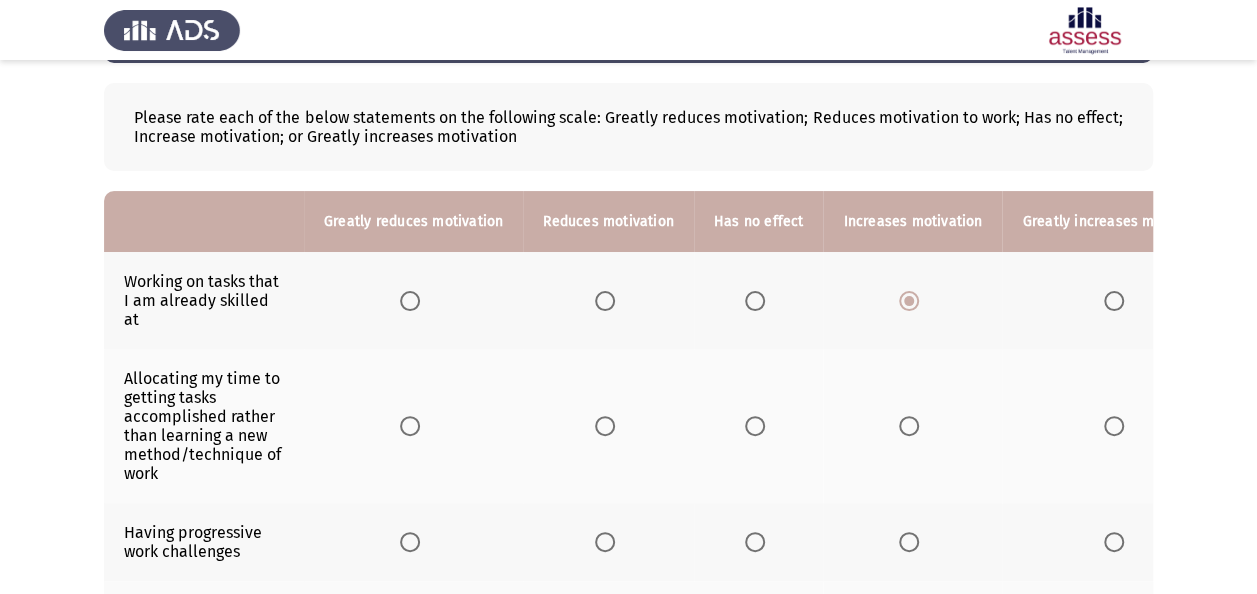 scroll, scrollTop: 200, scrollLeft: 0, axis: vertical 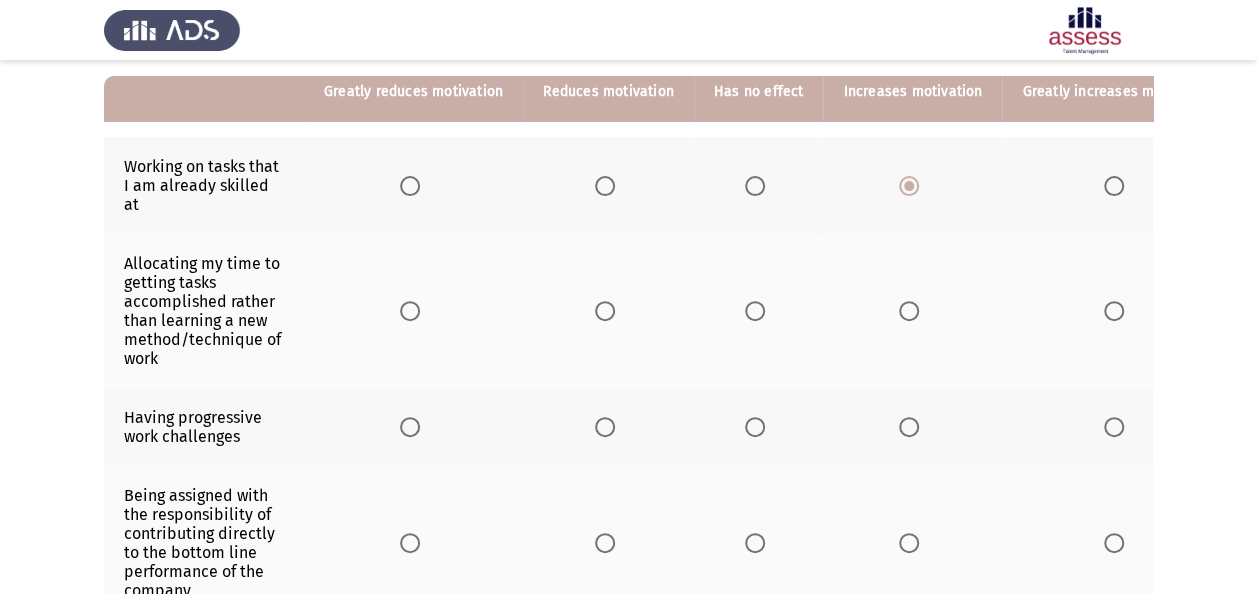 click at bounding box center (605, 311) 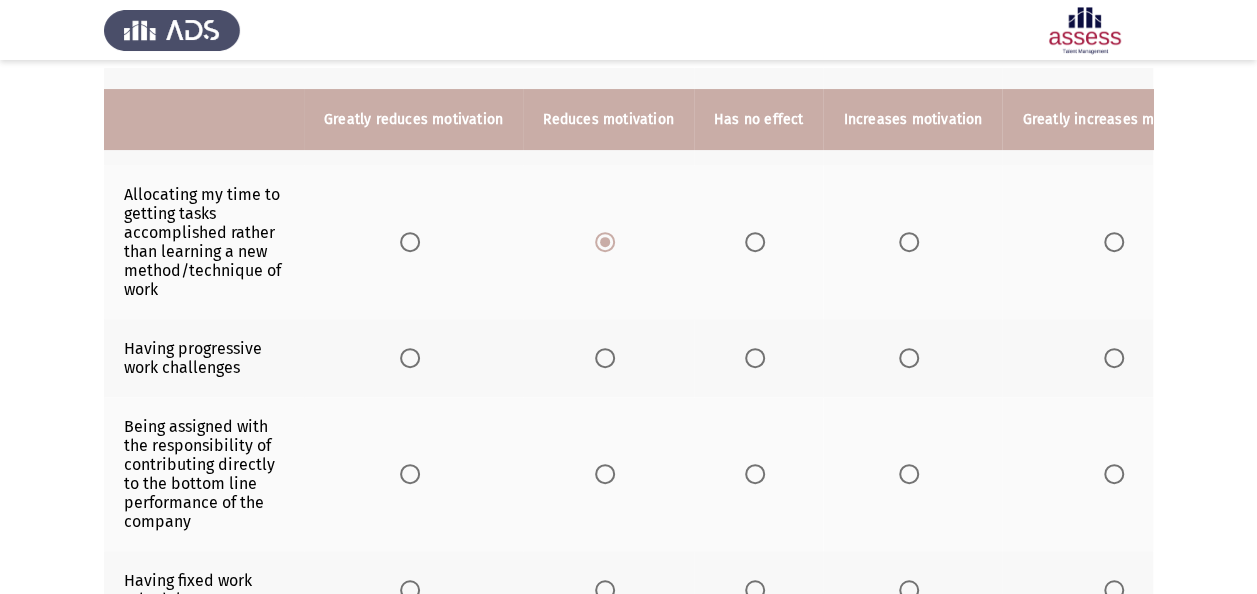 scroll, scrollTop: 300, scrollLeft: 0, axis: vertical 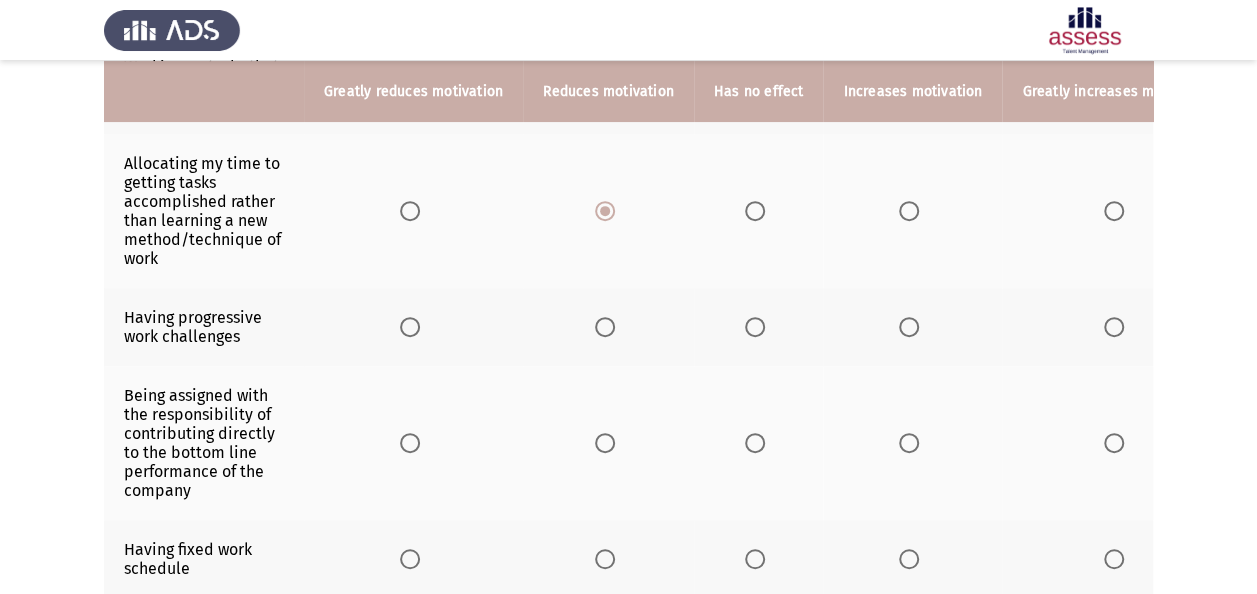 click at bounding box center (909, 327) 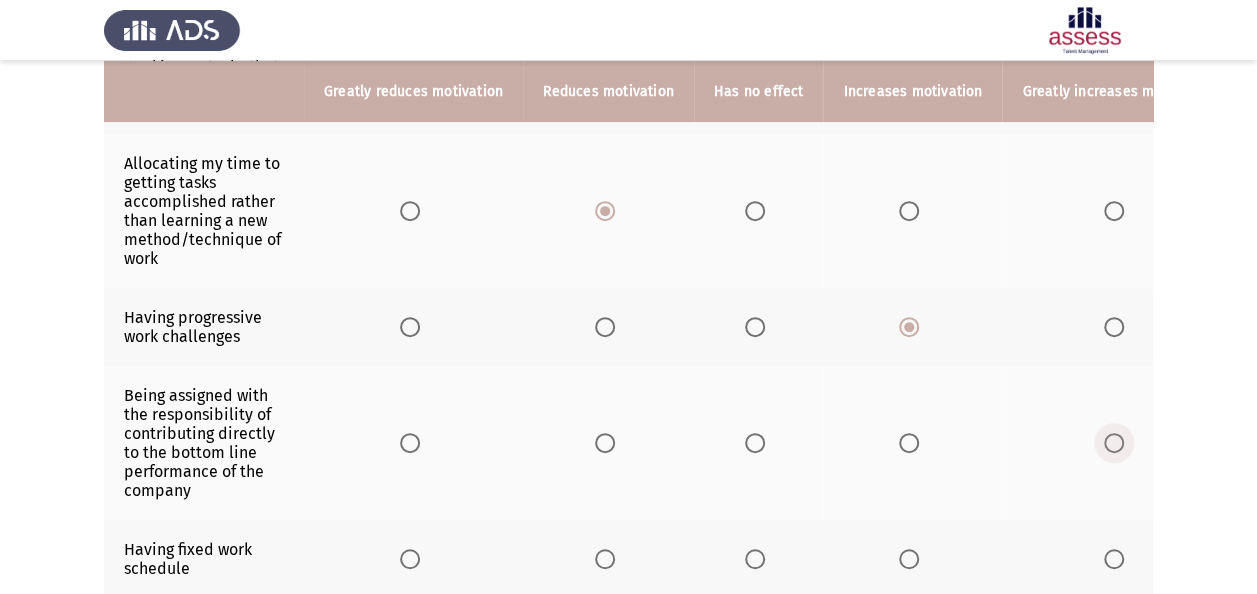 click at bounding box center (1114, 443) 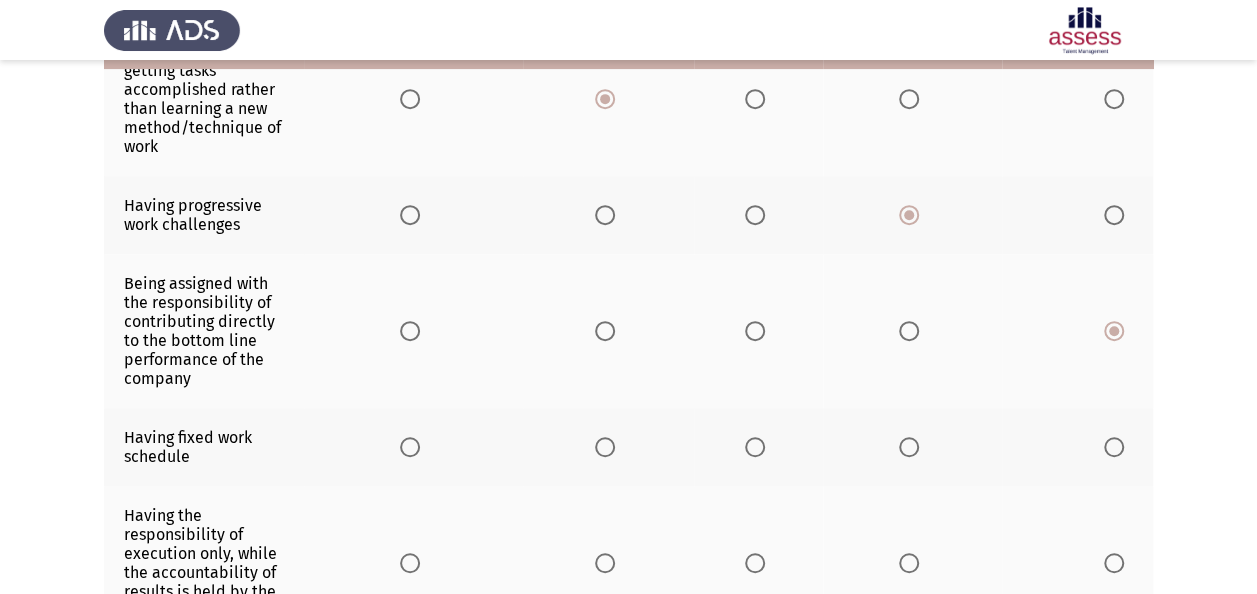 scroll, scrollTop: 500, scrollLeft: 0, axis: vertical 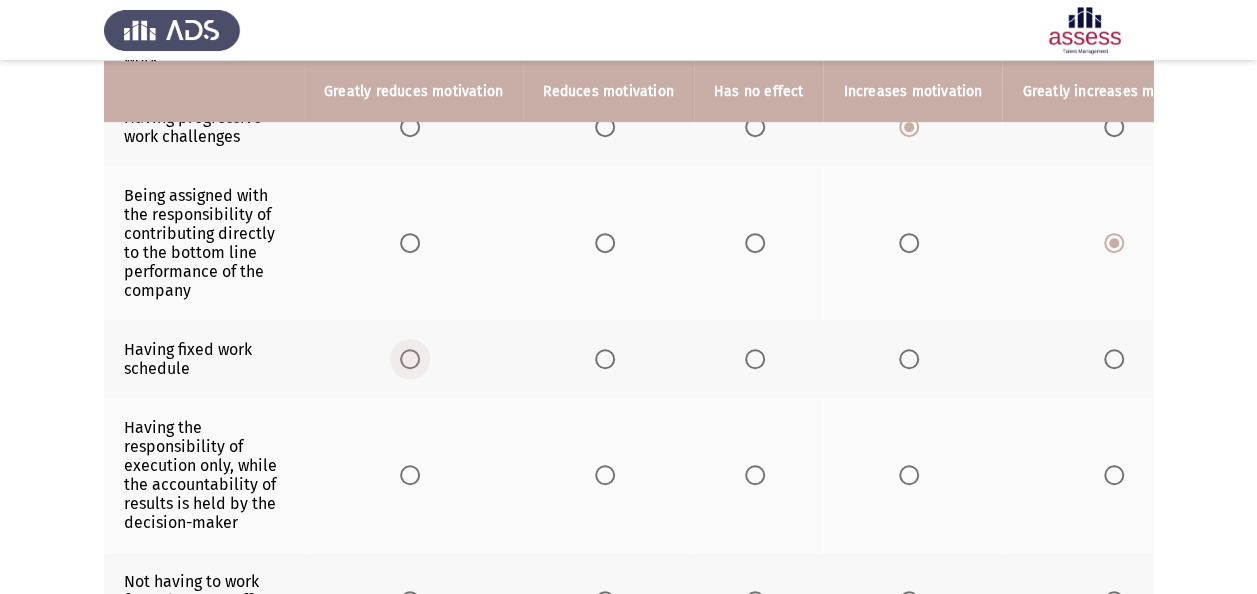 click at bounding box center [410, 359] 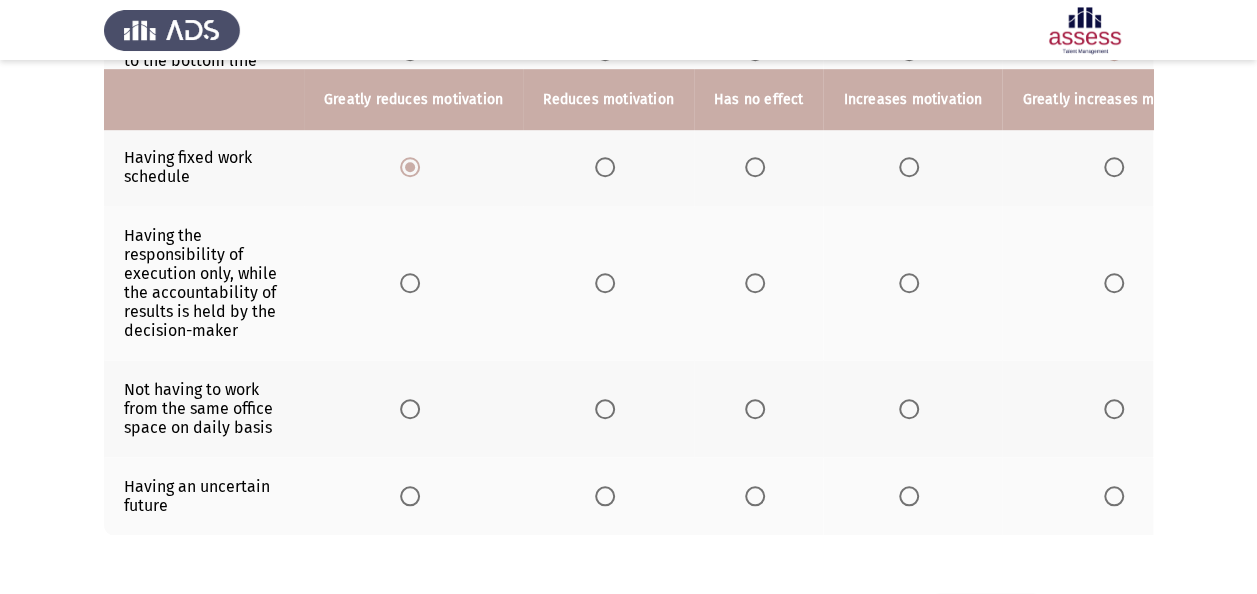 scroll, scrollTop: 700, scrollLeft: 0, axis: vertical 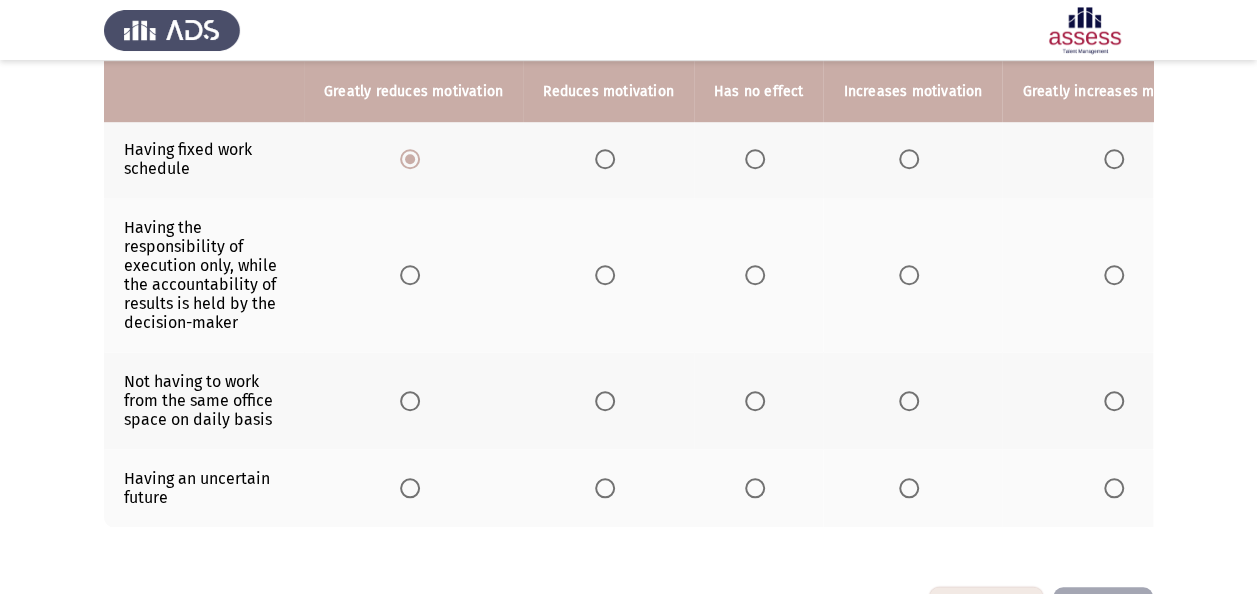 click at bounding box center [410, 275] 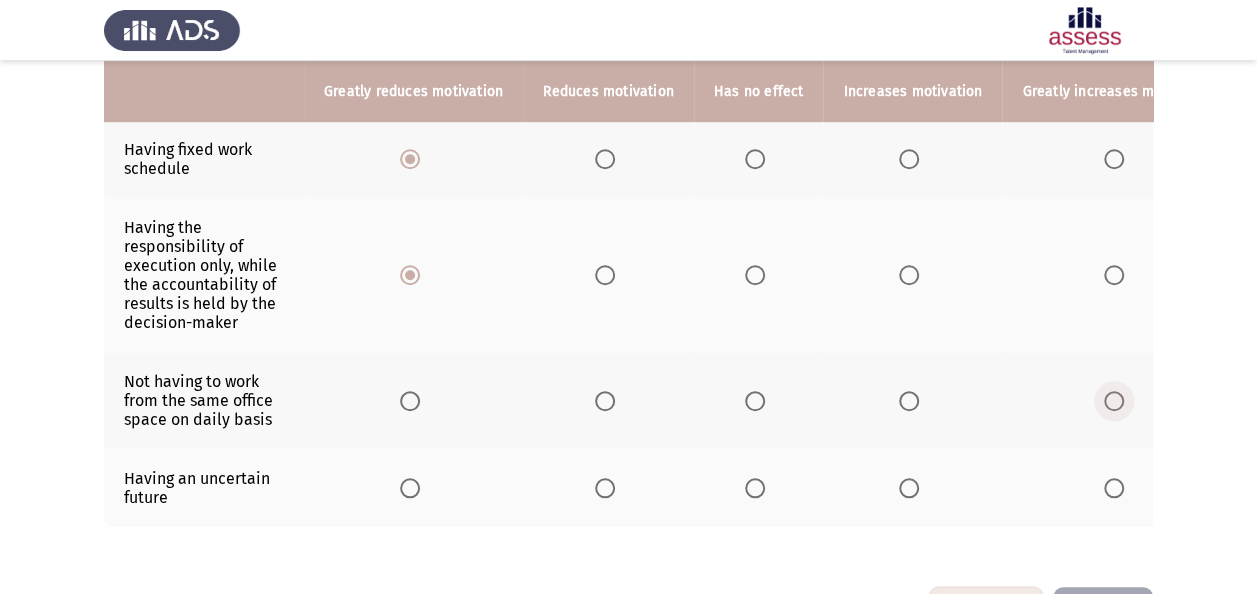 click at bounding box center [1114, 401] 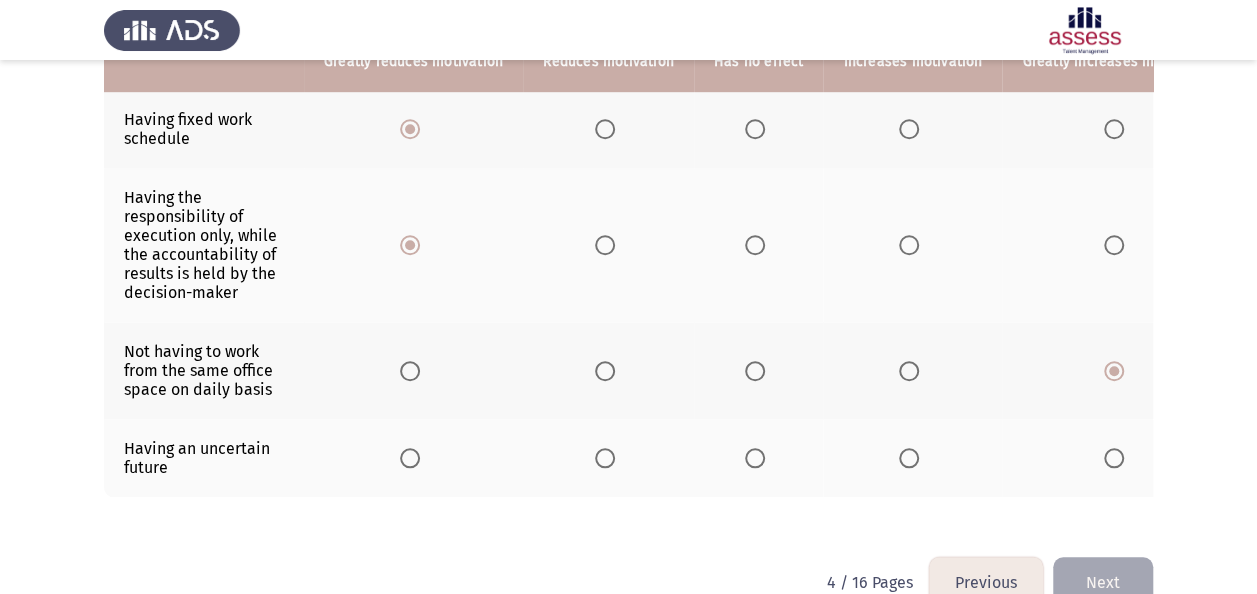 scroll, scrollTop: 759, scrollLeft: 0, axis: vertical 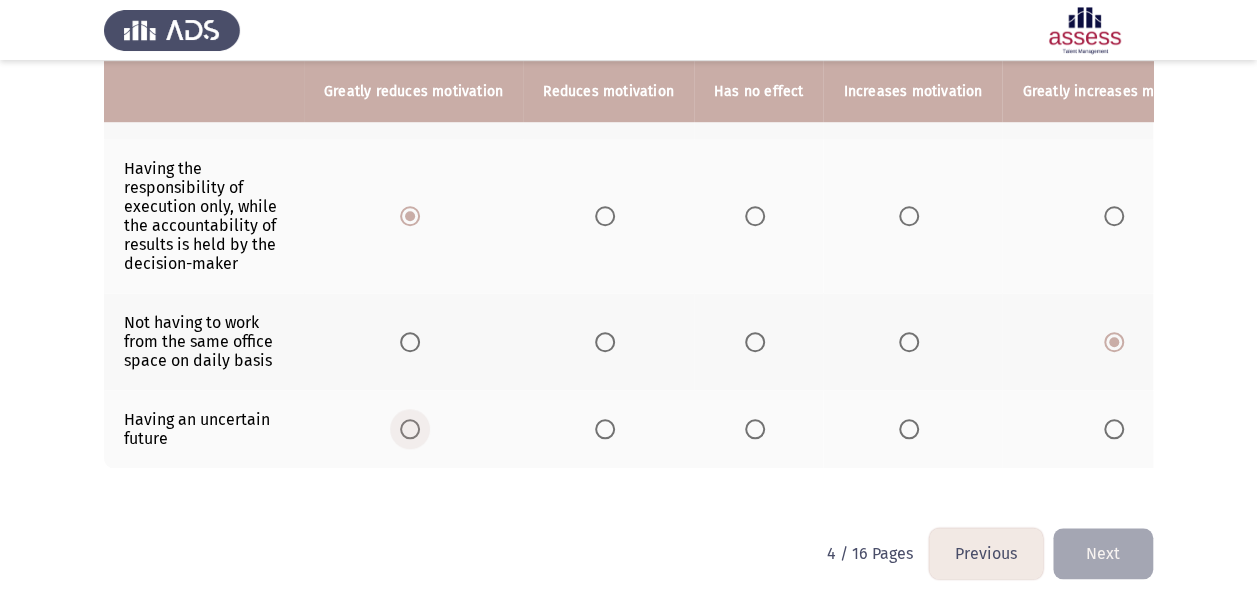 click at bounding box center (410, 429) 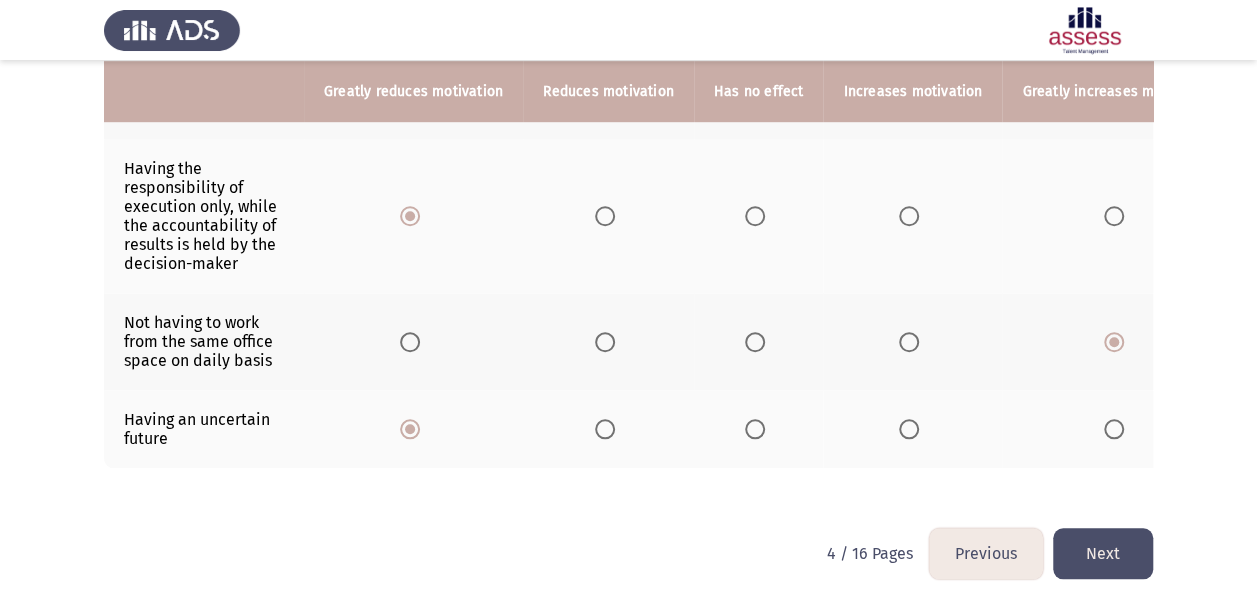 click on "Next" 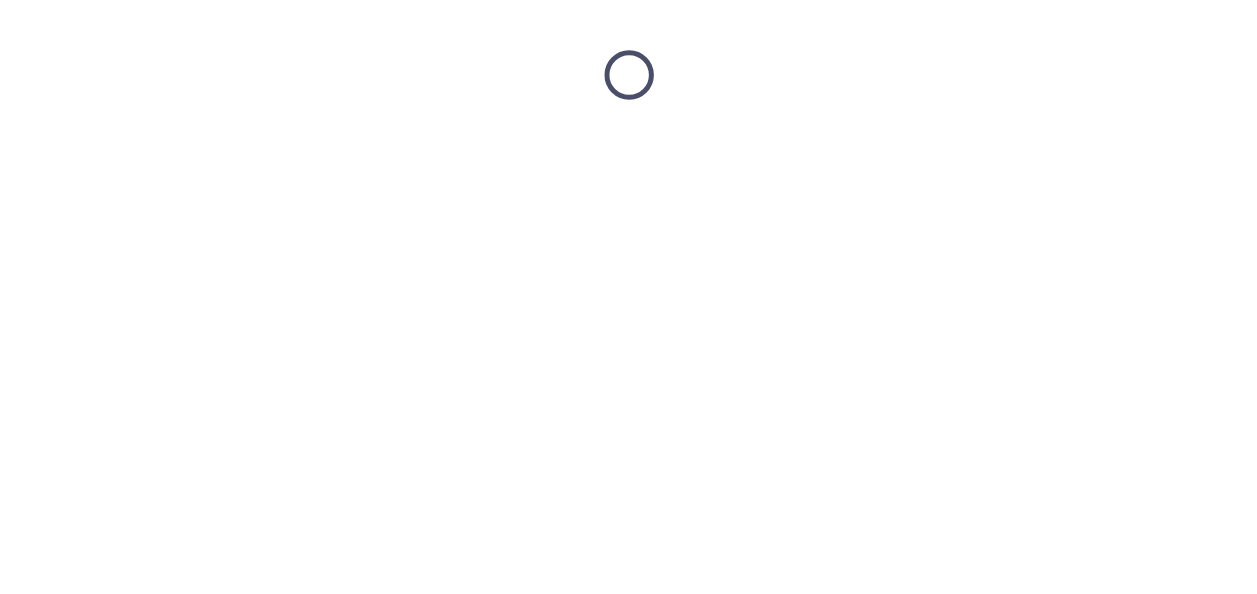 scroll, scrollTop: 0, scrollLeft: 0, axis: both 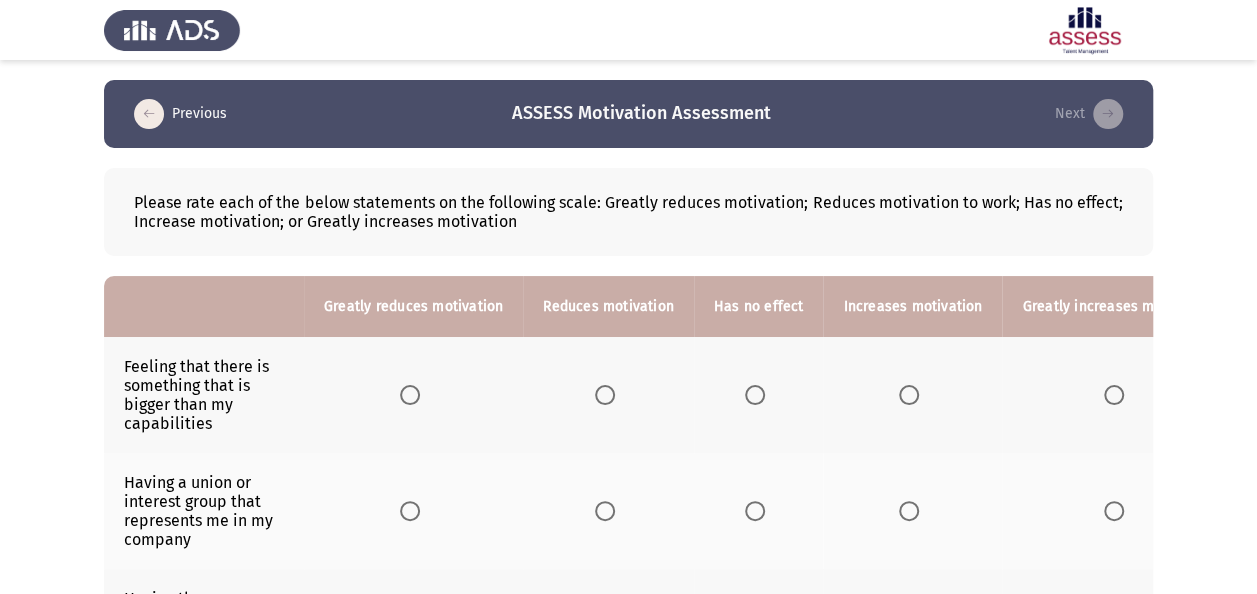 click at bounding box center (1114, 395) 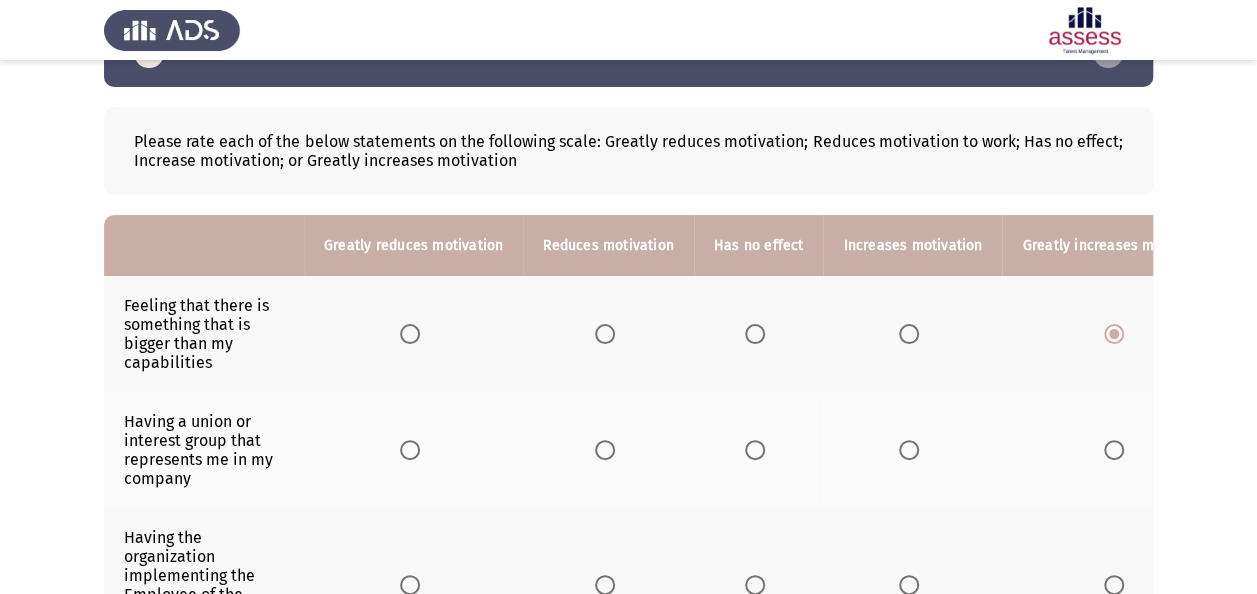 scroll, scrollTop: 200, scrollLeft: 0, axis: vertical 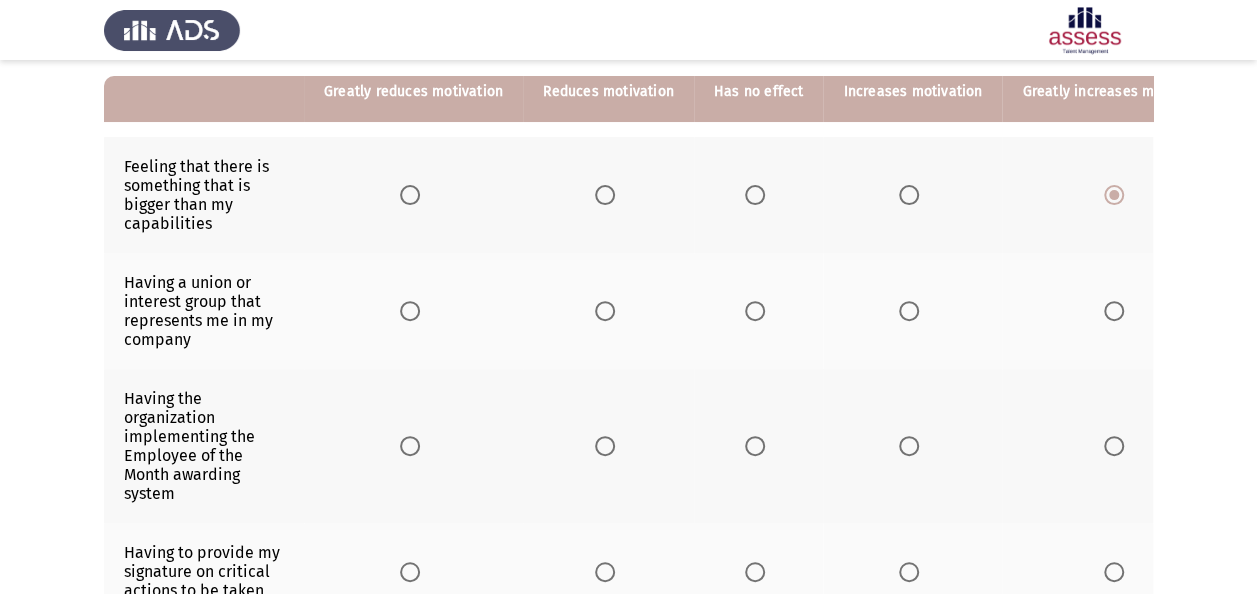 click at bounding box center [909, 311] 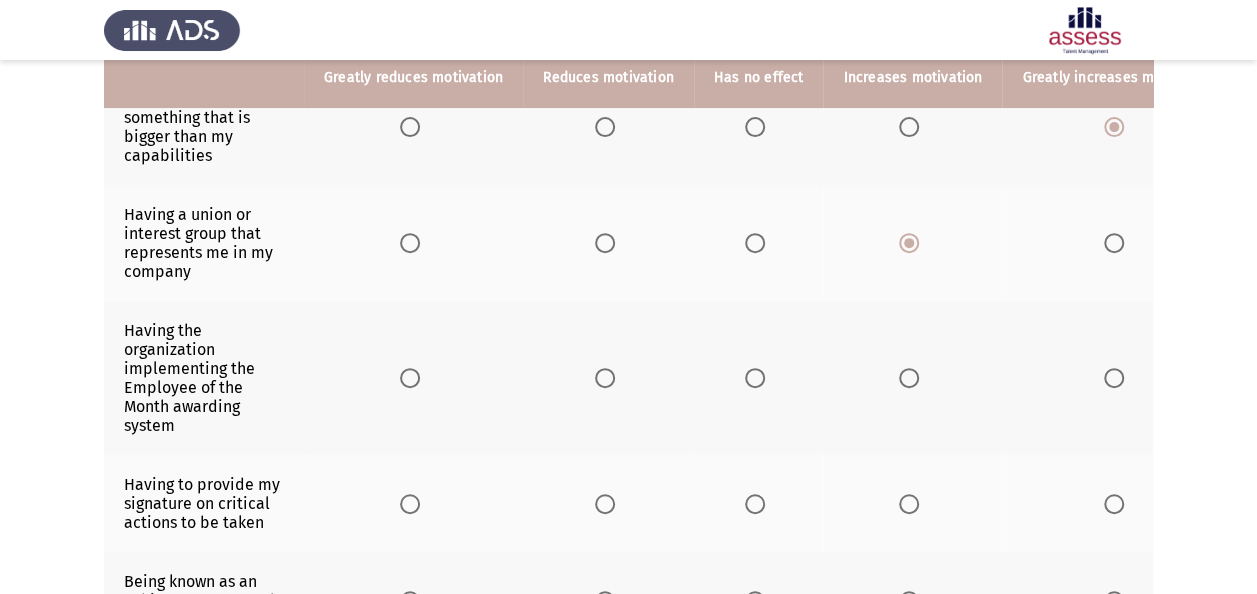 scroll, scrollTop: 300, scrollLeft: 0, axis: vertical 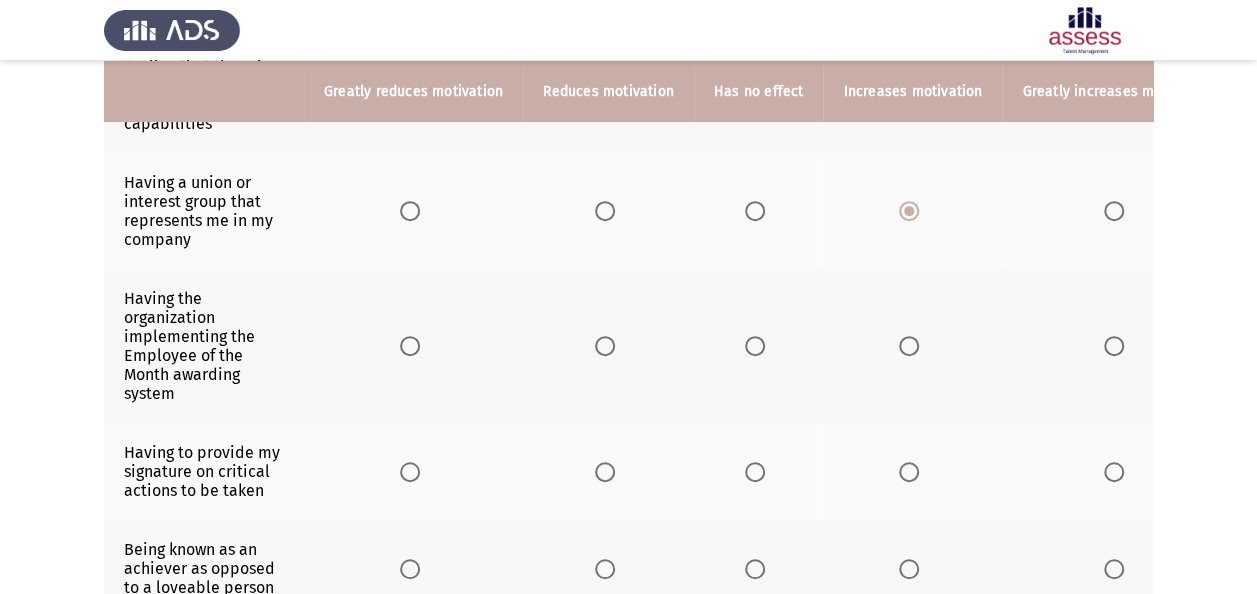 click at bounding box center [909, 346] 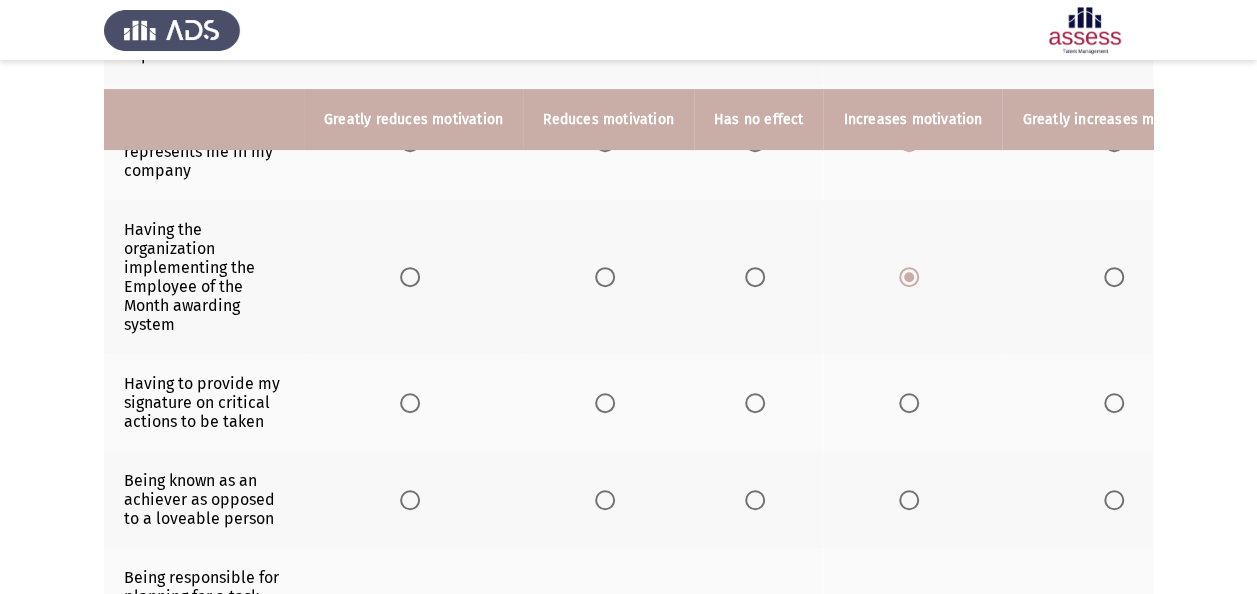 scroll, scrollTop: 400, scrollLeft: 0, axis: vertical 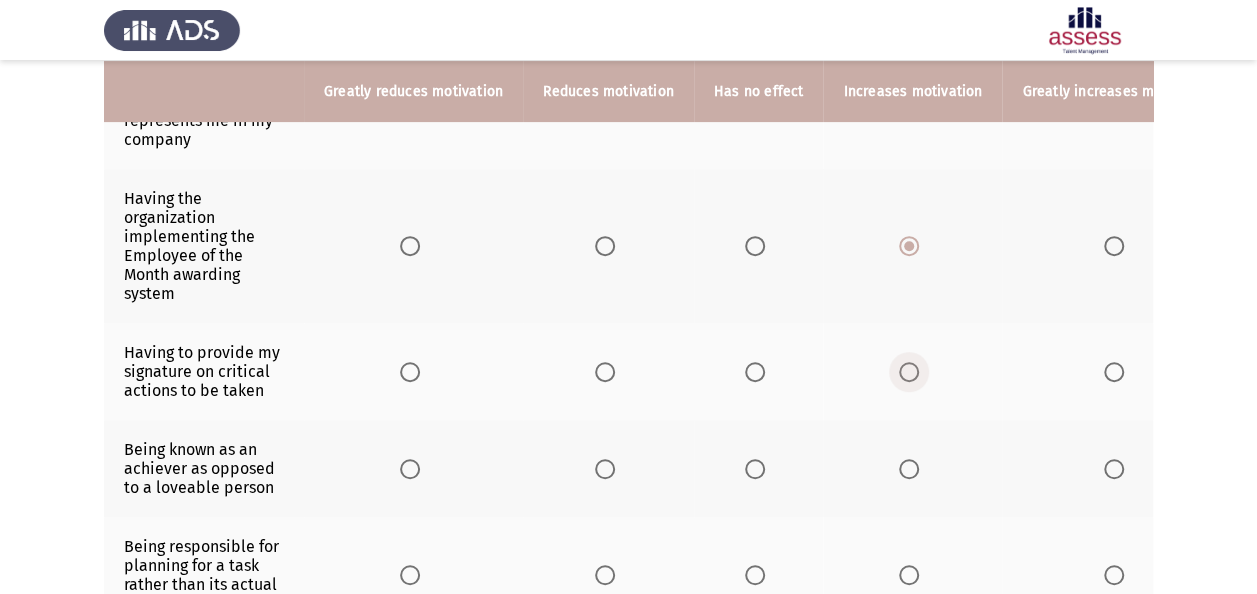 click at bounding box center [909, 372] 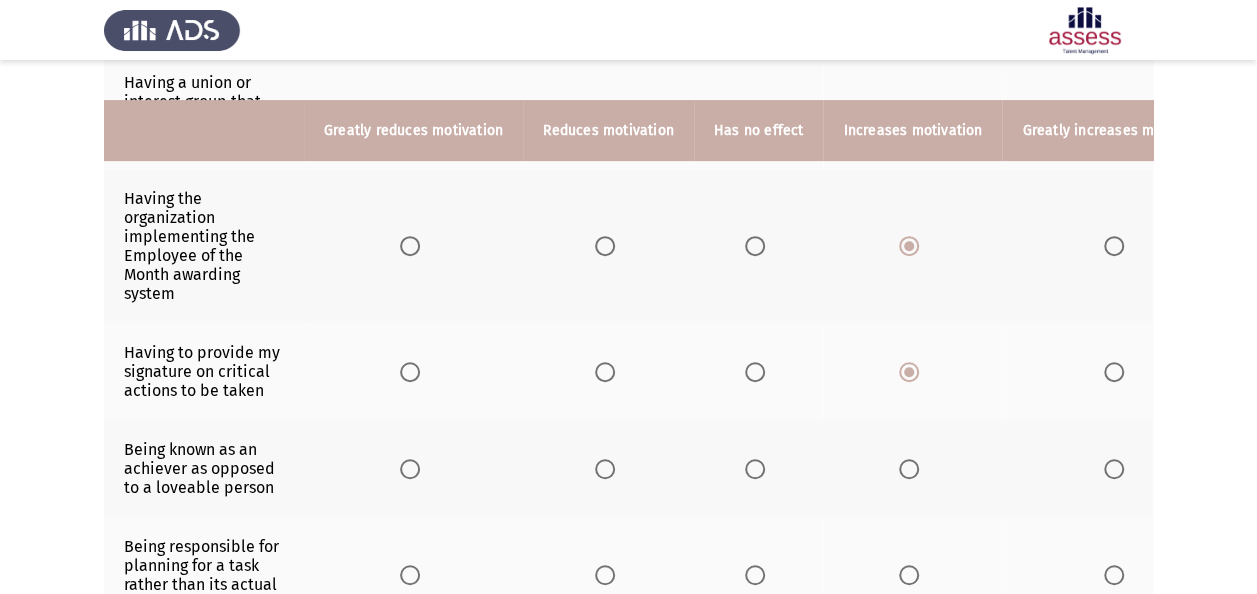 scroll, scrollTop: 500, scrollLeft: 0, axis: vertical 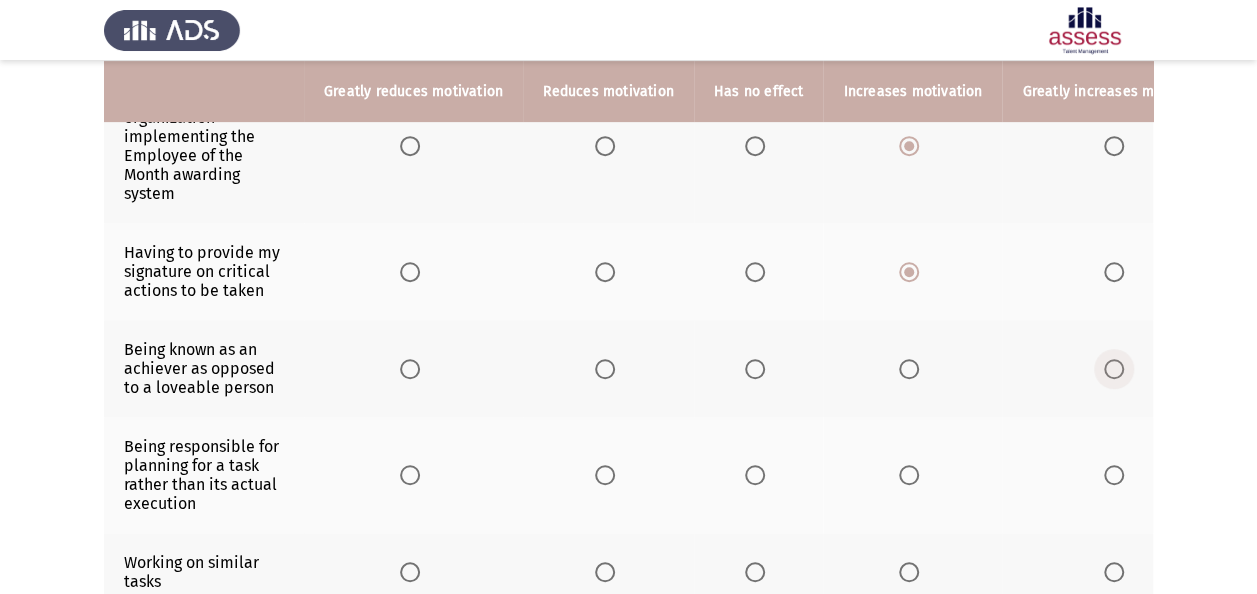 click at bounding box center [1114, 369] 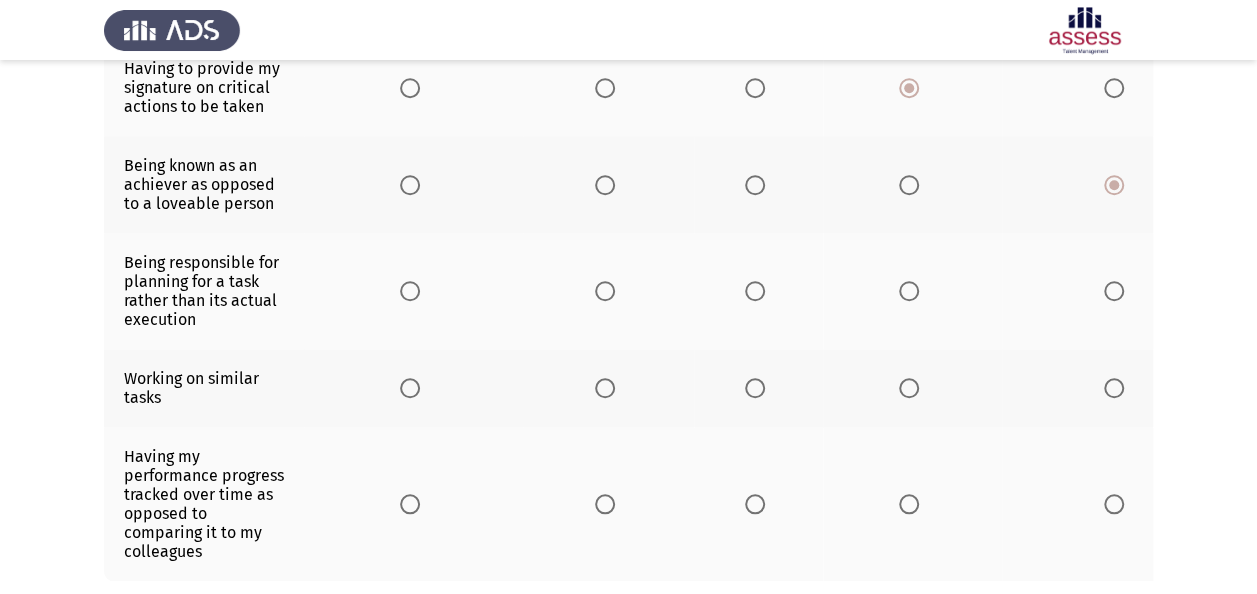 scroll, scrollTop: 700, scrollLeft: 0, axis: vertical 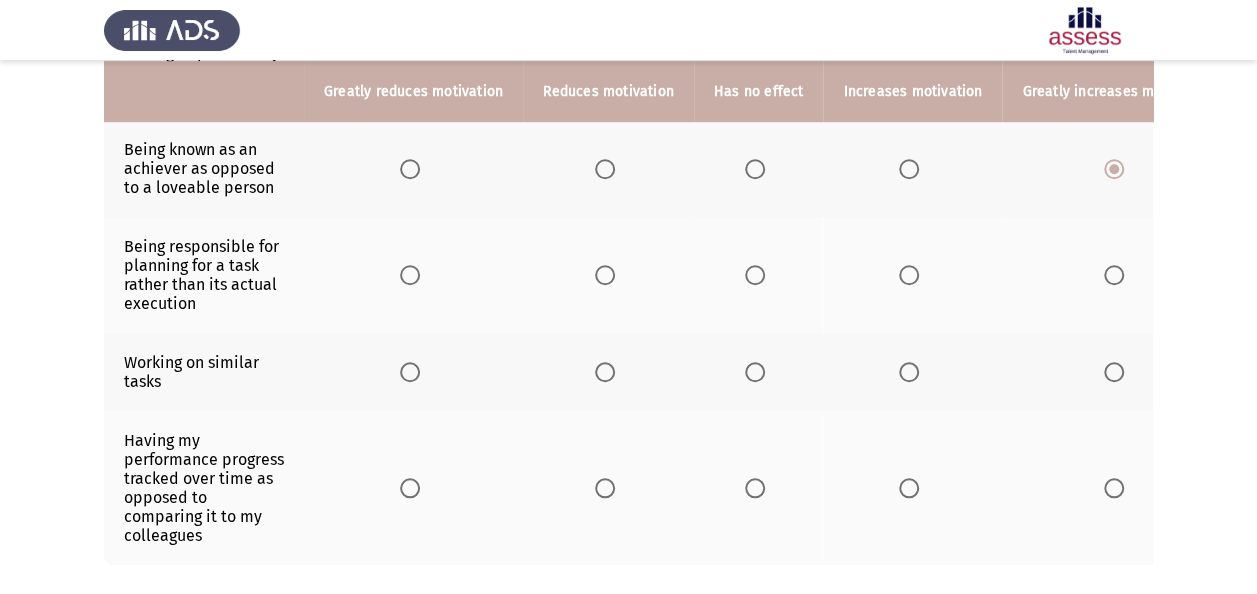 click at bounding box center (1114, 275) 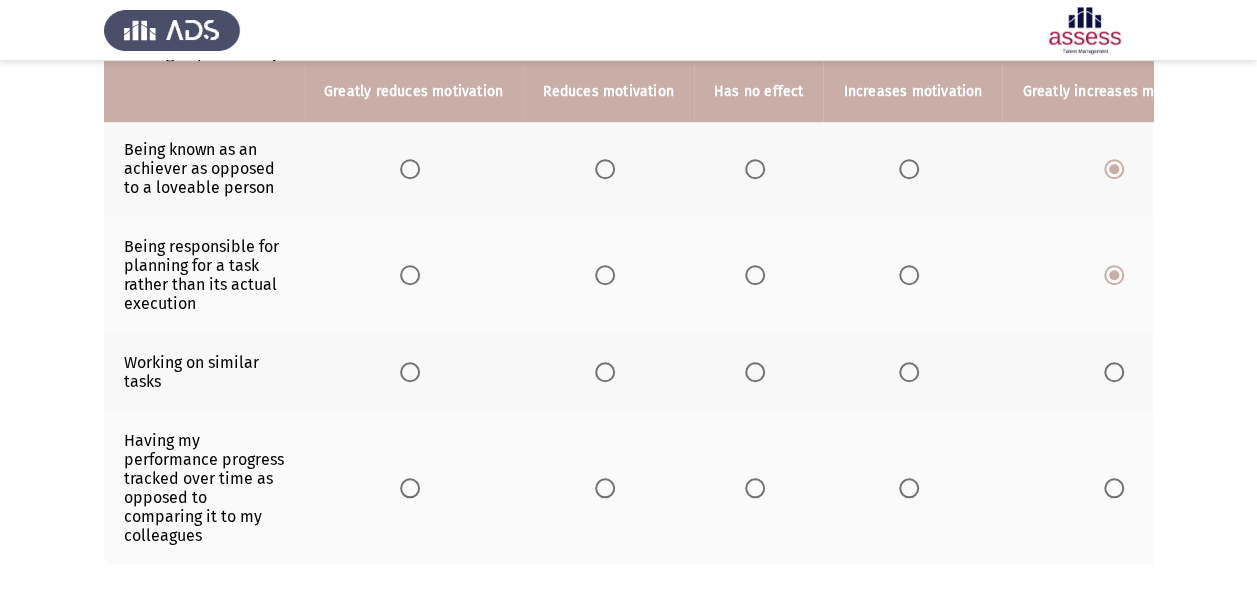 click at bounding box center (605, 372) 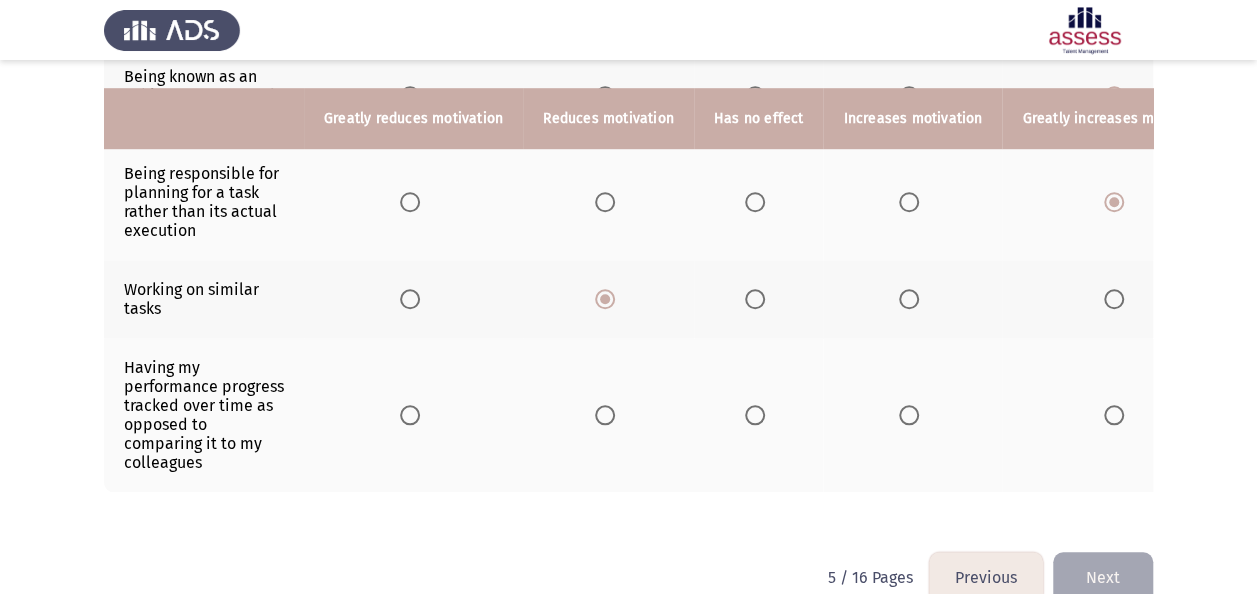 scroll, scrollTop: 800, scrollLeft: 0, axis: vertical 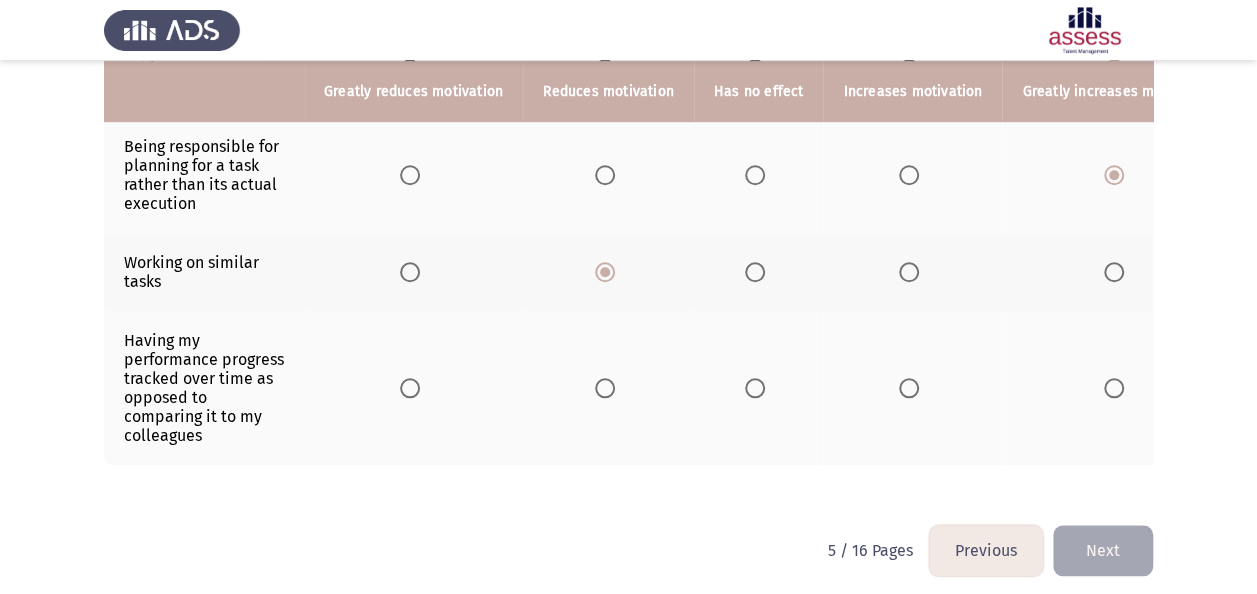 click at bounding box center [909, 388] 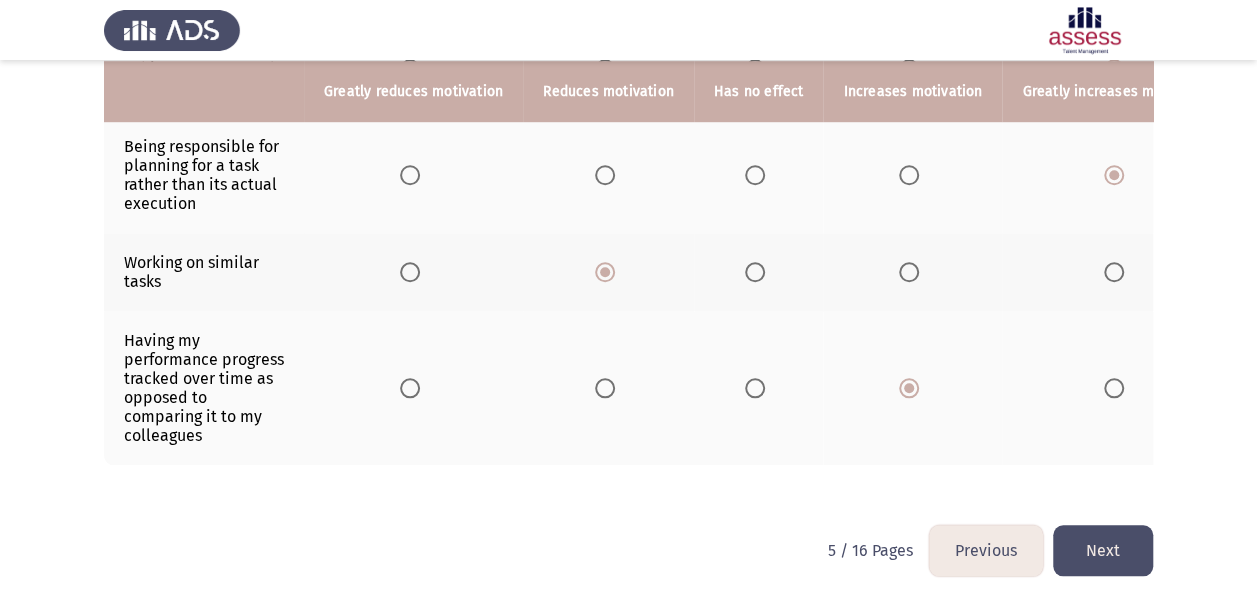 click on "Next" 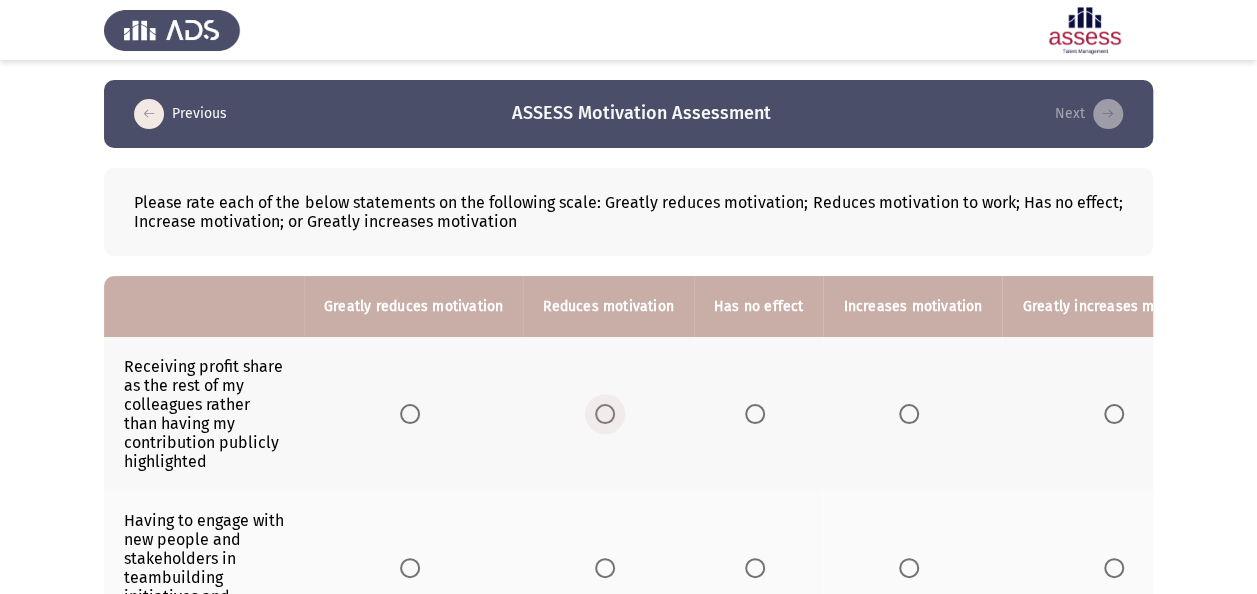click at bounding box center (605, 414) 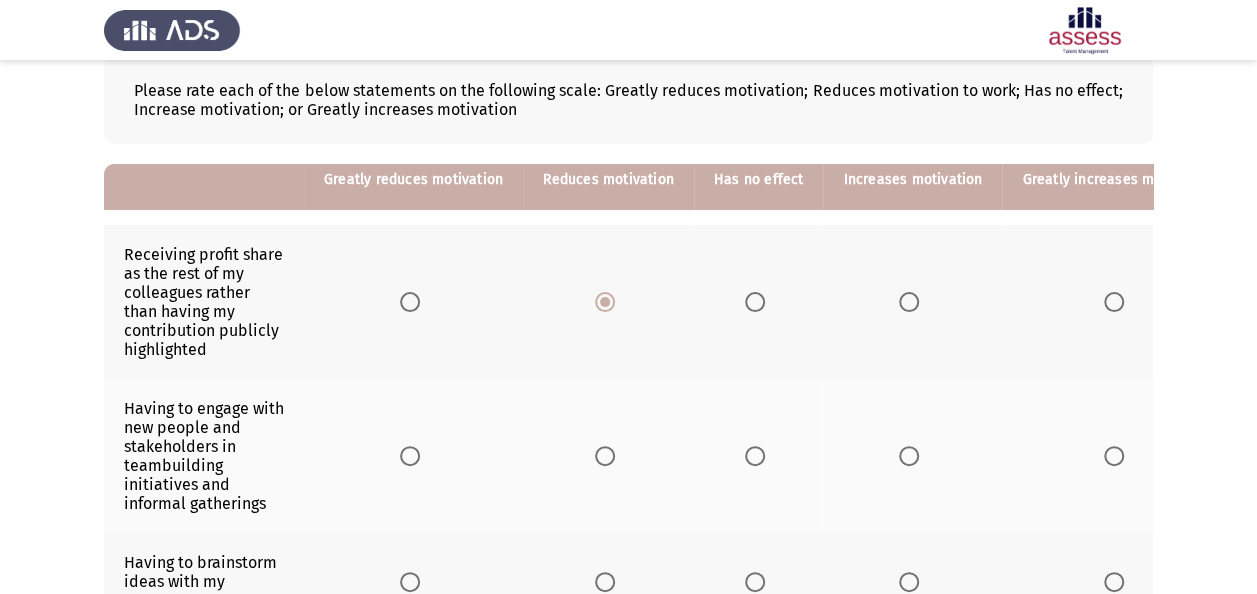 scroll, scrollTop: 200, scrollLeft: 0, axis: vertical 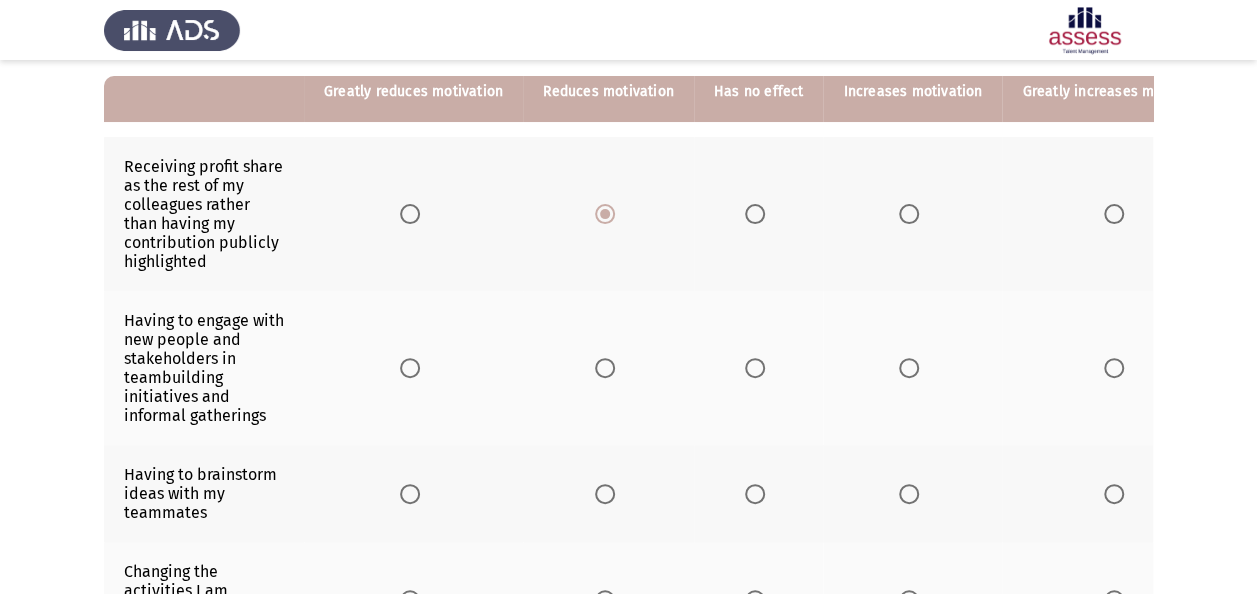 click at bounding box center (909, 368) 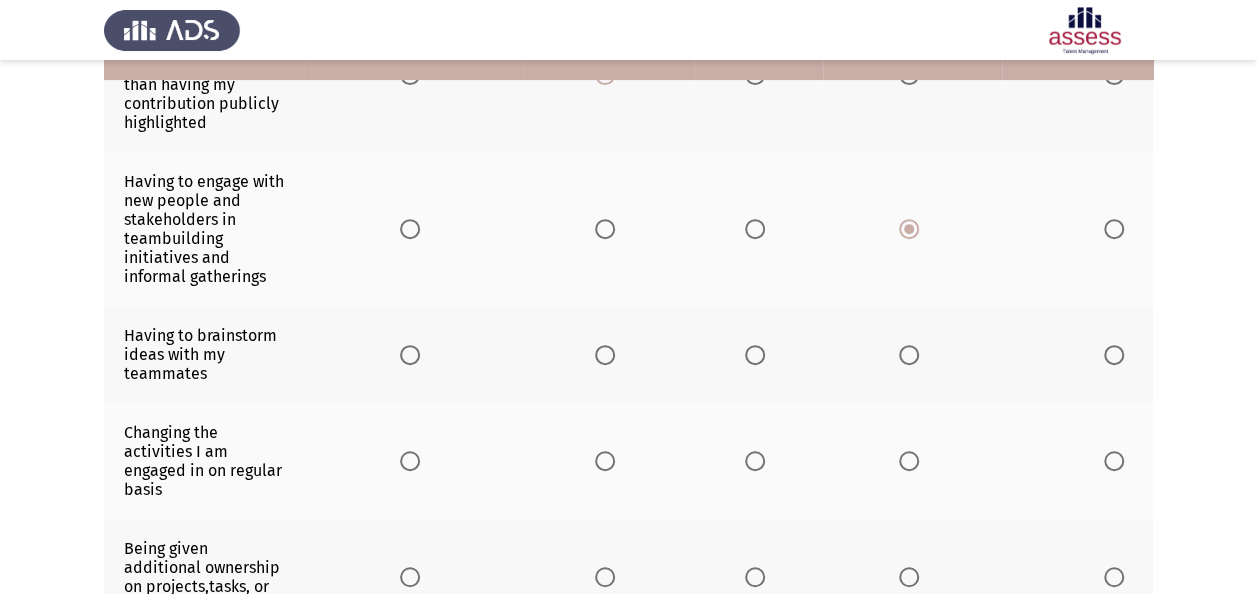 scroll, scrollTop: 400, scrollLeft: 0, axis: vertical 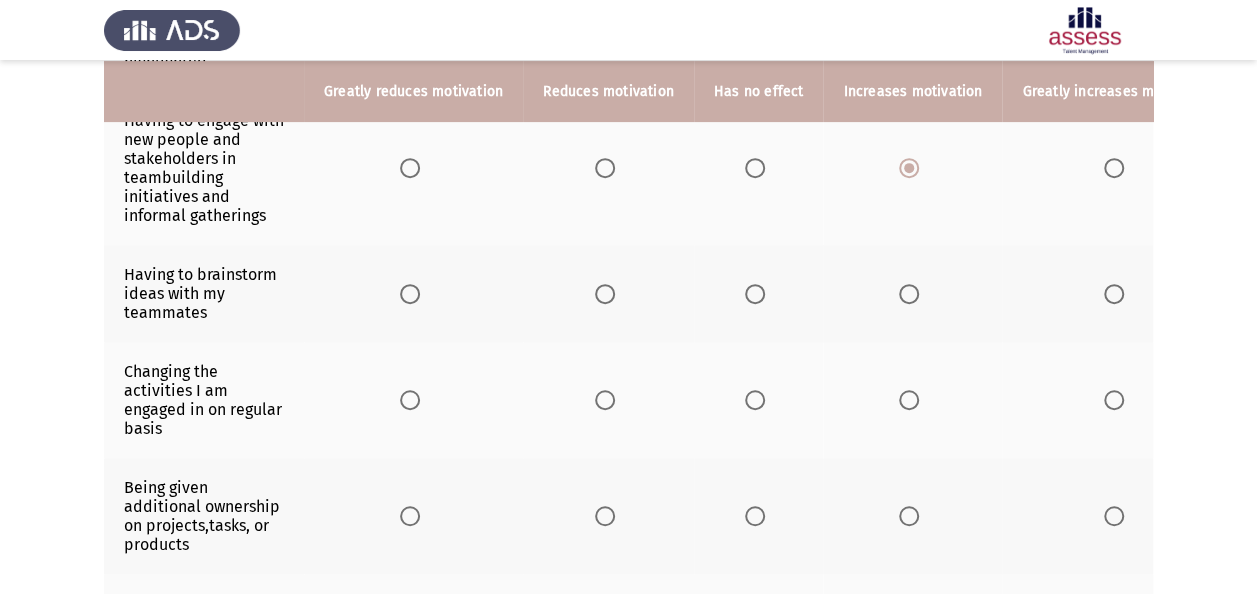 click at bounding box center [909, 294] 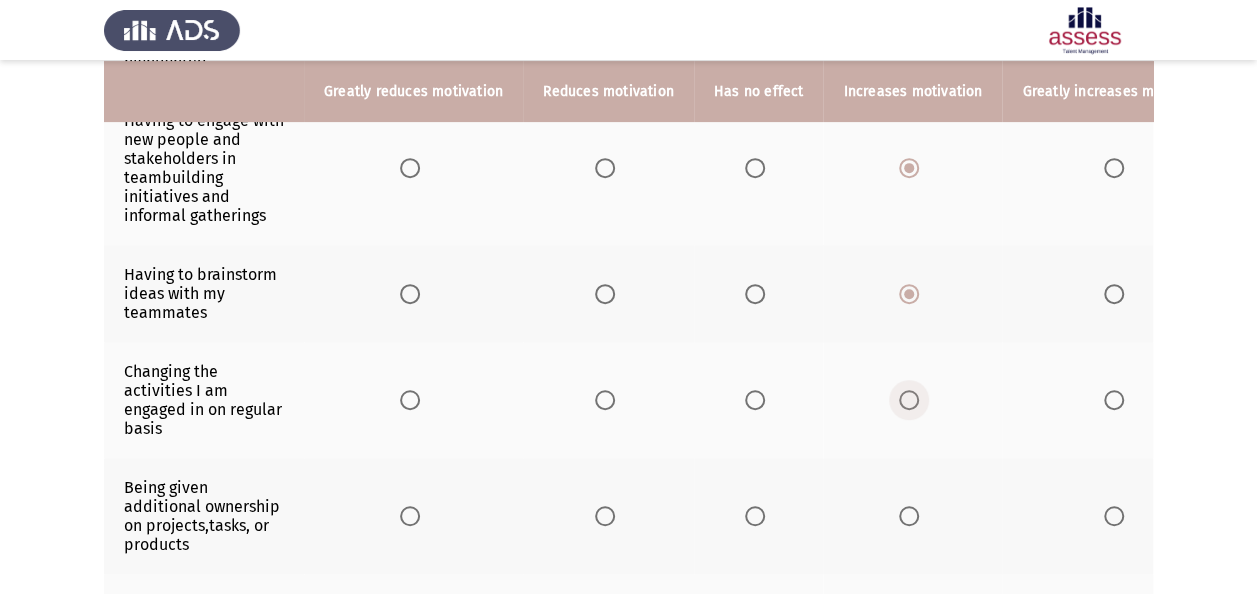 click at bounding box center [909, 400] 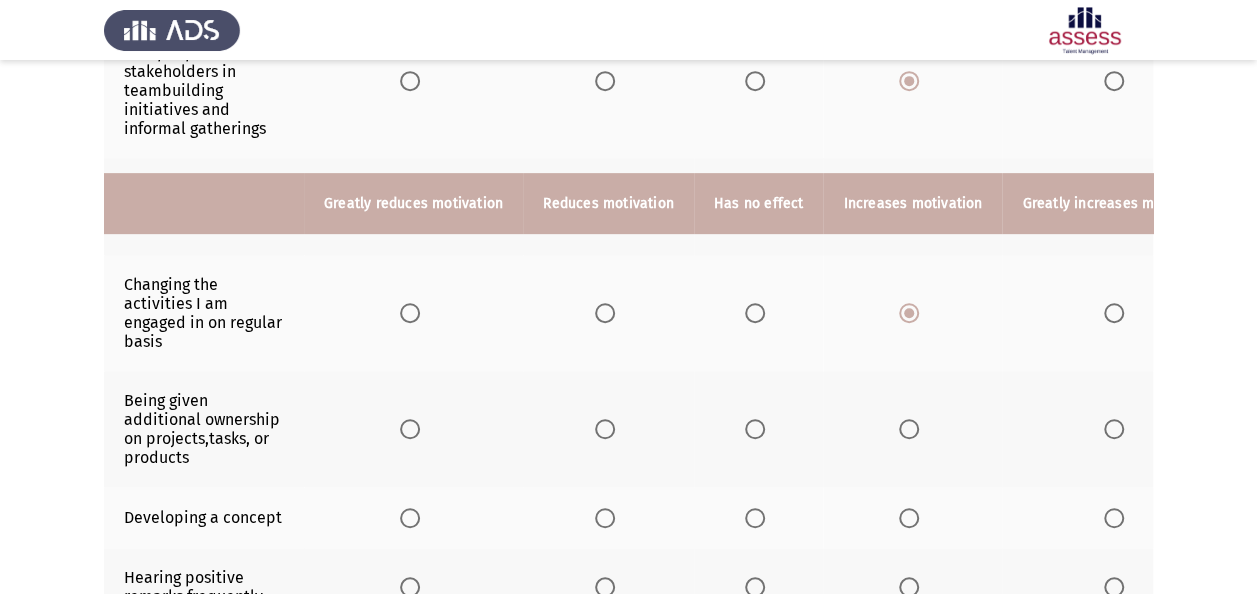 scroll, scrollTop: 600, scrollLeft: 0, axis: vertical 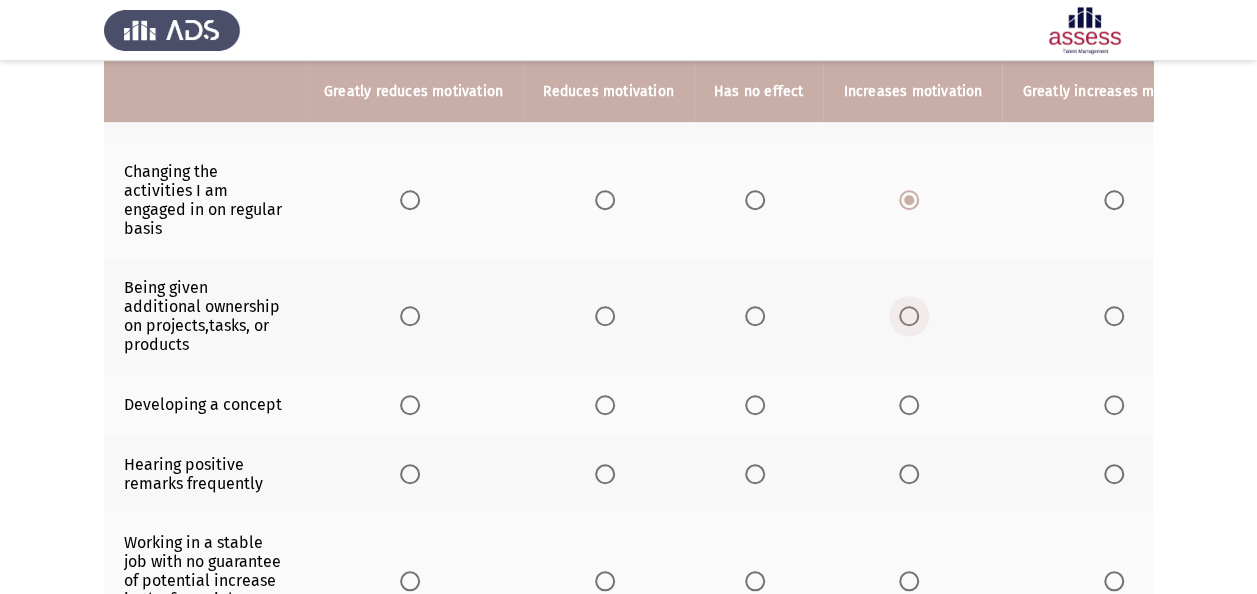 click at bounding box center (909, 316) 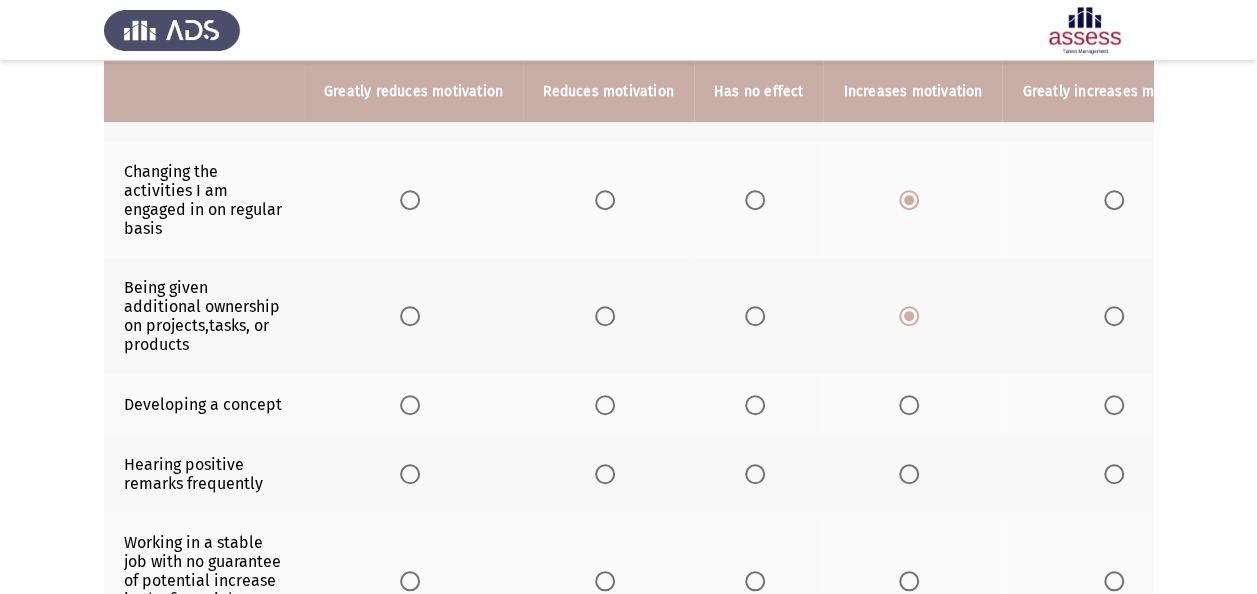 click at bounding box center [909, 405] 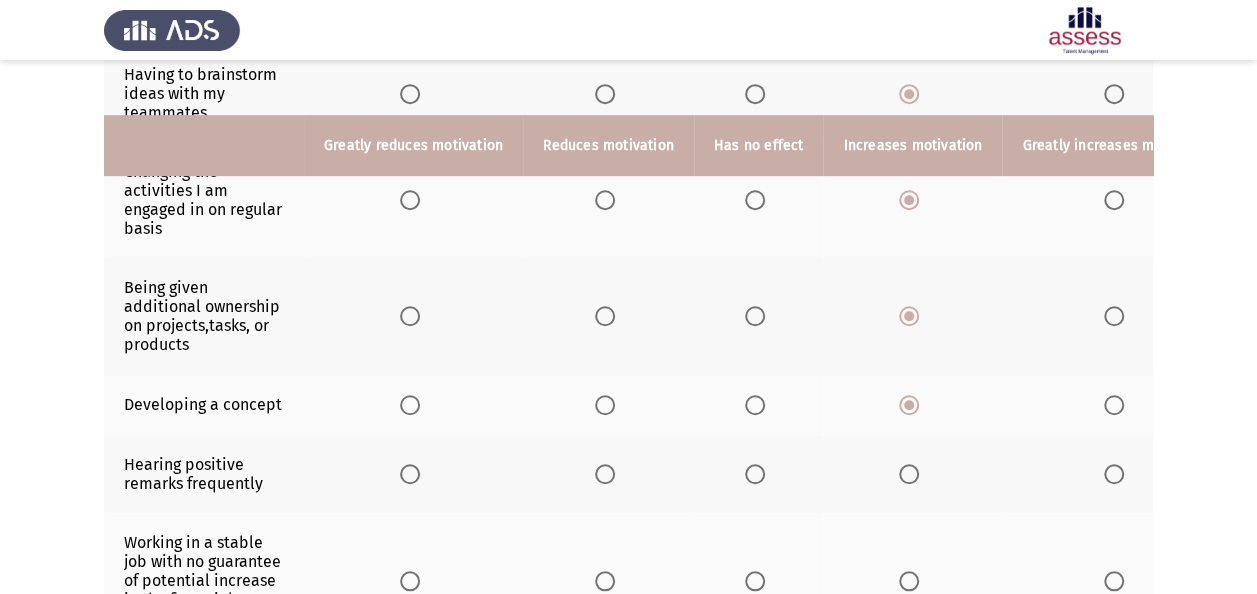 scroll, scrollTop: 700, scrollLeft: 0, axis: vertical 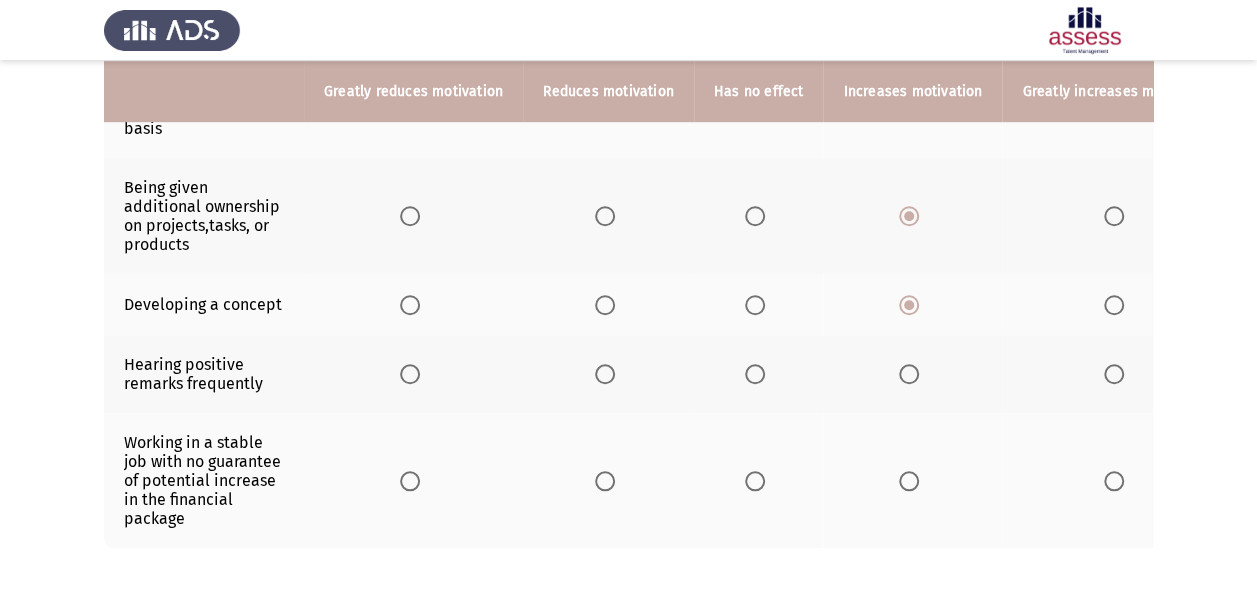 click at bounding box center [909, 374] 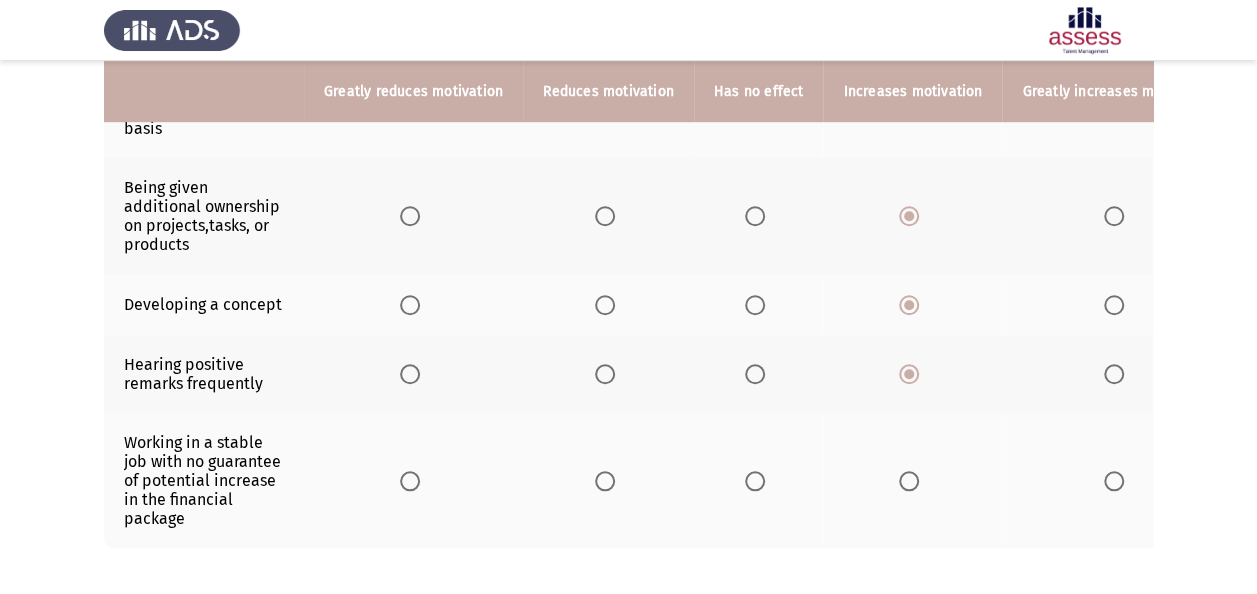 click at bounding box center (410, 481) 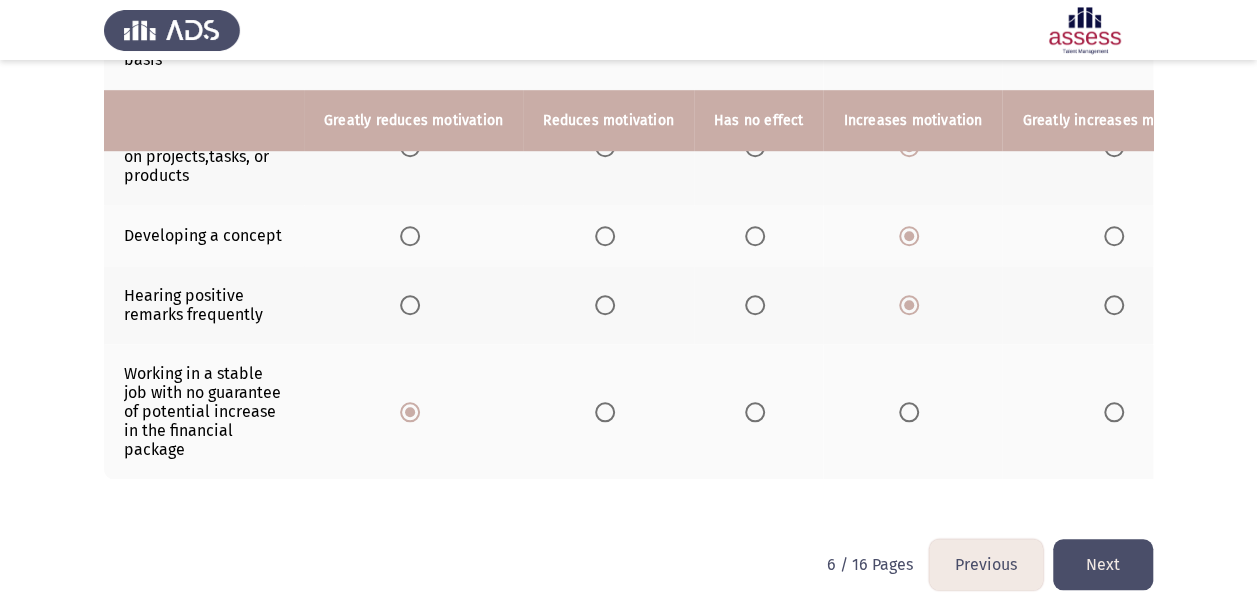 scroll, scrollTop: 798, scrollLeft: 0, axis: vertical 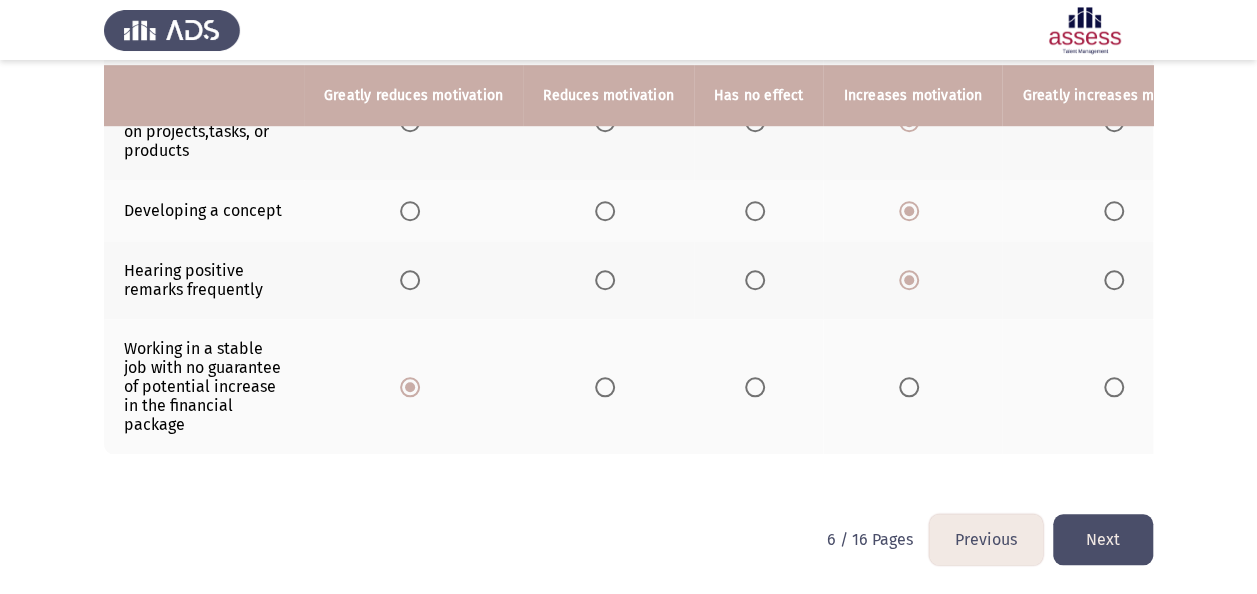 click on "Next" 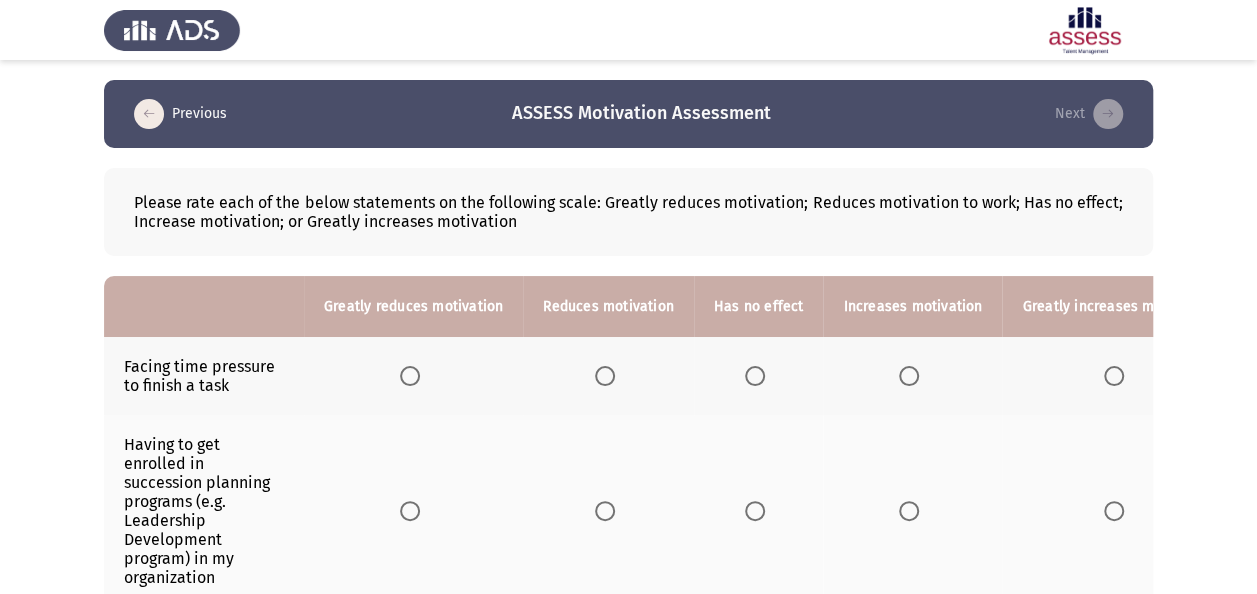 click at bounding box center (909, 376) 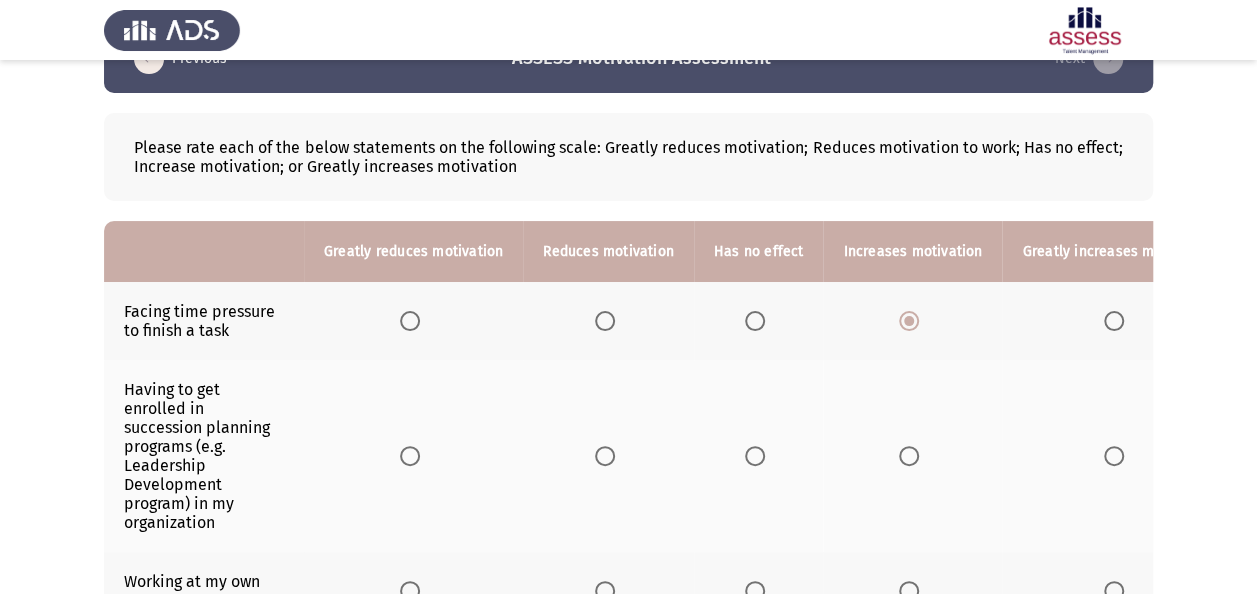 scroll, scrollTop: 100, scrollLeft: 0, axis: vertical 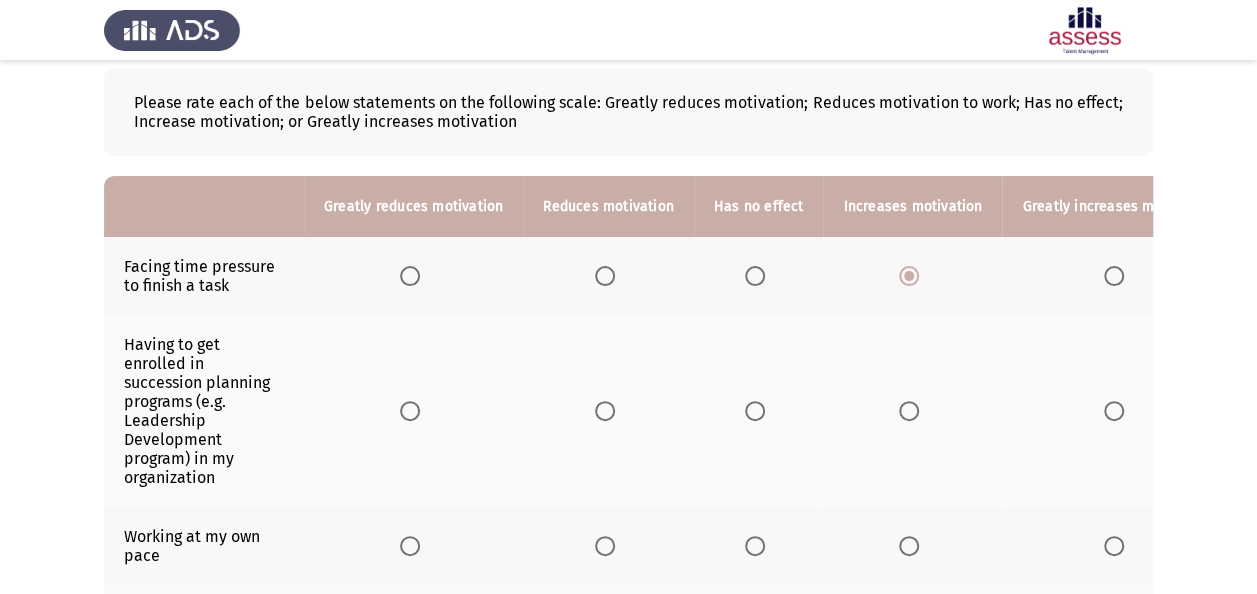 click 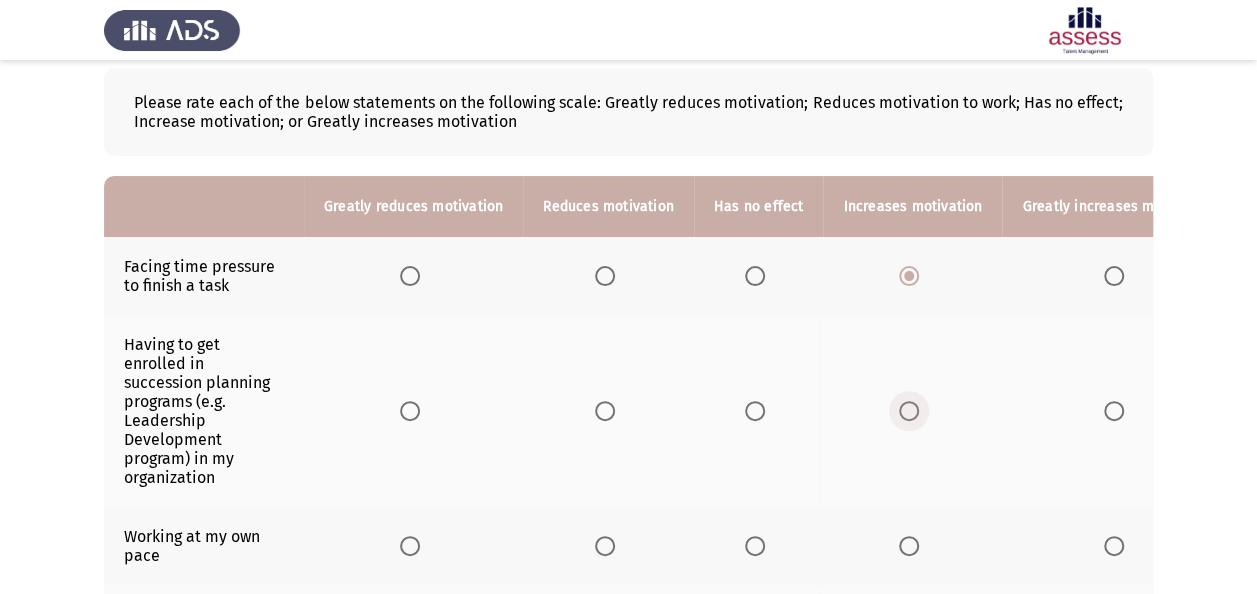 click at bounding box center [909, 411] 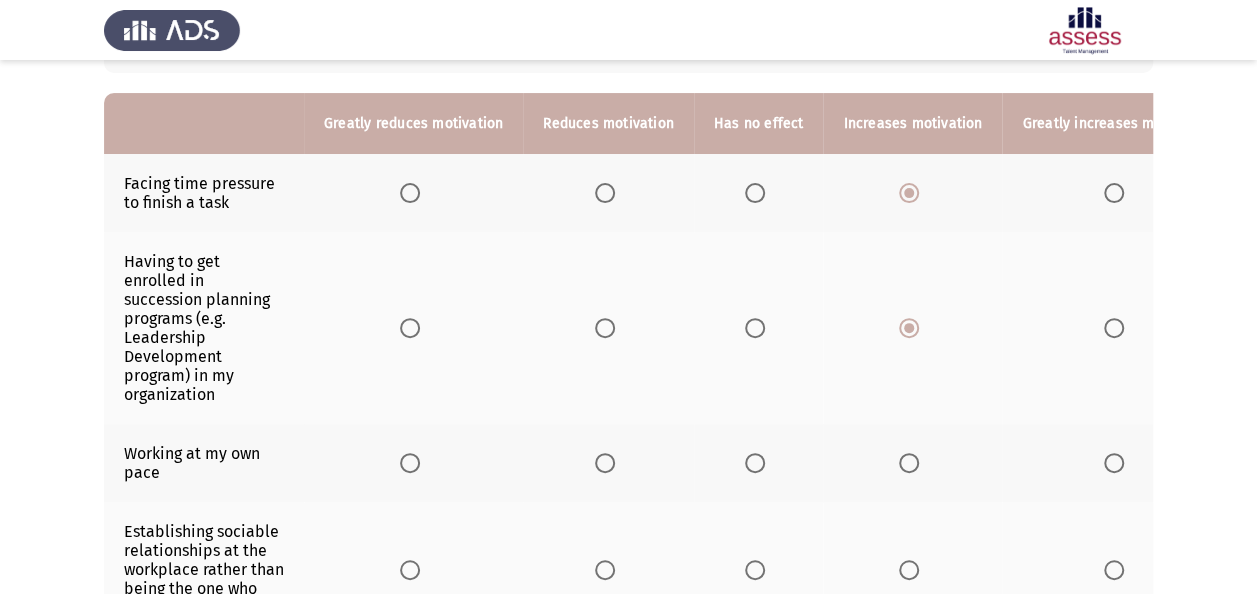 scroll, scrollTop: 300, scrollLeft: 0, axis: vertical 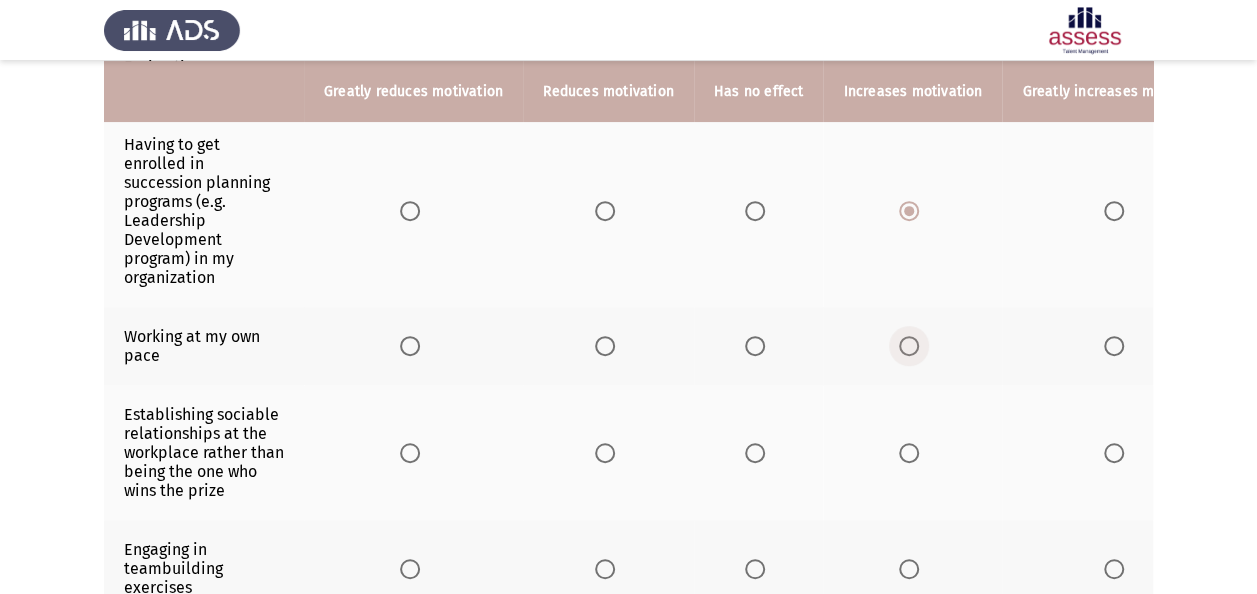 click at bounding box center (909, 346) 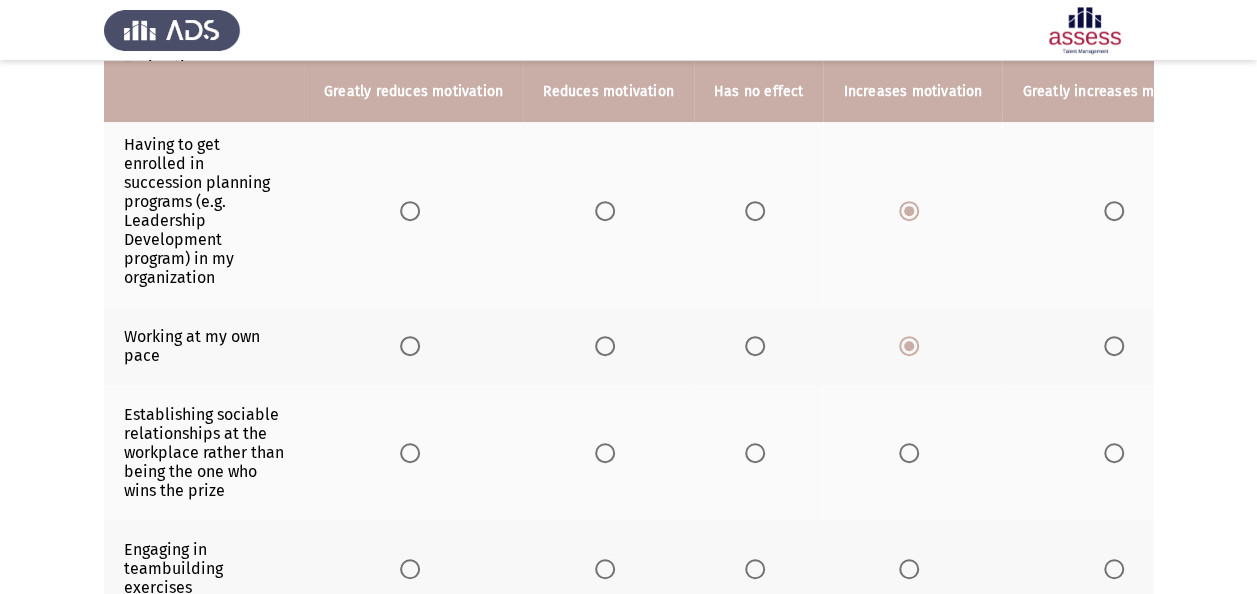 click at bounding box center (1114, 346) 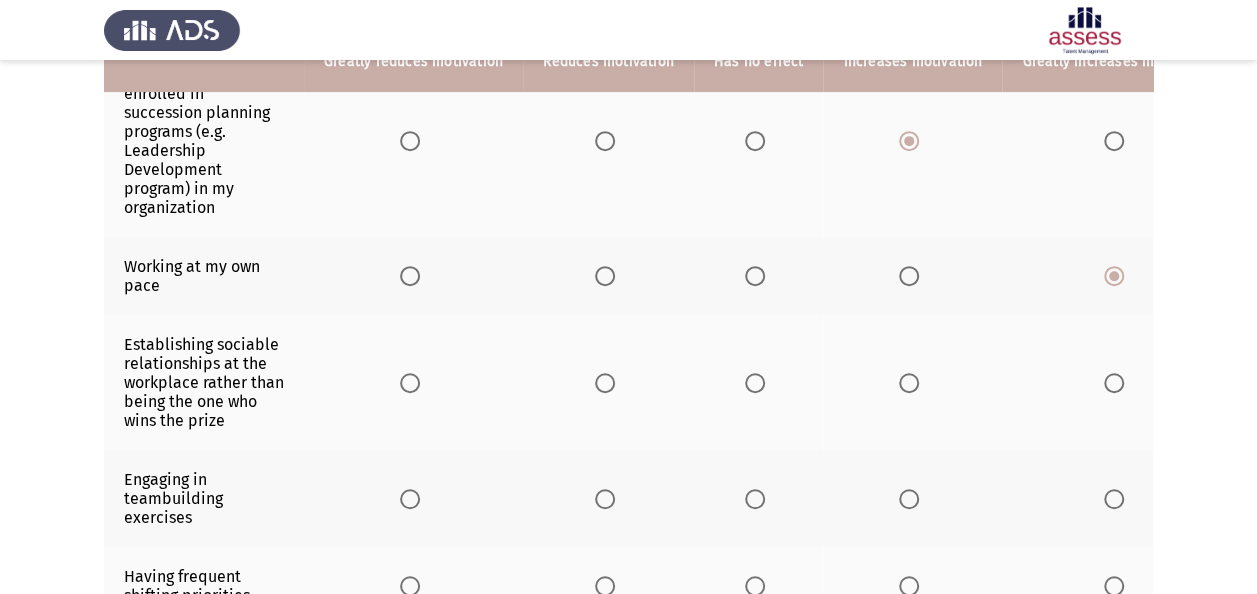 scroll, scrollTop: 400, scrollLeft: 0, axis: vertical 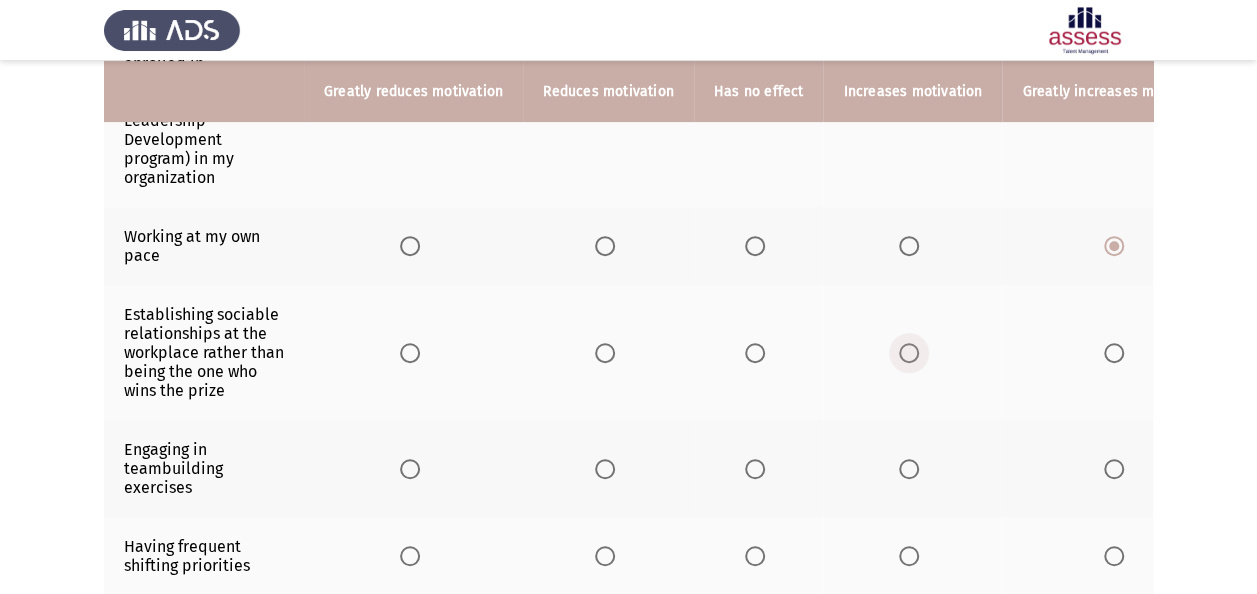 click at bounding box center [909, 353] 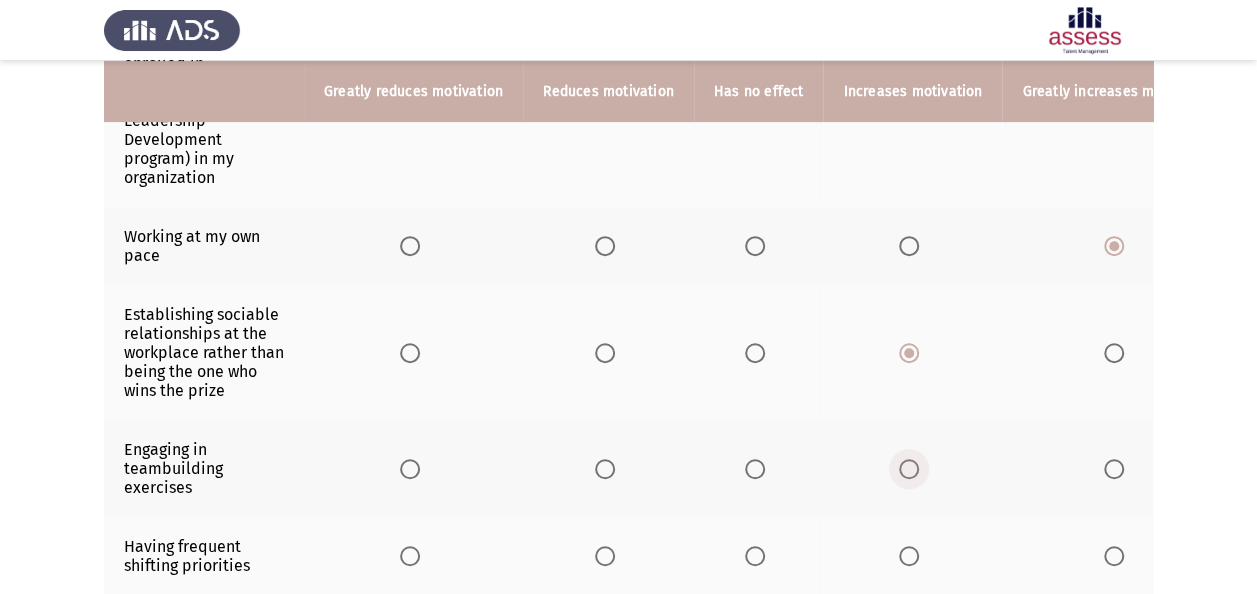 click at bounding box center [909, 469] 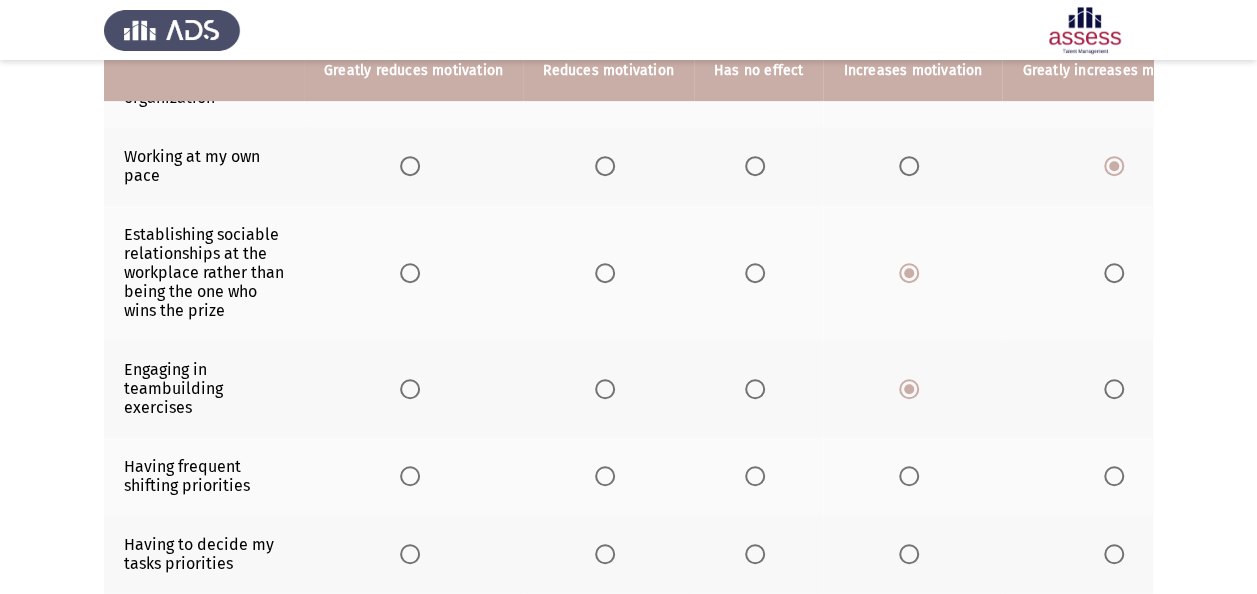 scroll, scrollTop: 600, scrollLeft: 0, axis: vertical 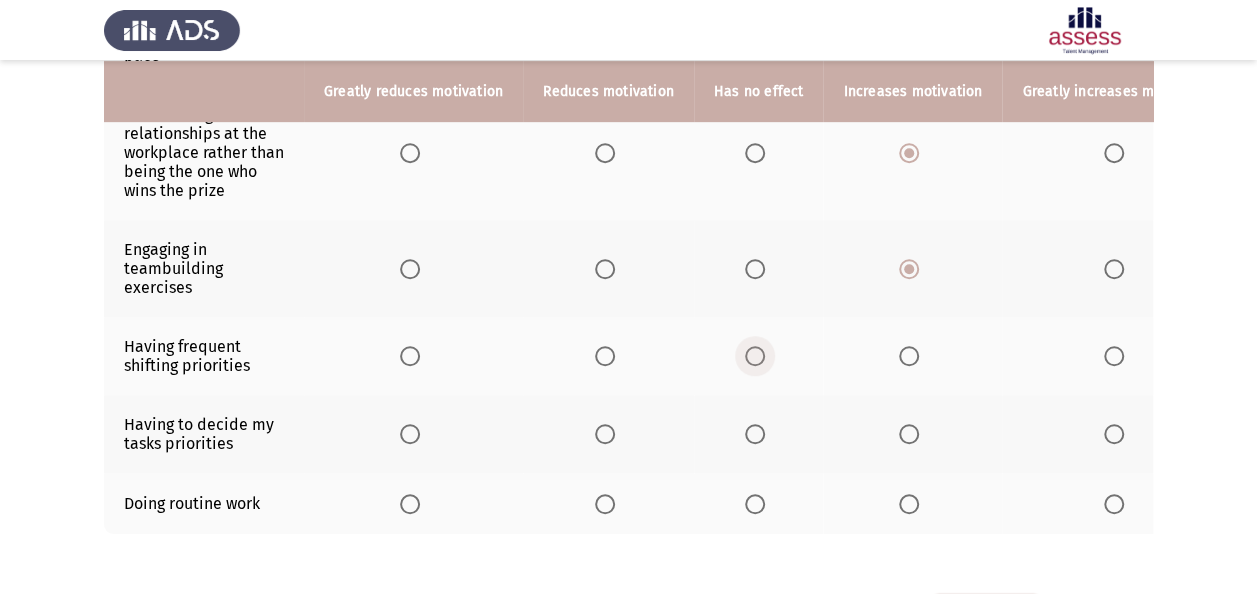 click at bounding box center (755, 356) 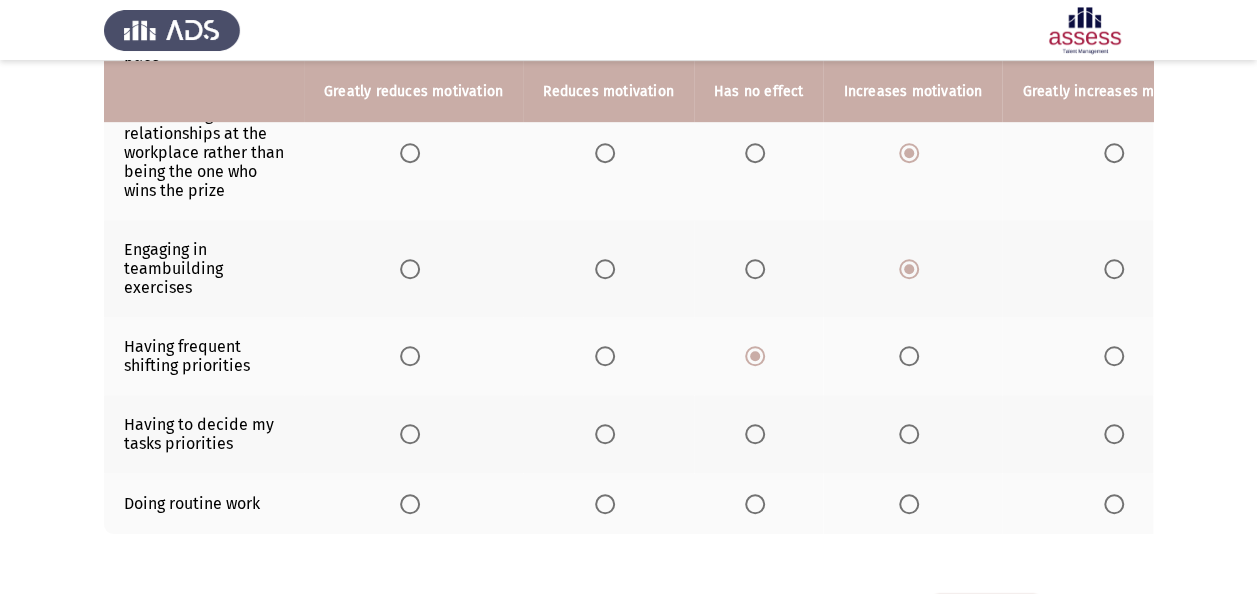 click at bounding box center (909, 434) 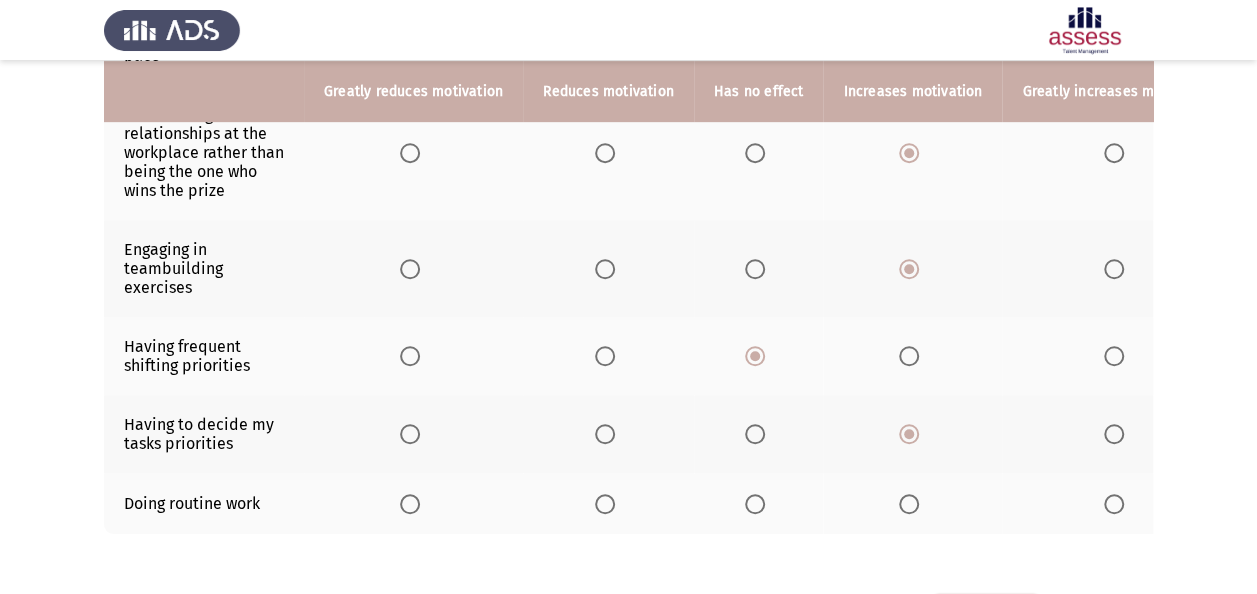click 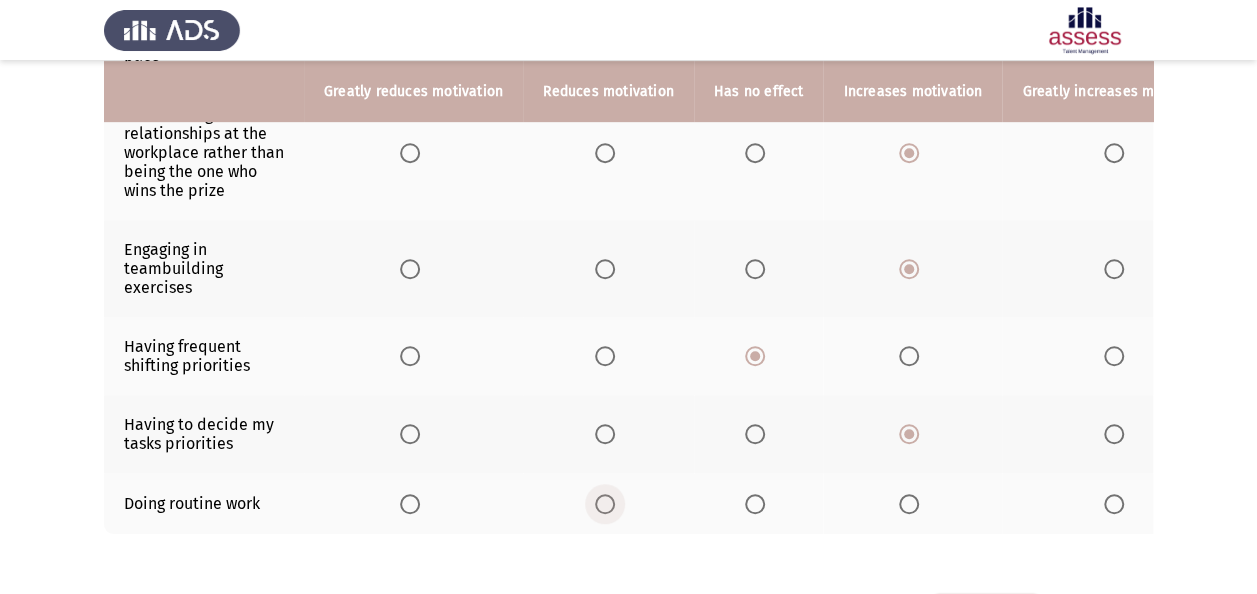 click at bounding box center (605, 504) 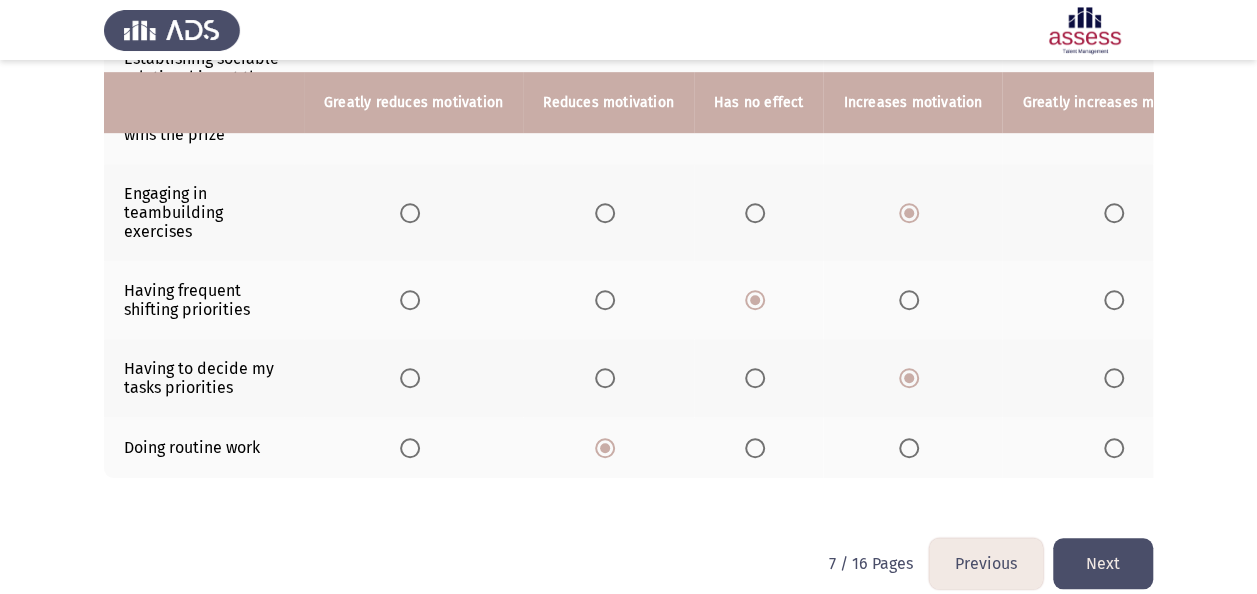 scroll, scrollTop: 686, scrollLeft: 0, axis: vertical 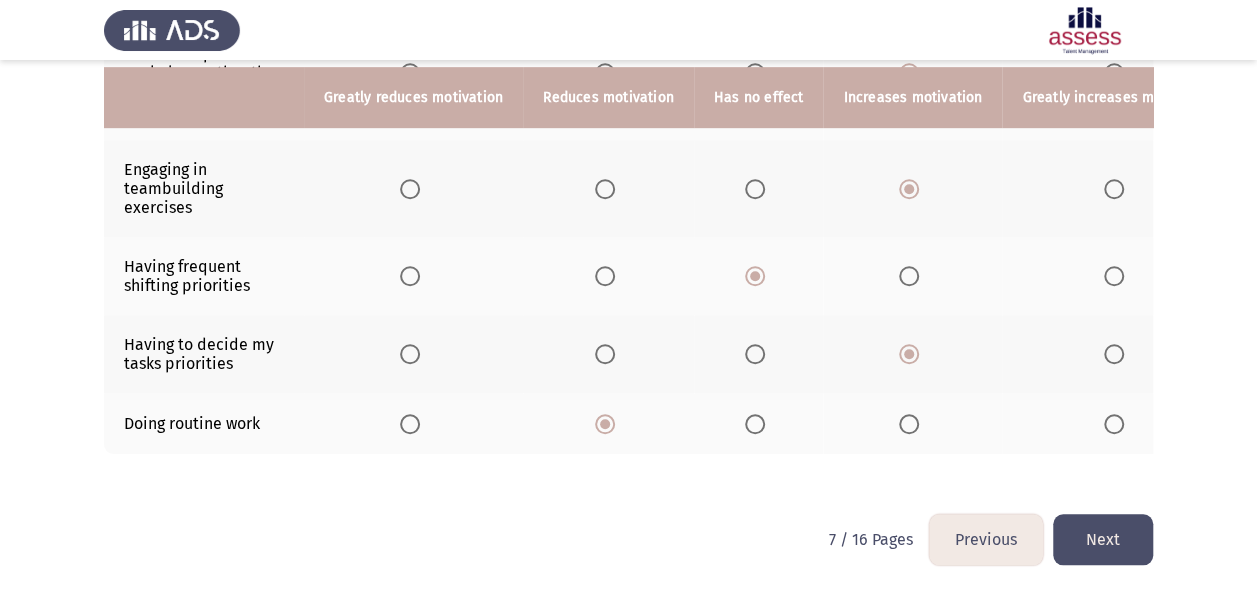 click on "Next" 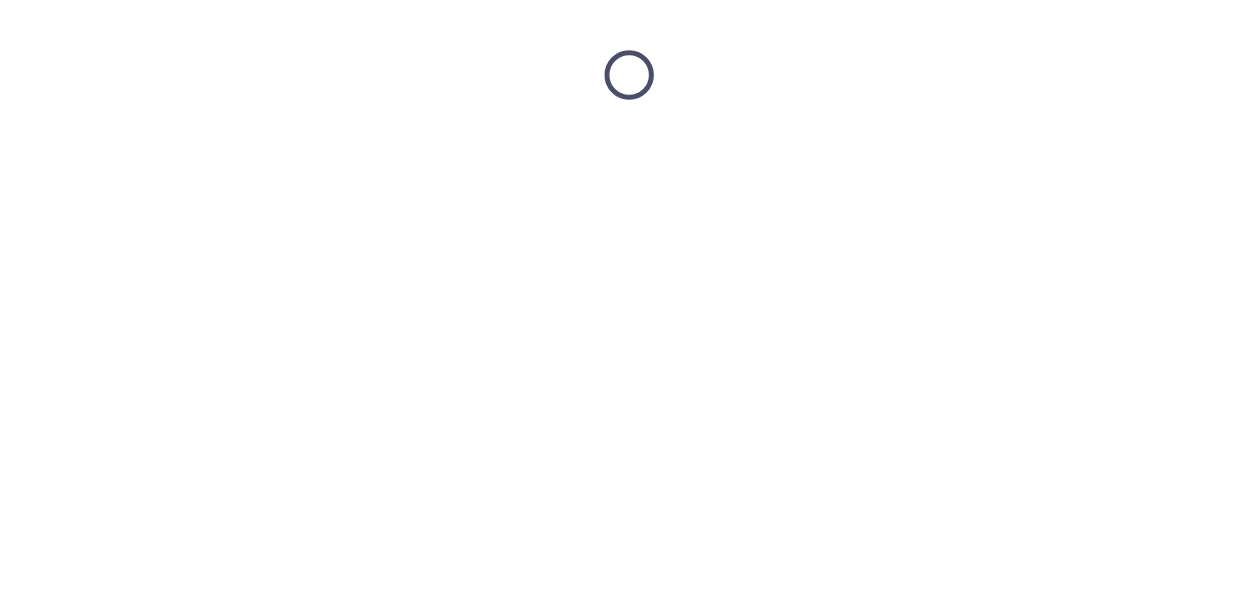 scroll, scrollTop: 0, scrollLeft: 0, axis: both 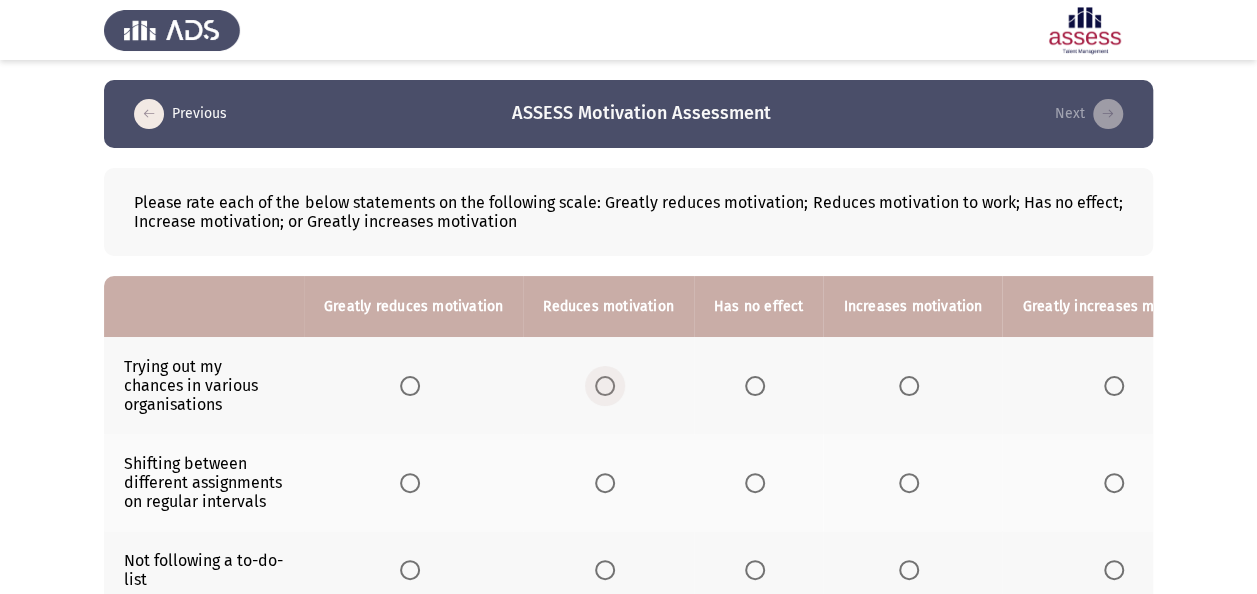 click at bounding box center (605, 386) 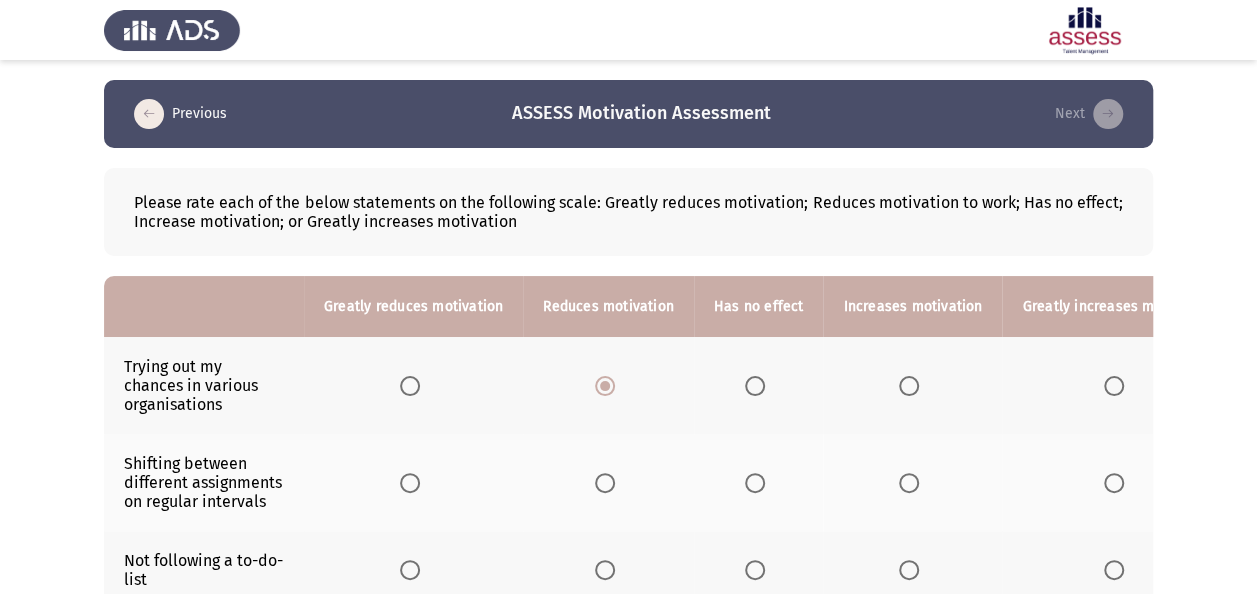 scroll, scrollTop: 100, scrollLeft: 0, axis: vertical 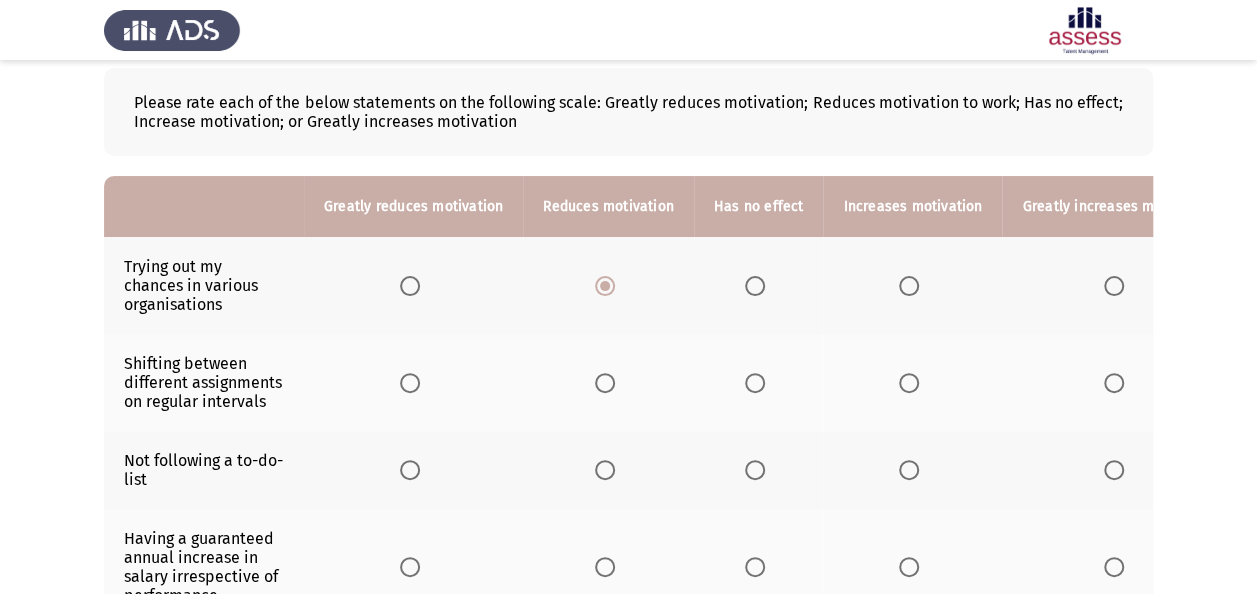 click at bounding box center (909, 383) 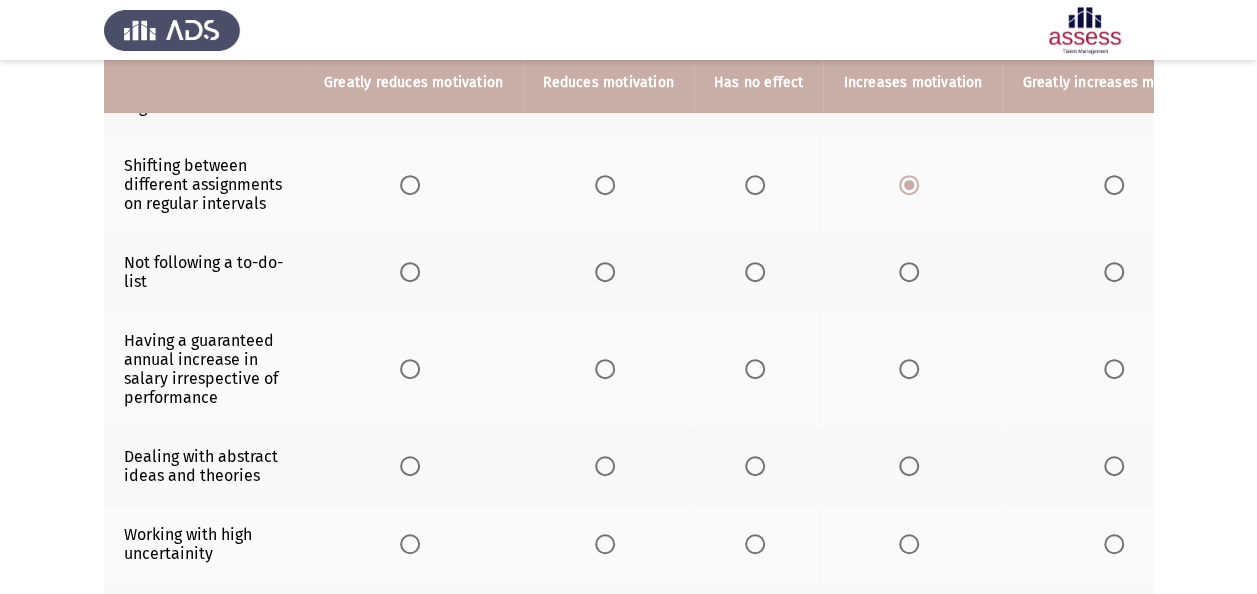 scroll, scrollTop: 300, scrollLeft: 0, axis: vertical 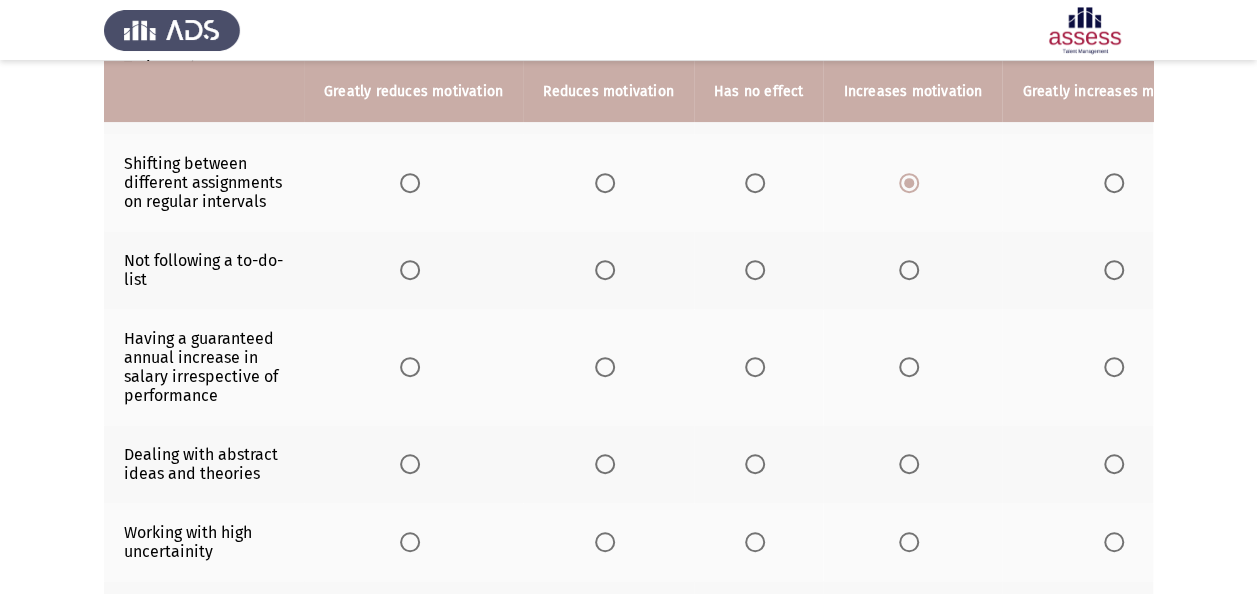 click at bounding box center [909, 270] 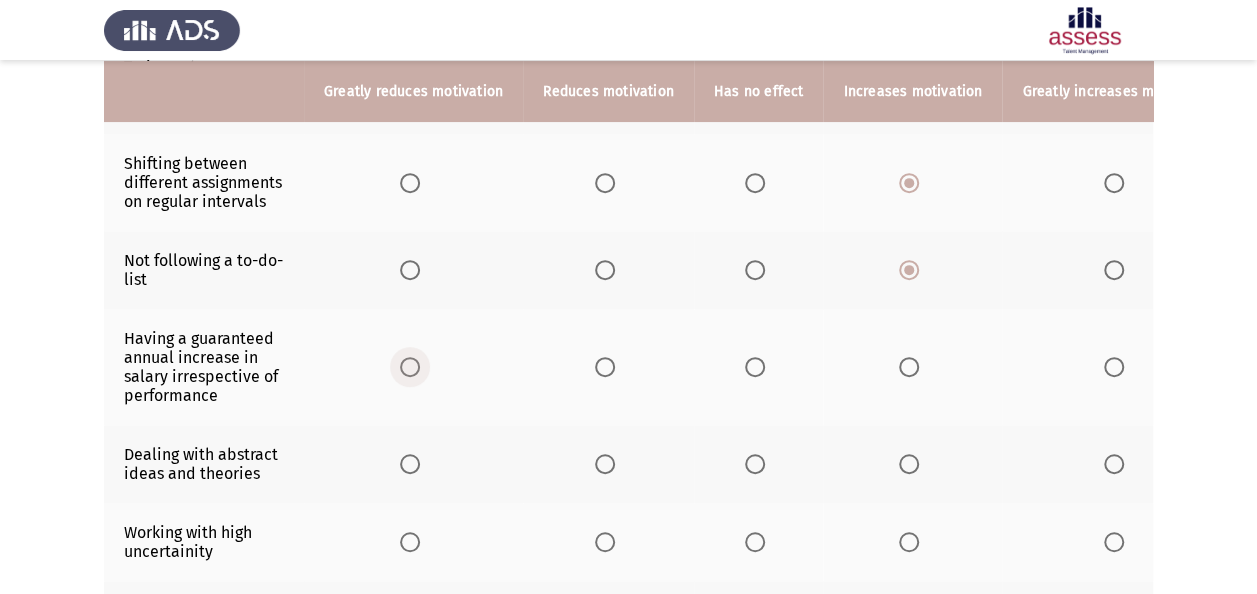 click at bounding box center (410, 367) 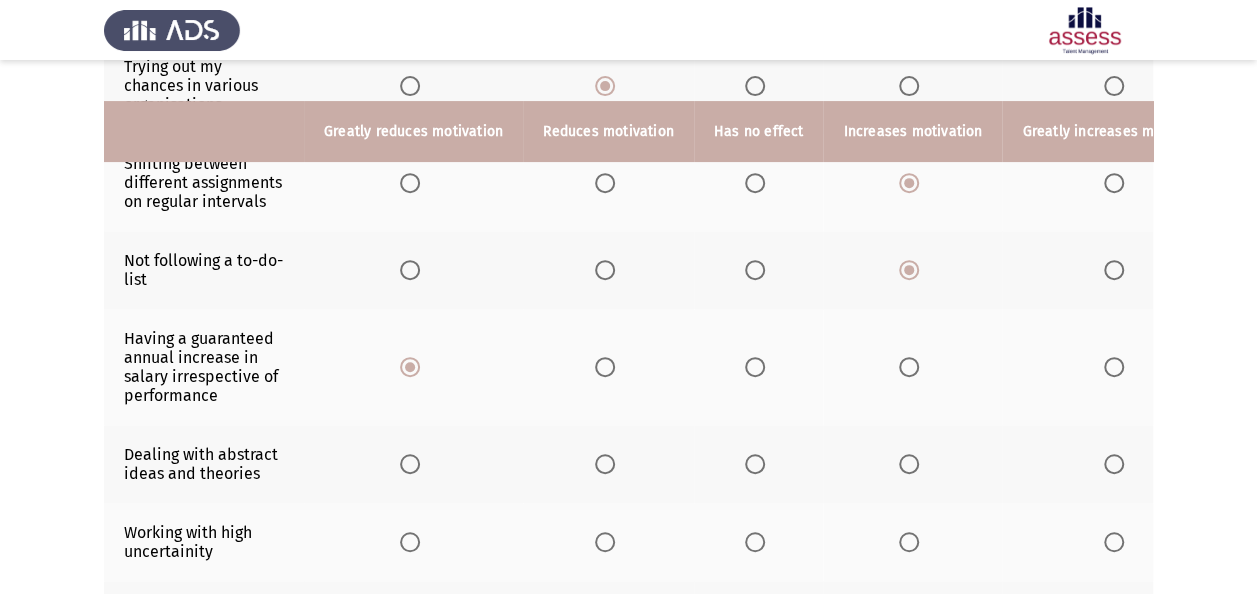 scroll, scrollTop: 400, scrollLeft: 0, axis: vertical 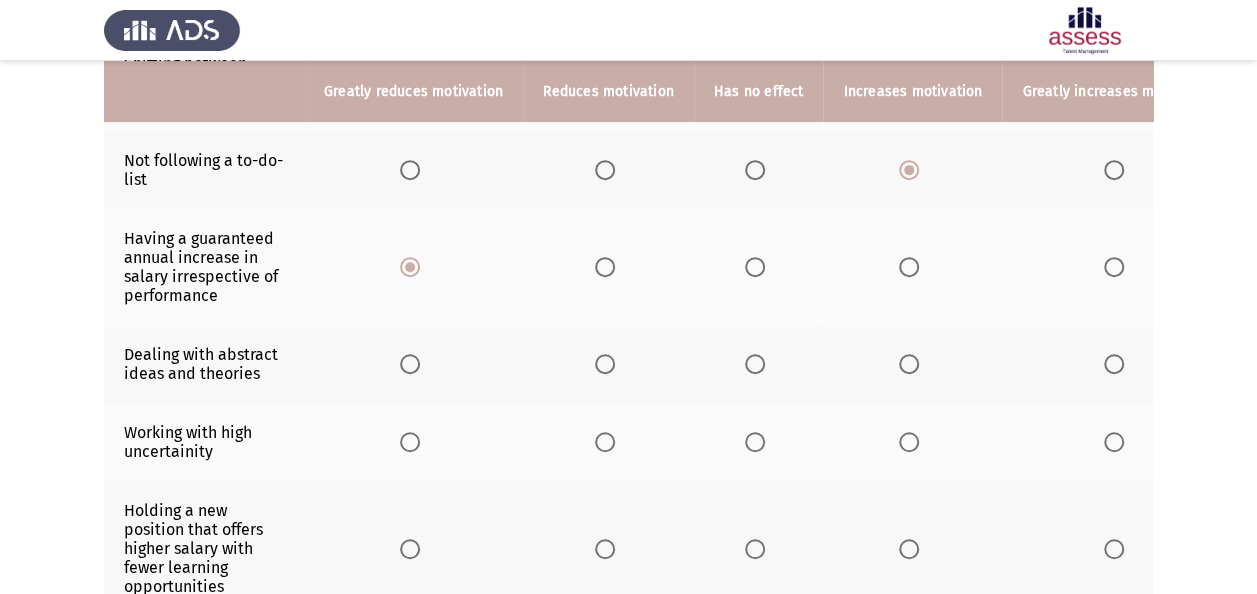 click at bounding box center (909, 364) 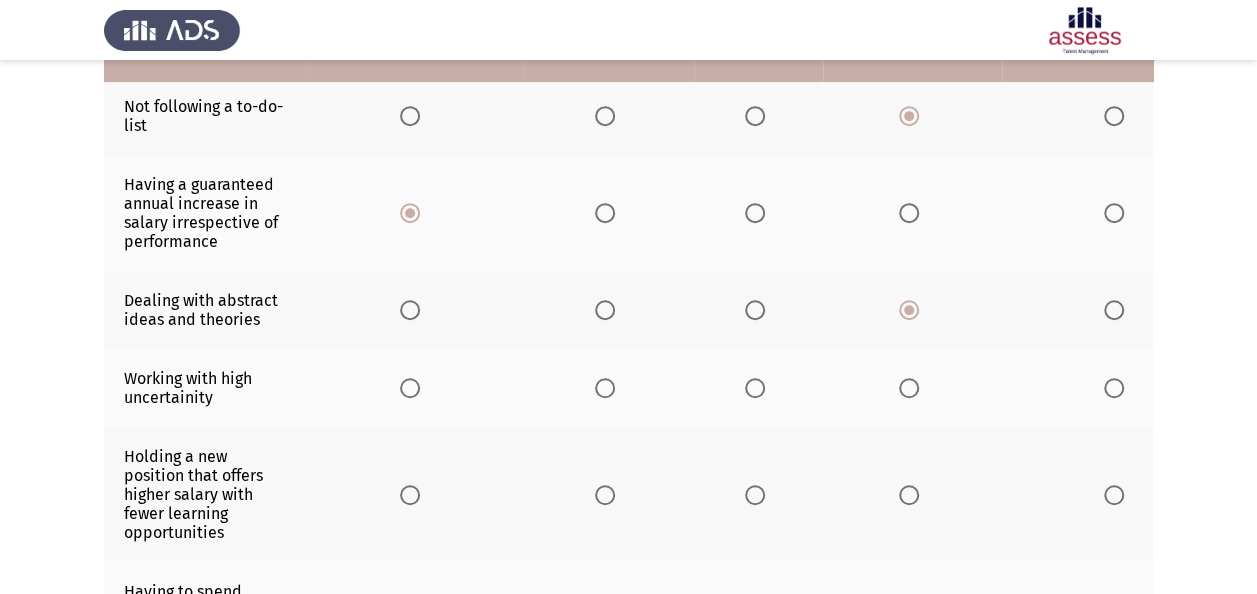scroll, scrollTop: 500, scrollLeft: 0, axis: vertical 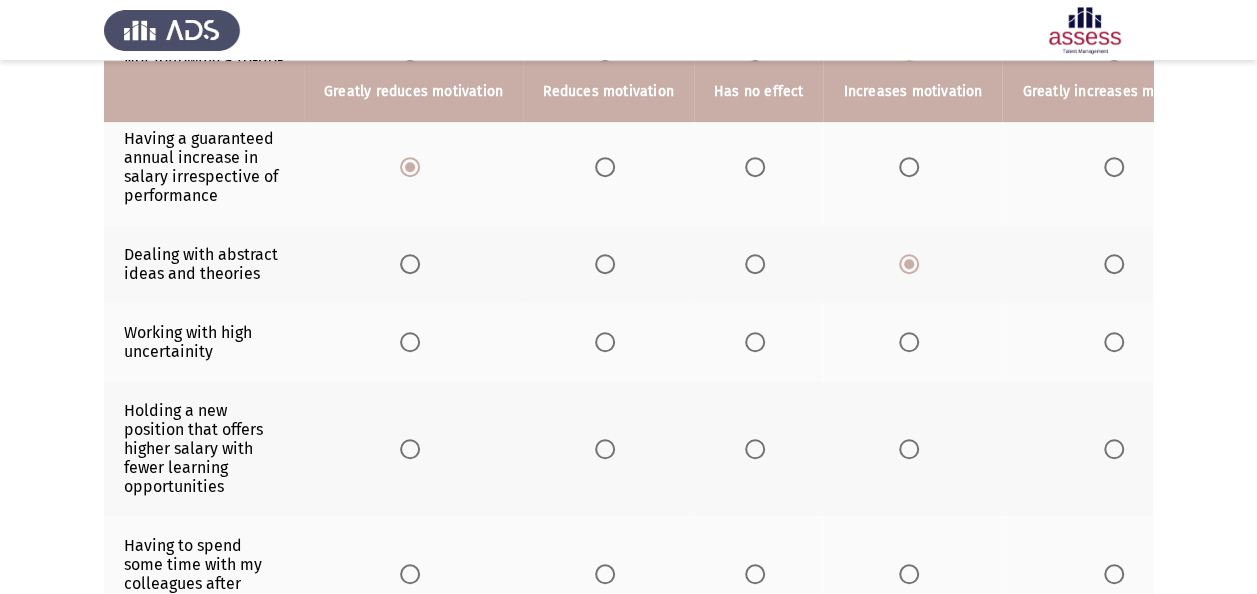 click at bounding box center [909, 342] 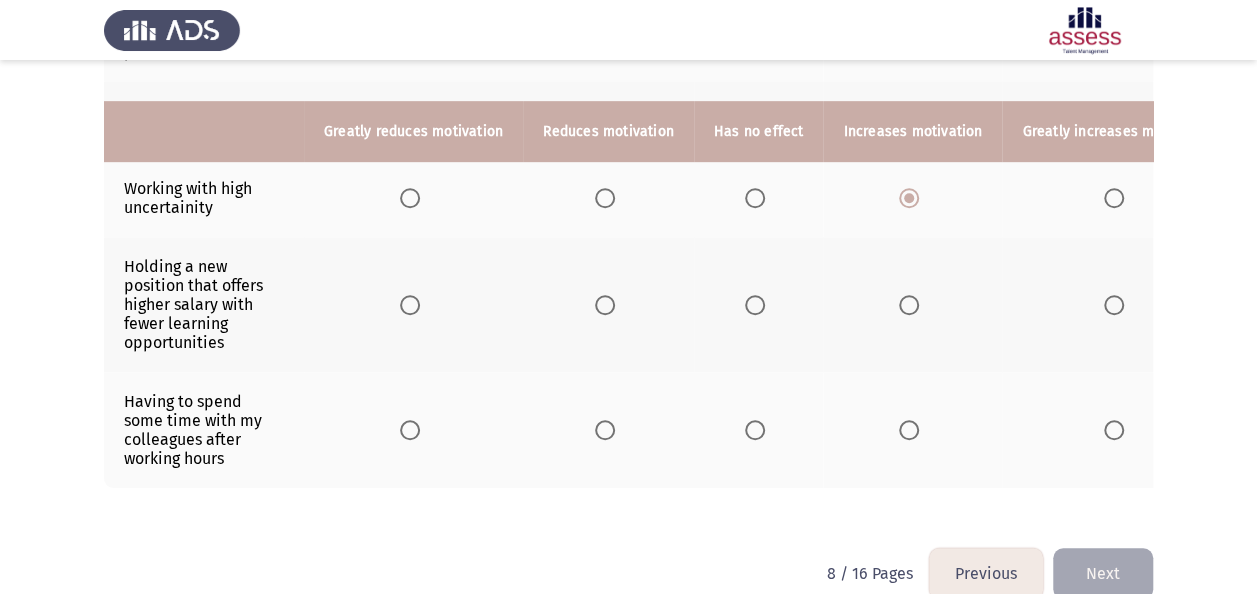 scroll, scrollTop: 684, scrollLeft: 0, axis: vertical 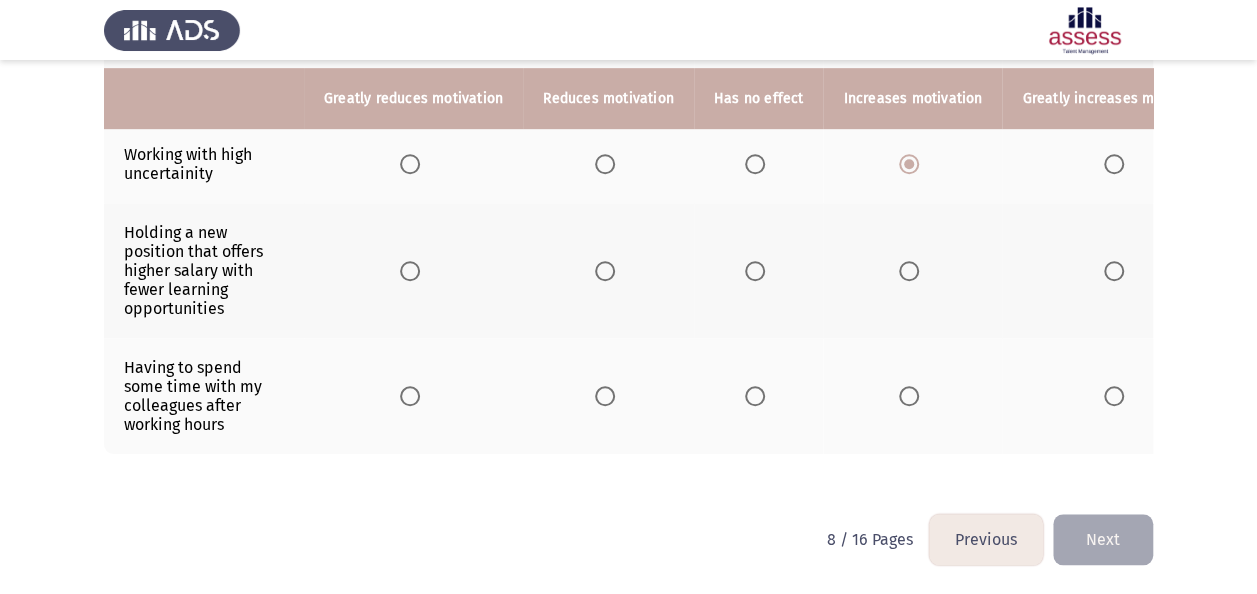 click at bounding box center [605, 271] 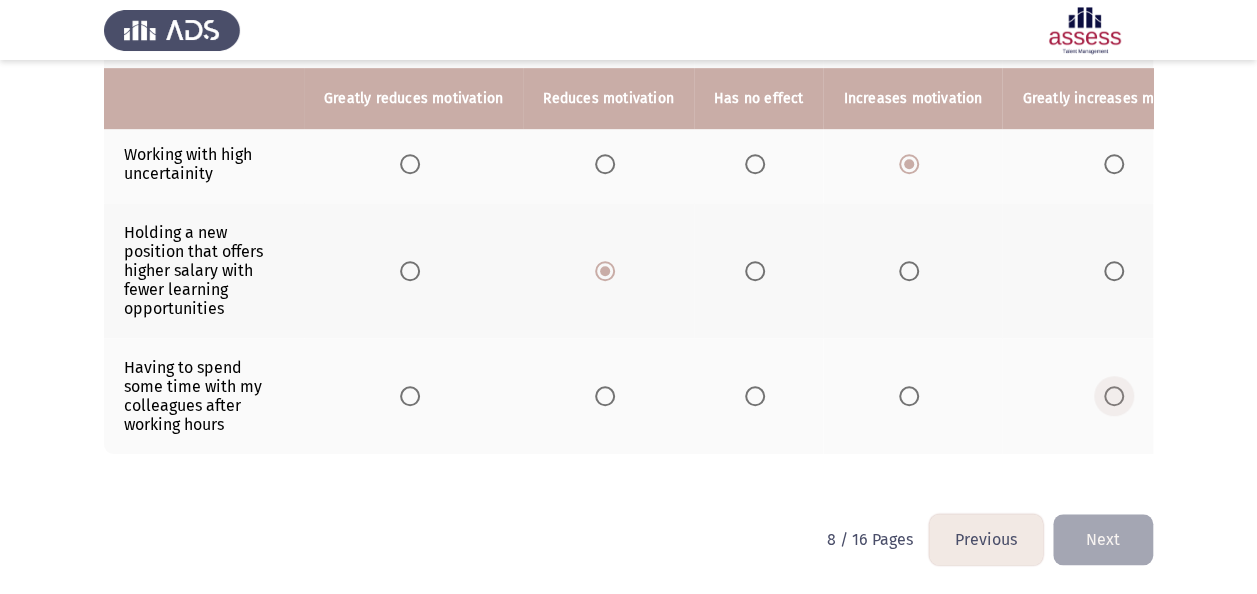 click at bounding box center [1114, 396] 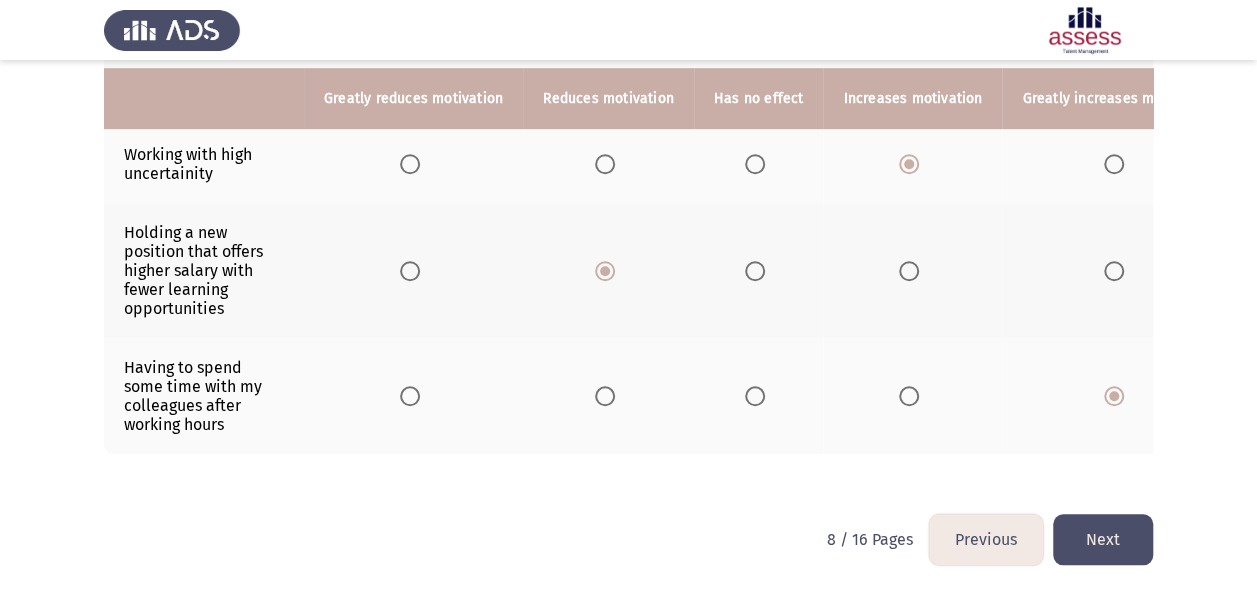 click on "Next" 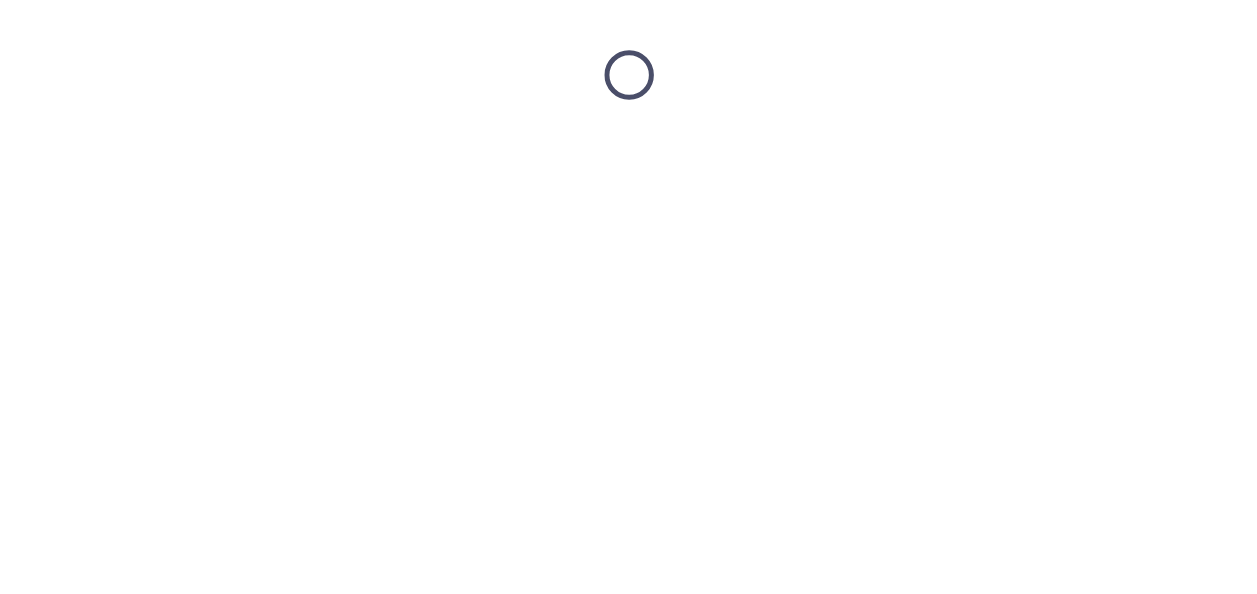 scroll, scrollTop: 0, scrollLeft: 0, axis: both 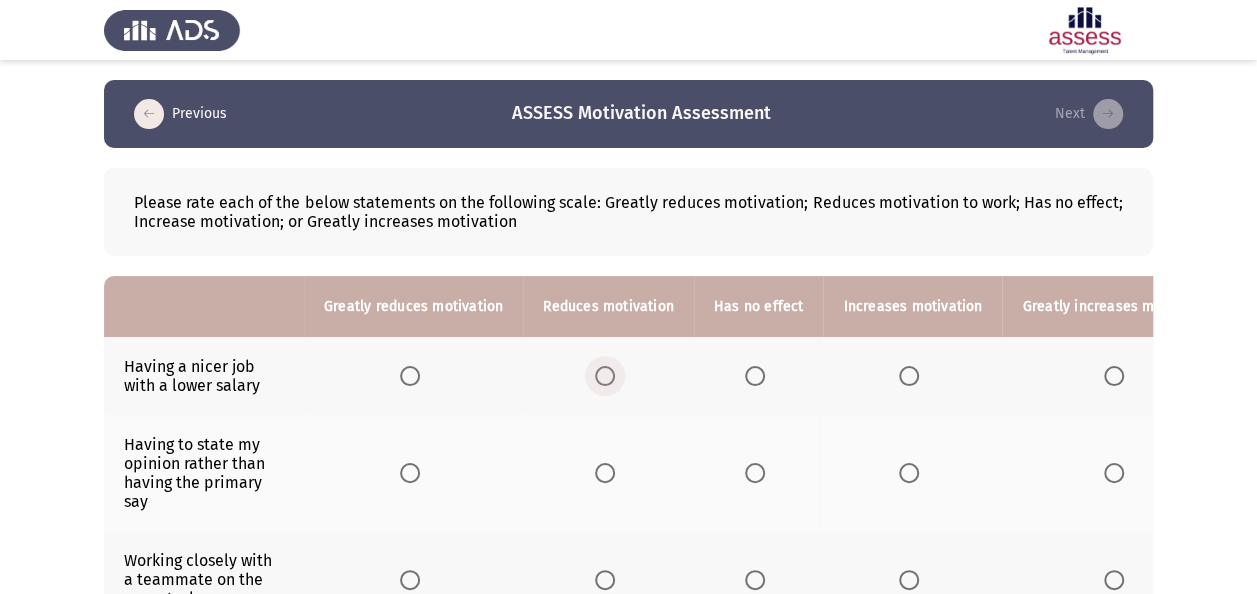 click at bounding box center (605, 376) 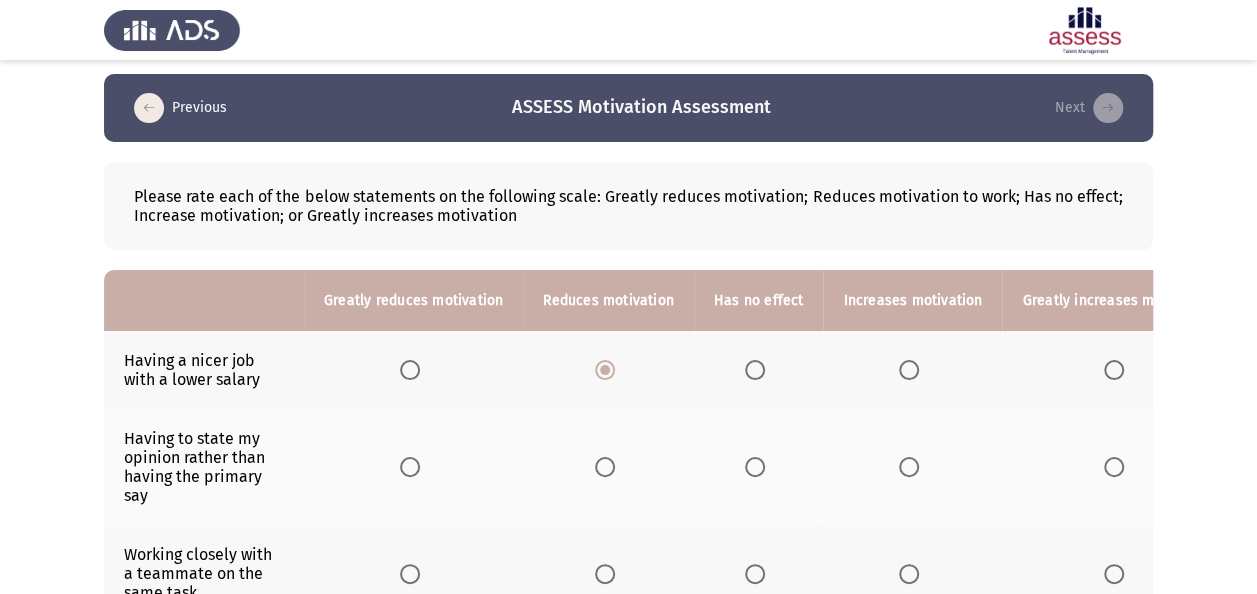 scroll, scrollTop: 100, scrollLeft: 0, axis: vertical 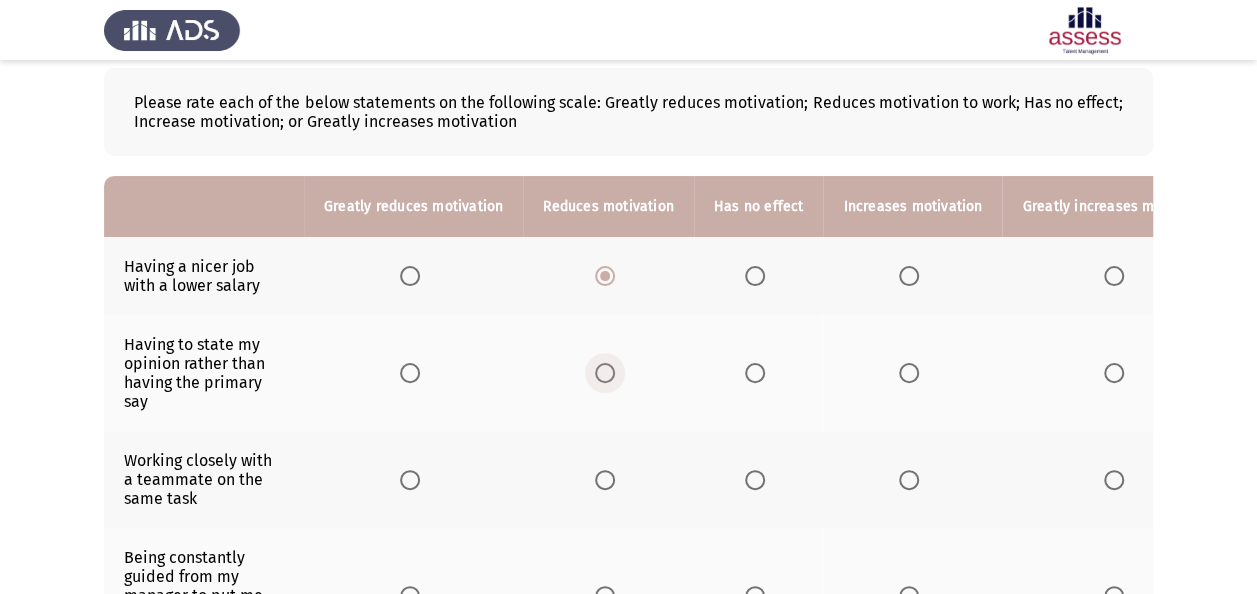 click at bounding box center (605, 373) 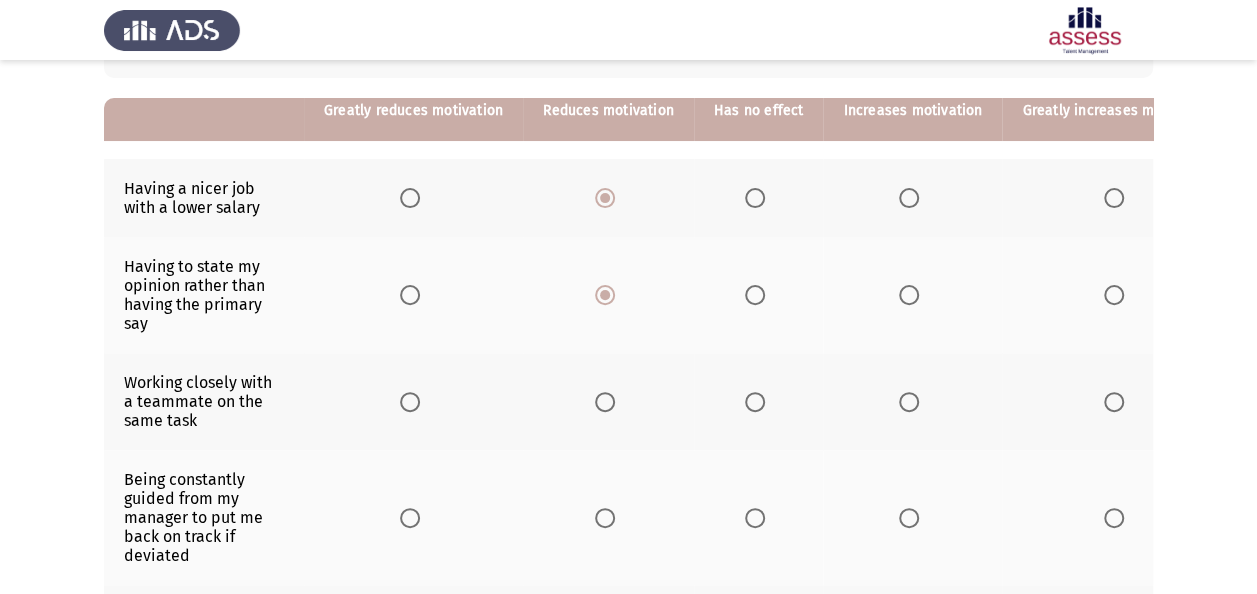 scroll, scrollTop: 200, scrollLeft: 0, axis: vertical 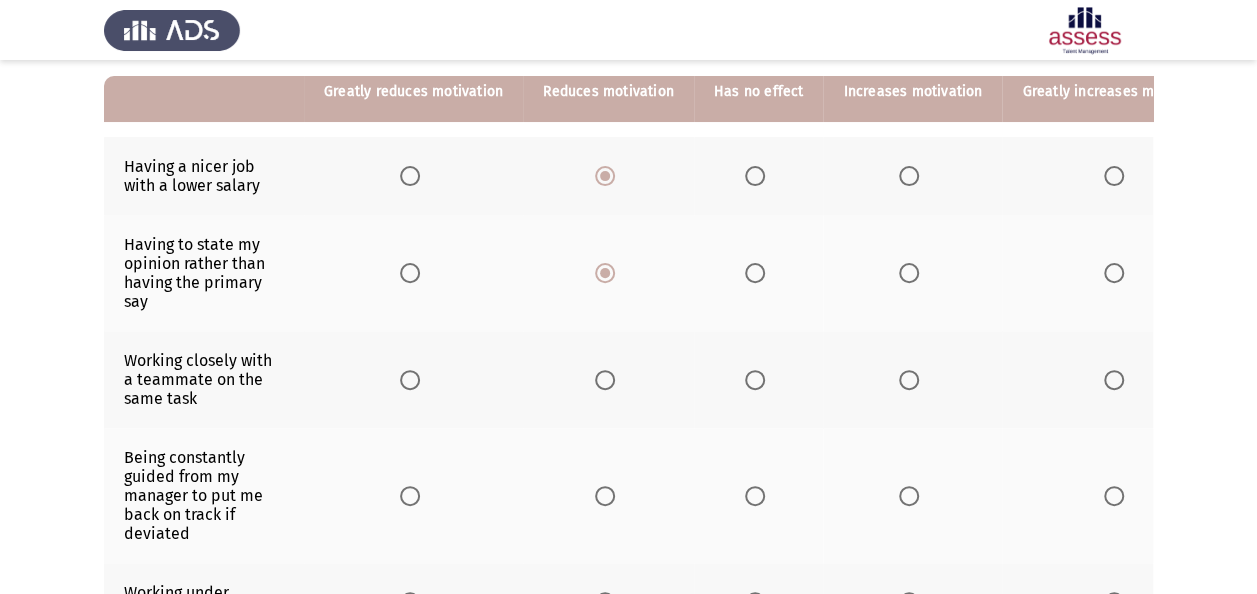 click at bounding box center [909, 380] 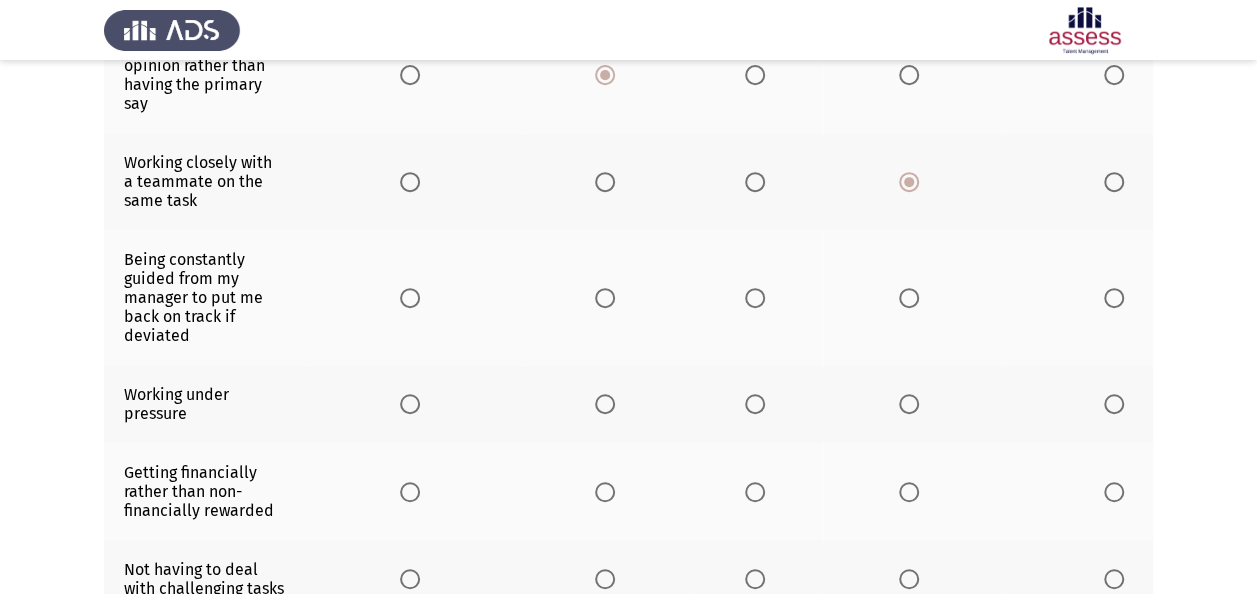 scroll, scrollTop: 400, scrollLeft: 0, axis: vertical 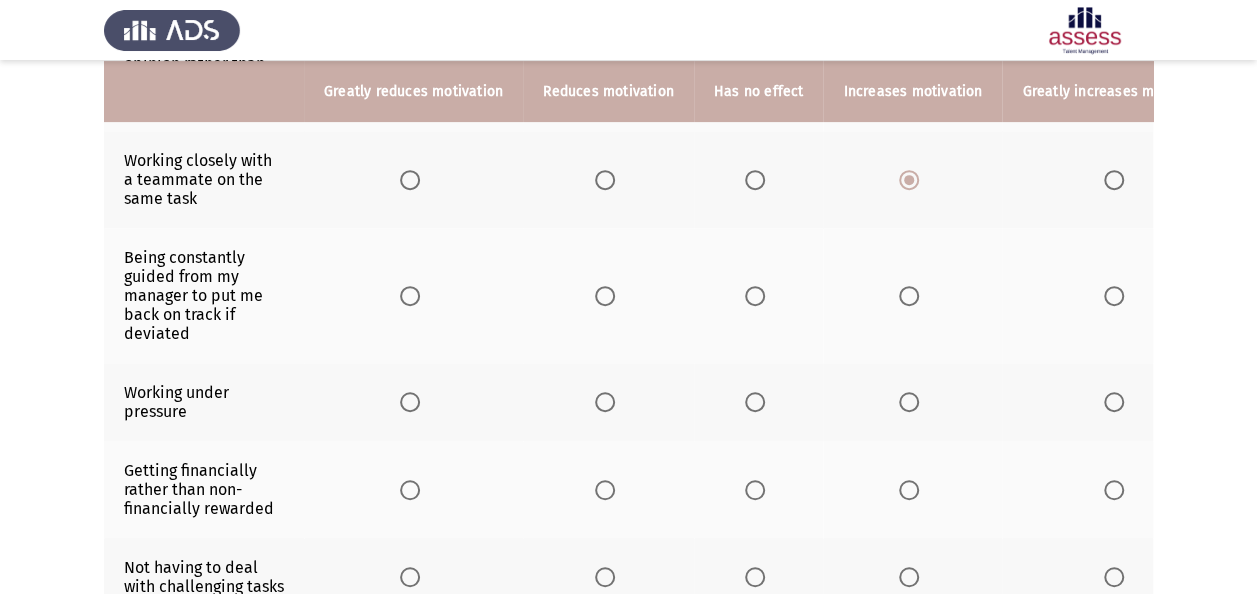 click at bounding box center (410, 296) 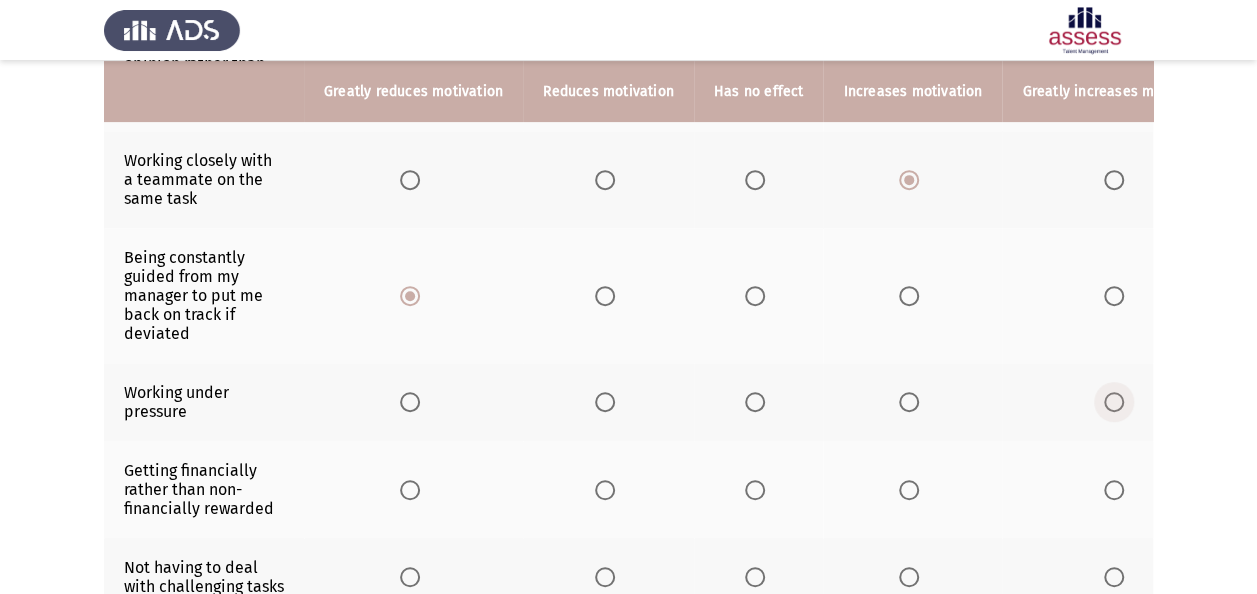 click at bounding box center (1114, 402) 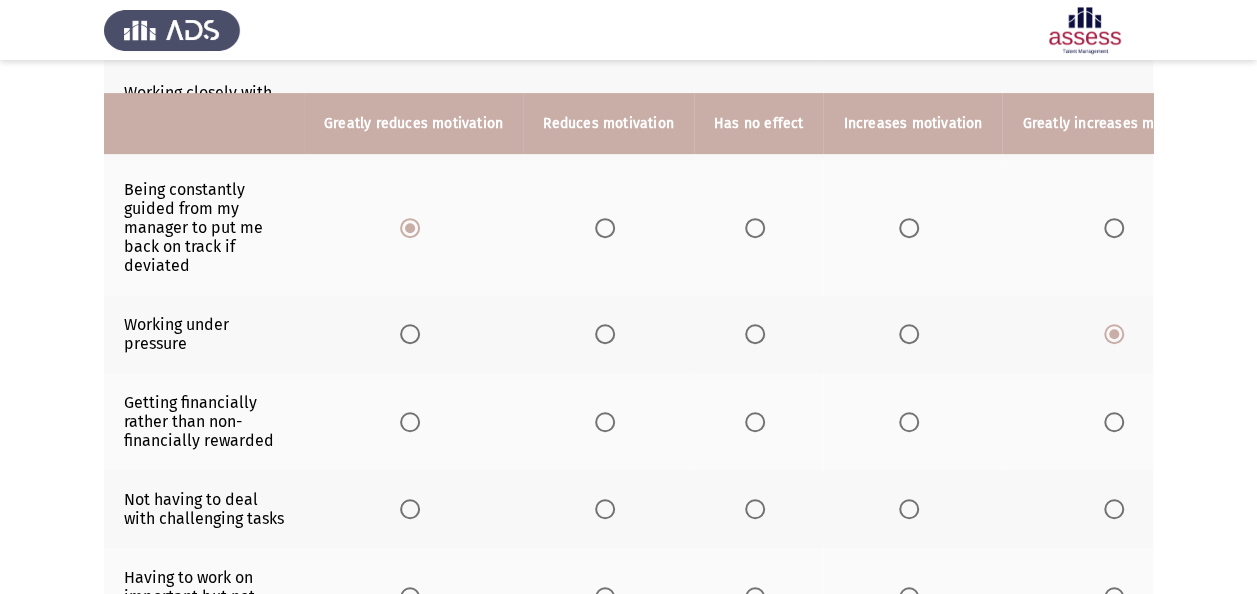 scroll, scrollTop: 500, scrollLeft: 0, axis: vertical 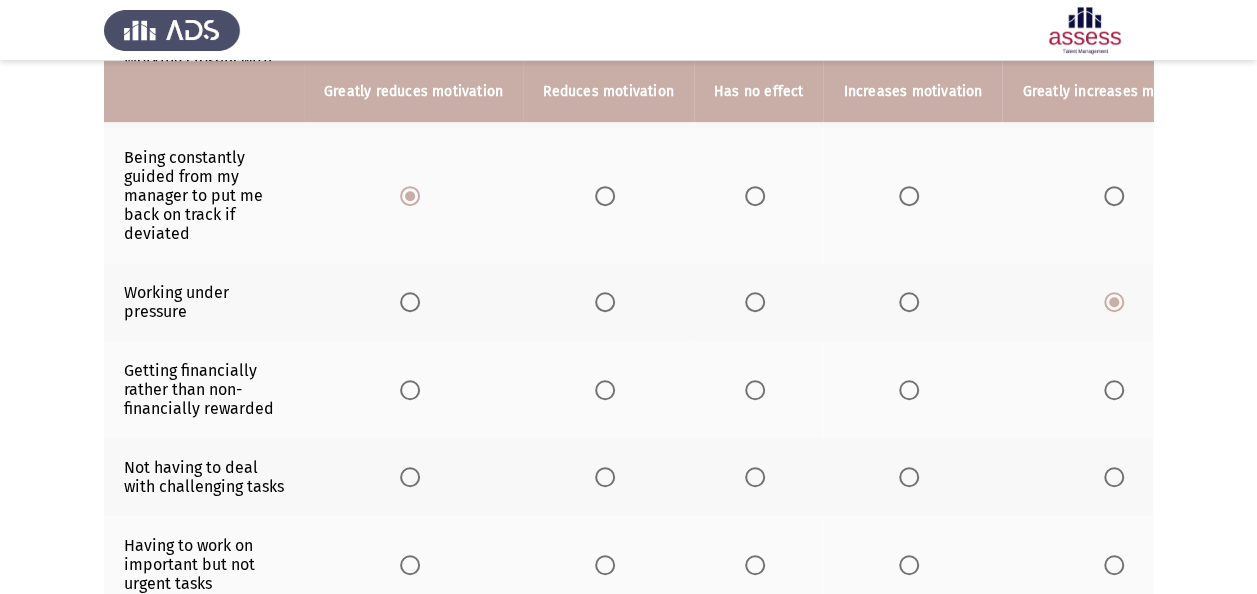 click 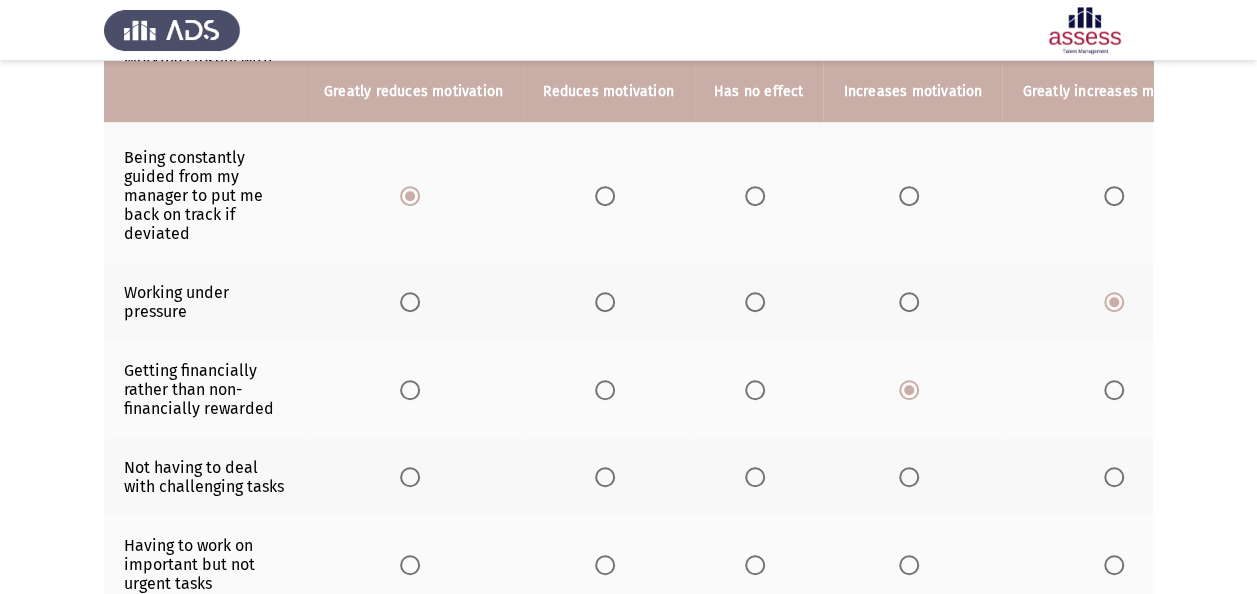 click at bounding box center (410, 477) 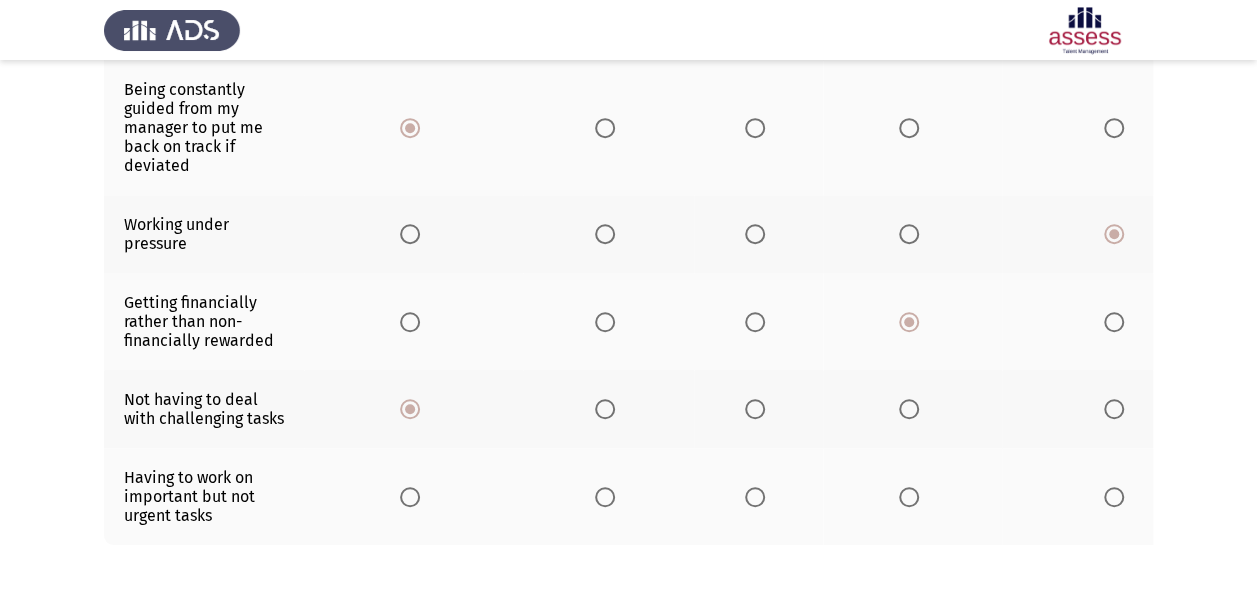 scroll, scrollTop: 684, scrollLeft: 0, axis: vertical 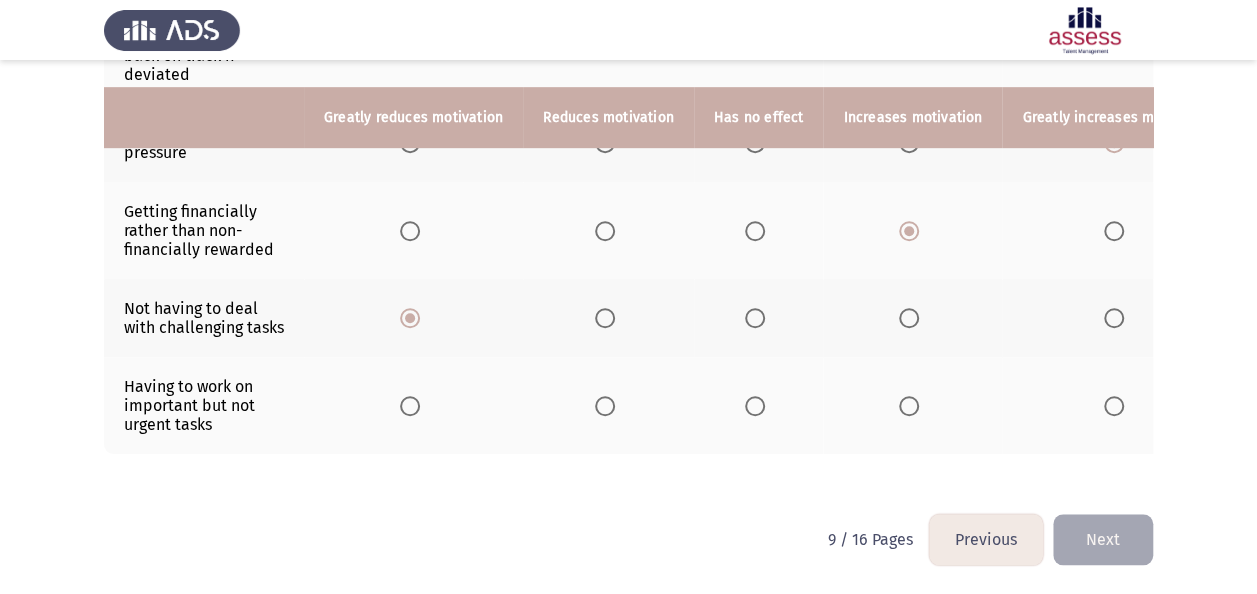 click at bounding box center (909, 406) 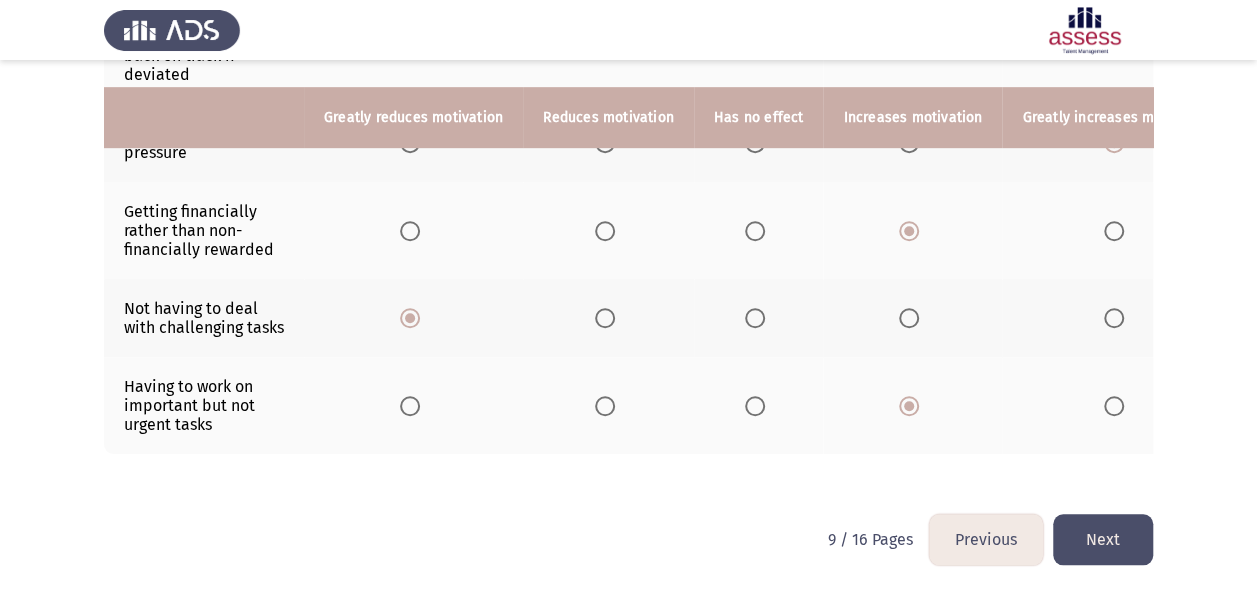 click on "Next" 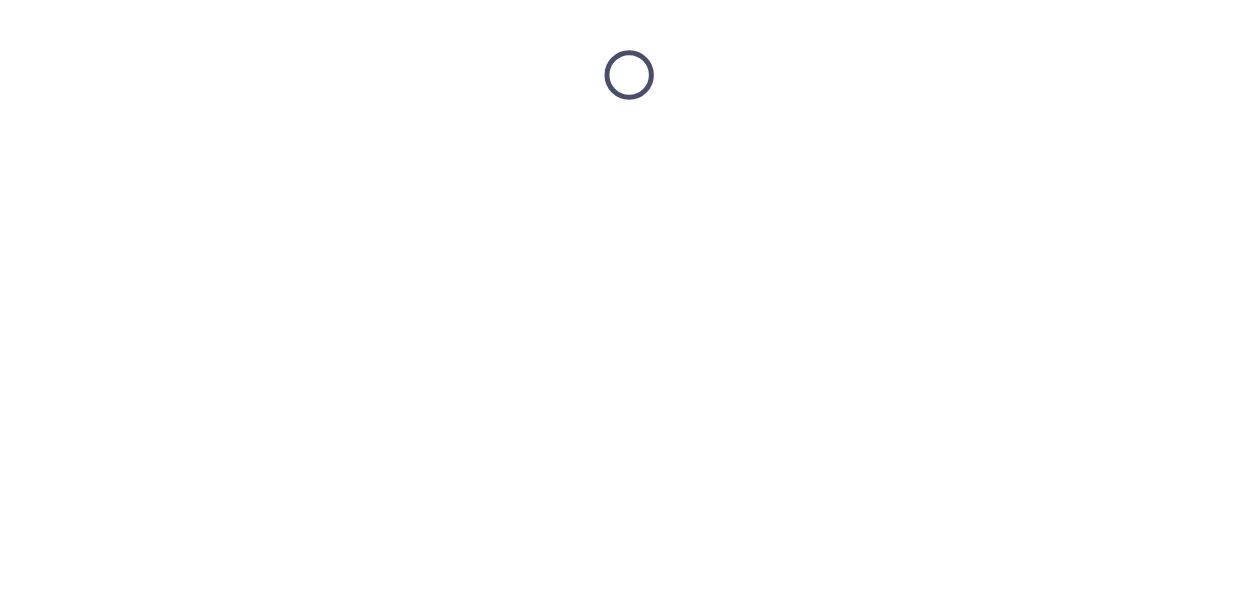 scroll, scrollTop: 0, scrollLeft: 0, axis: both 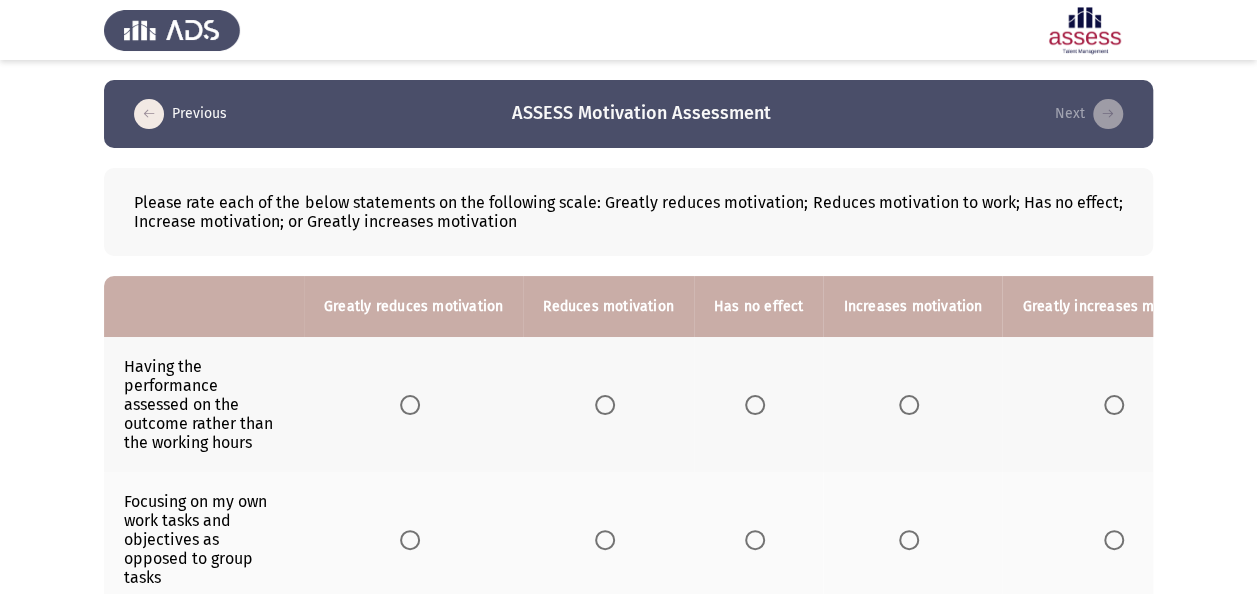 click 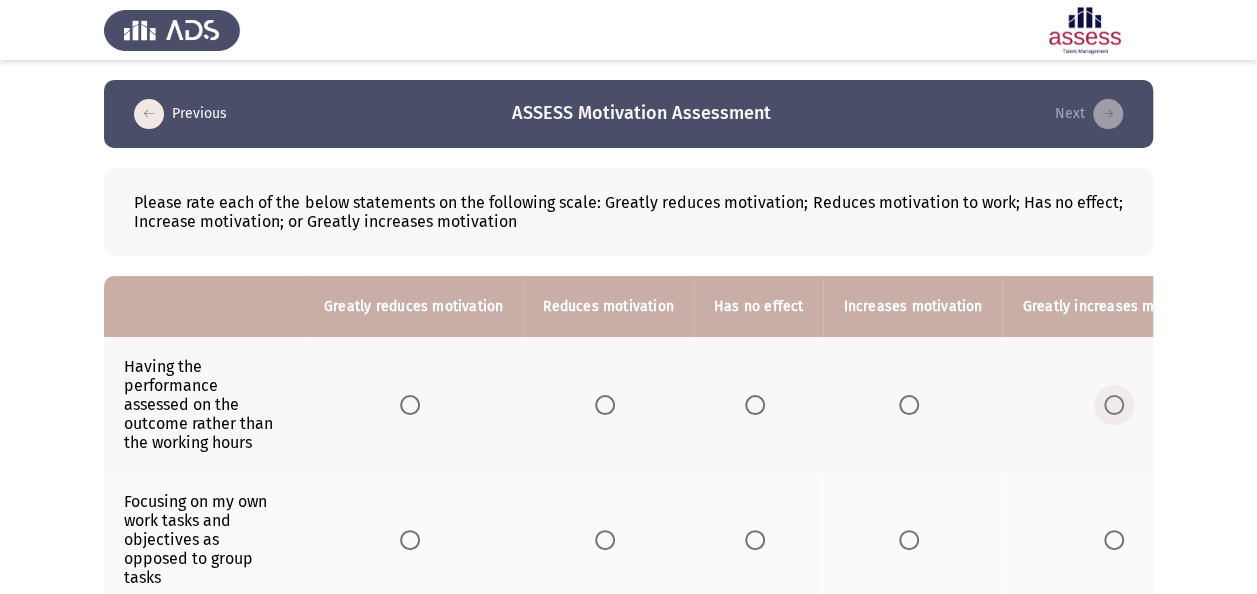 click at bounding box center [1114, 405] 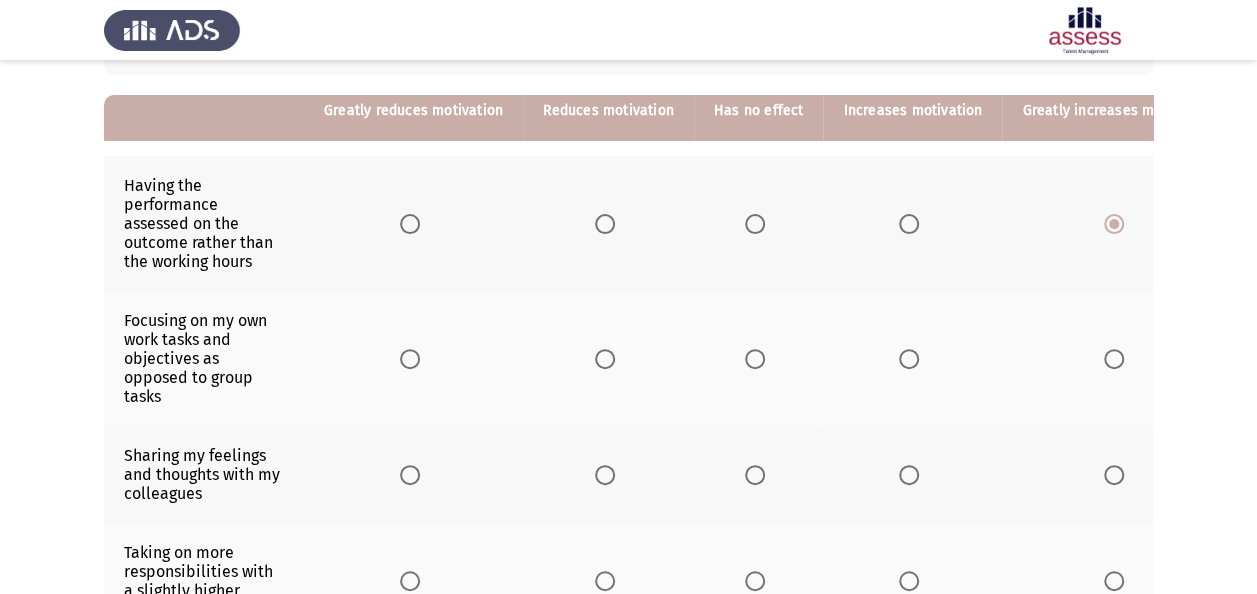 scroll, scrollTop: 200, scrollLeft: 0, axis: vertical 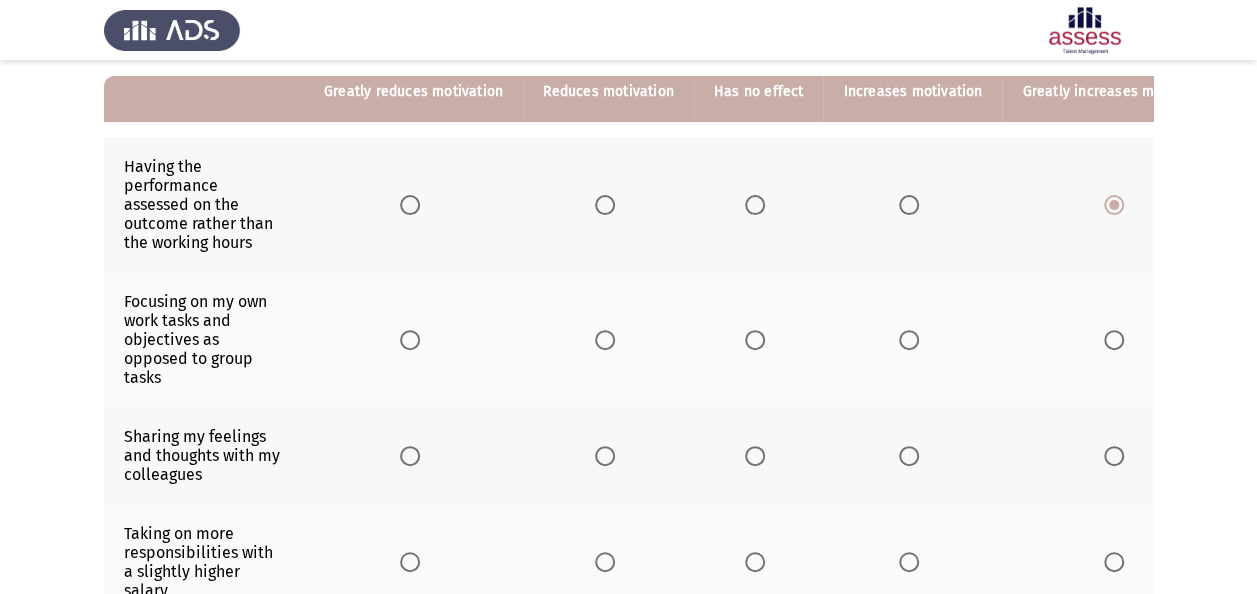 click at bounding box center (605, 340) 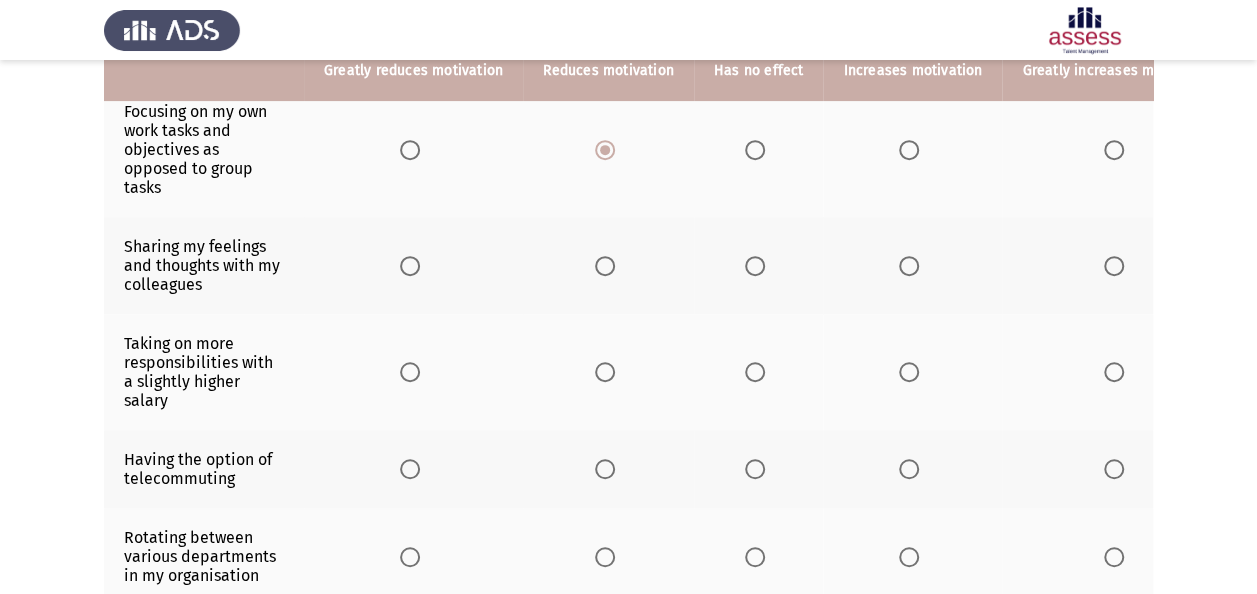 scroll, scrollTop: 400, scrollLeft: 0, axis: vertical 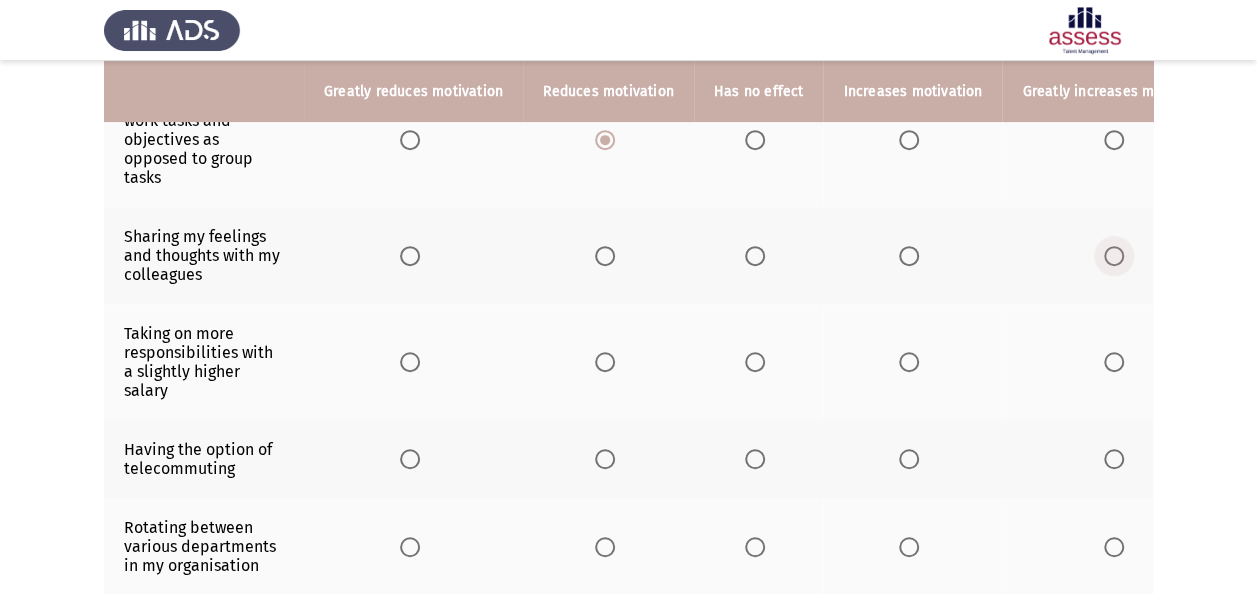 click at bounding box center (1114, 256) 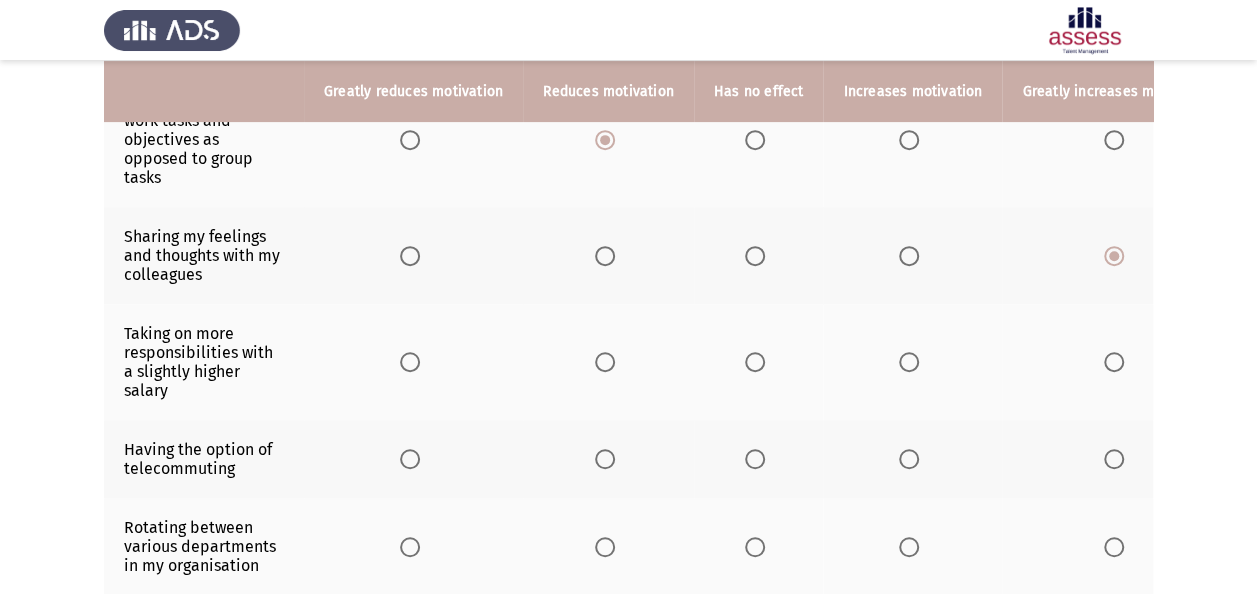 click at bounding box center [605, 362] 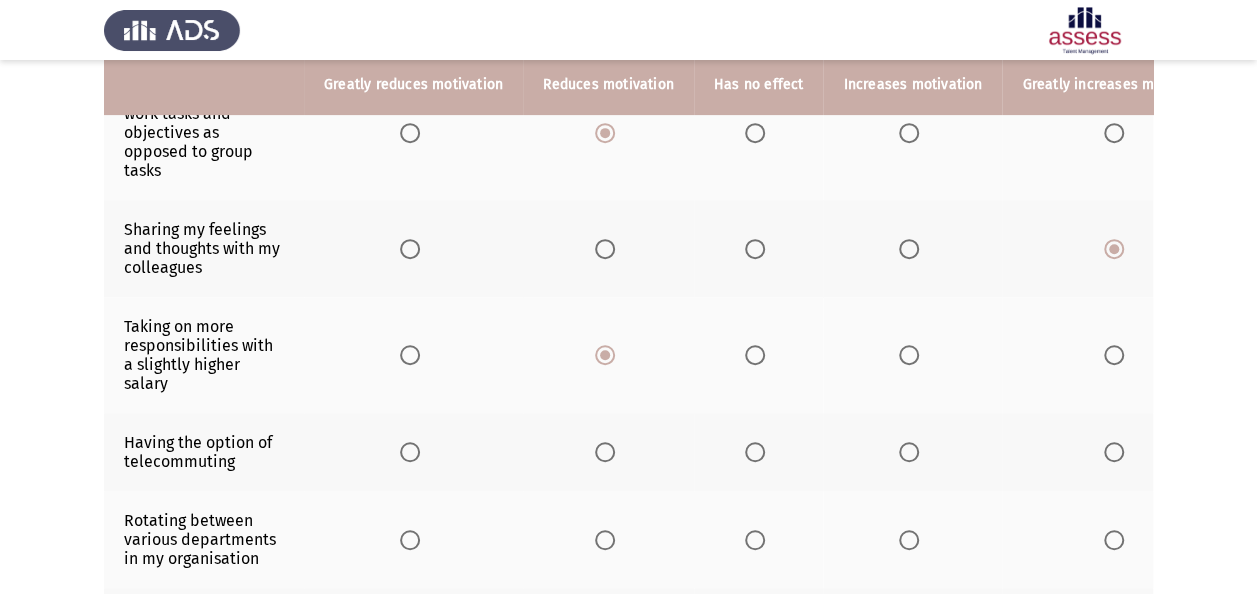 scroll, scrollTop: 500, scrollLeft: 0, axis: vertical 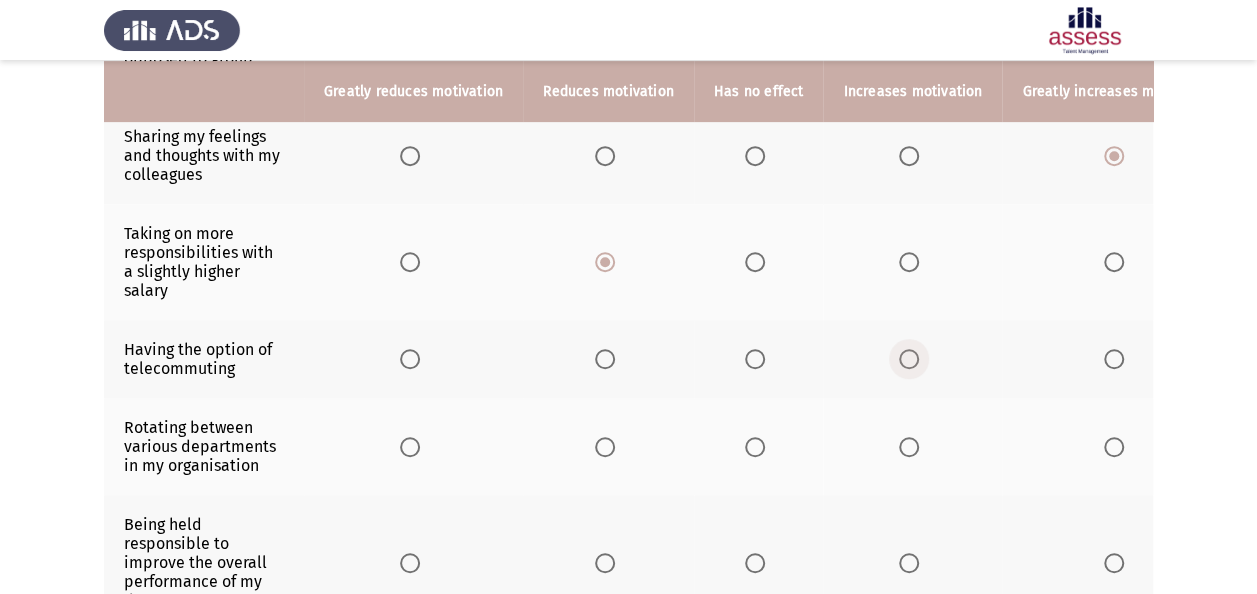 click at bounding box center [909, 359] 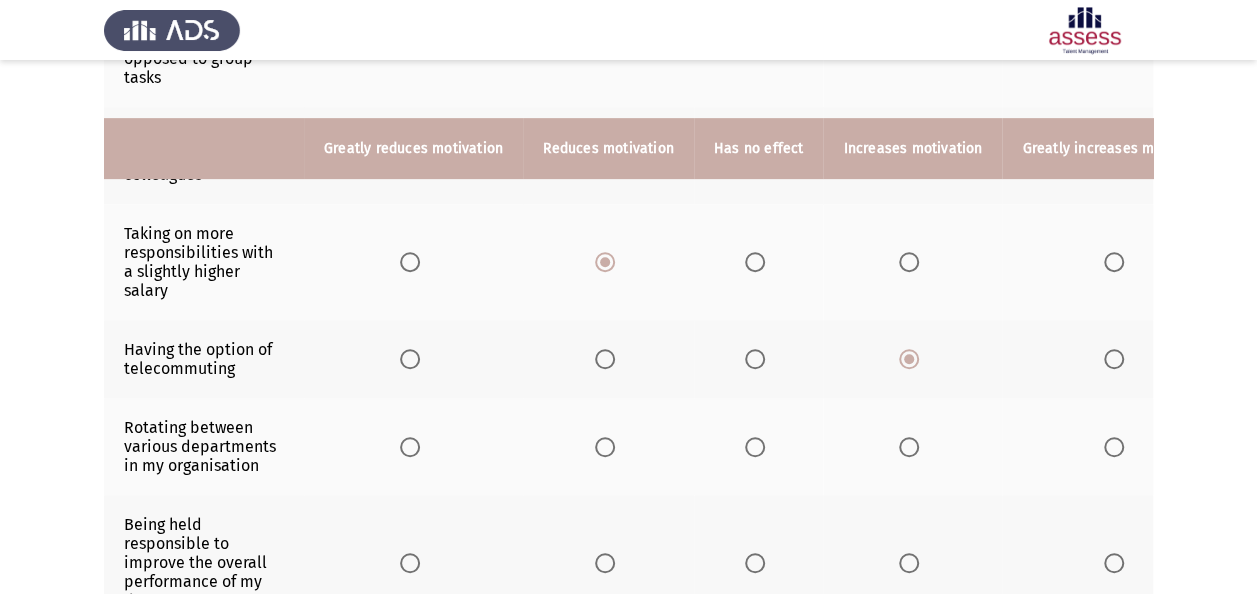 scroll, scrollTop: 600, scrollLeft: 0, axis: vertical 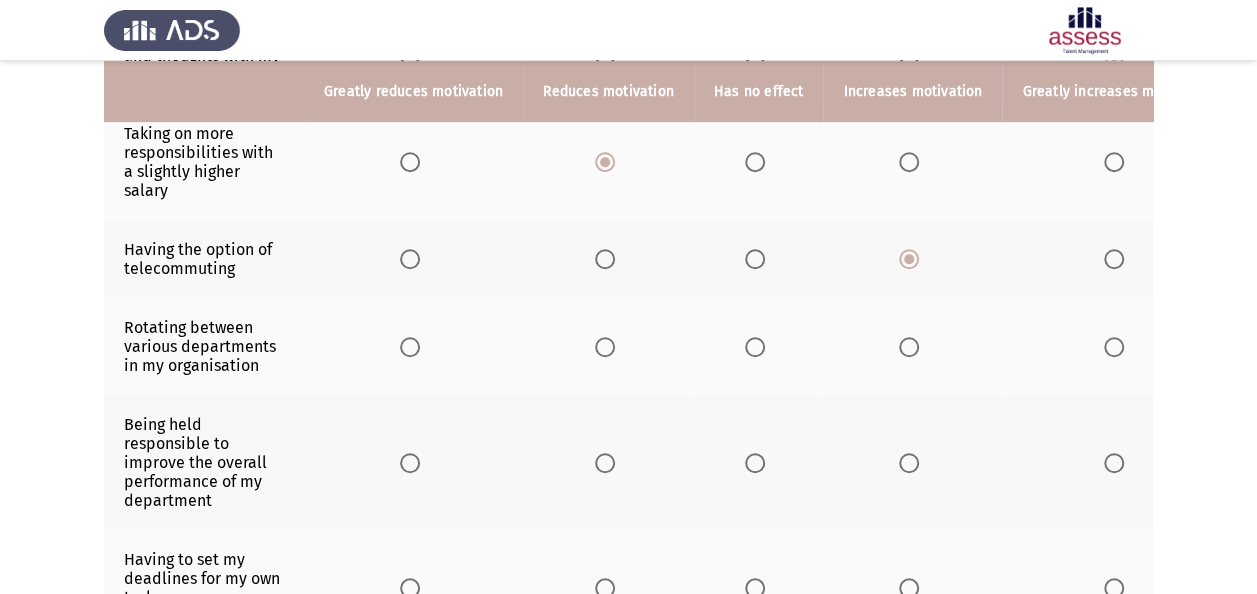 click at bounding box center (909, 347) 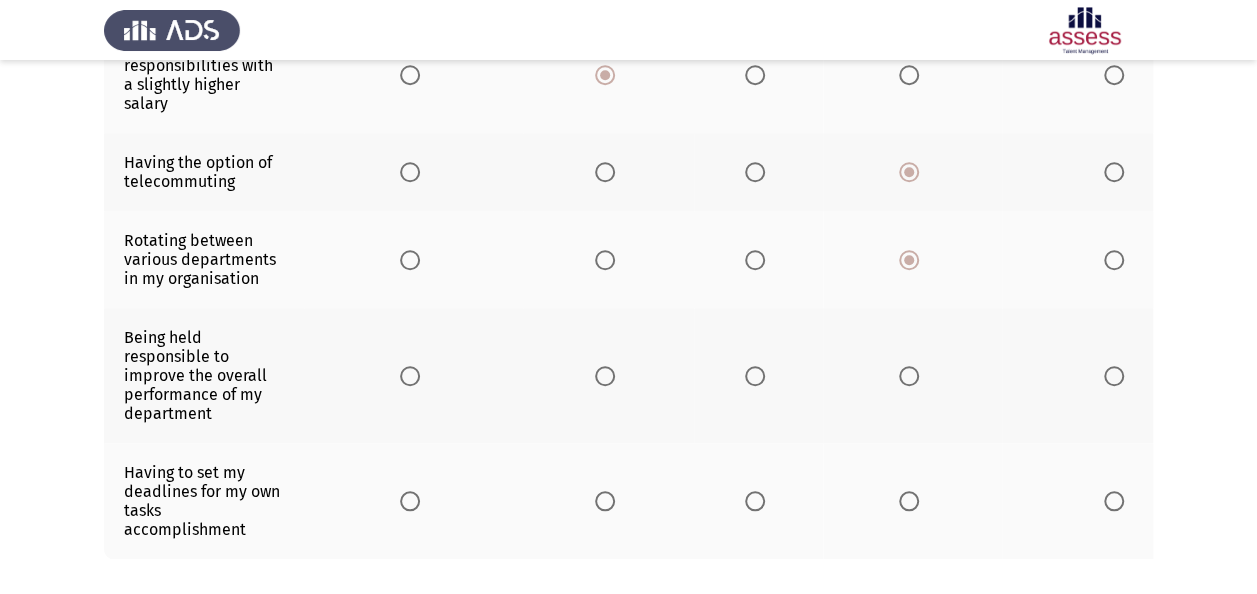 scroll, scrollTop: 796, scrollLeft: 0, axis: vertical 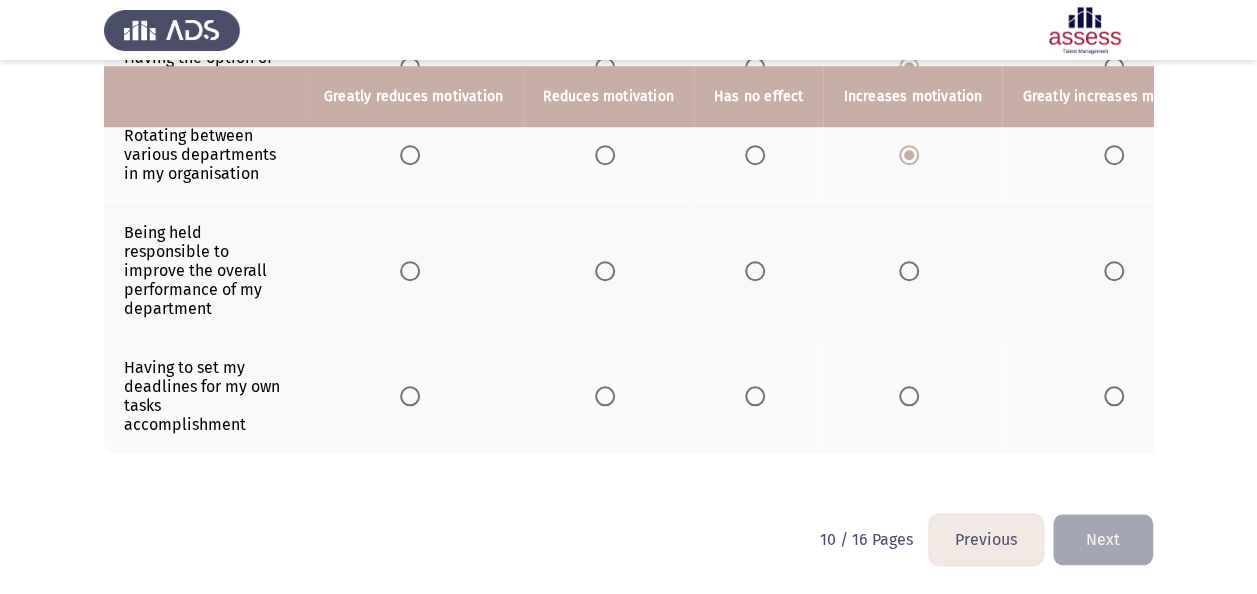 click at bounding box center (1114, 271) 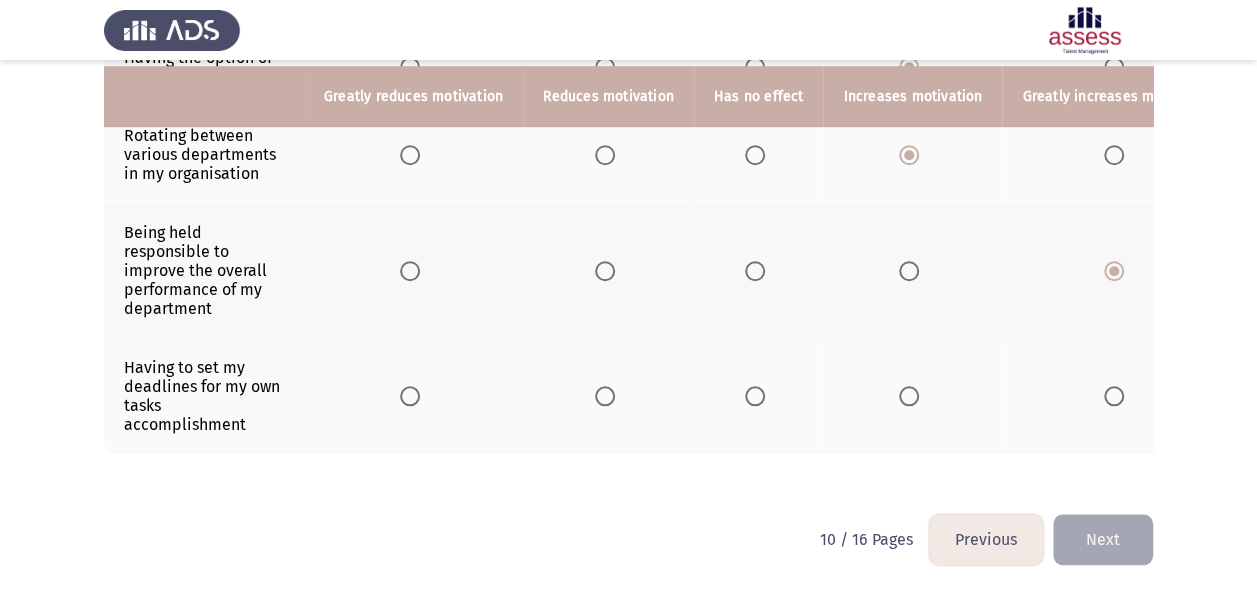 click at bounding box center [1114, 396] 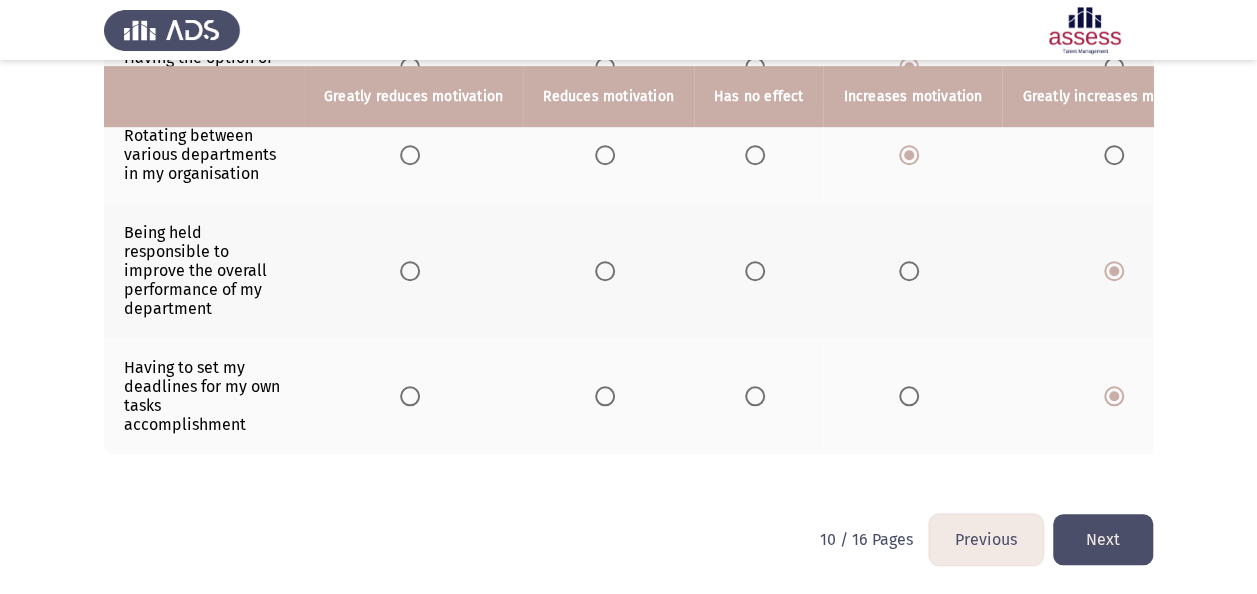 click on "Next" 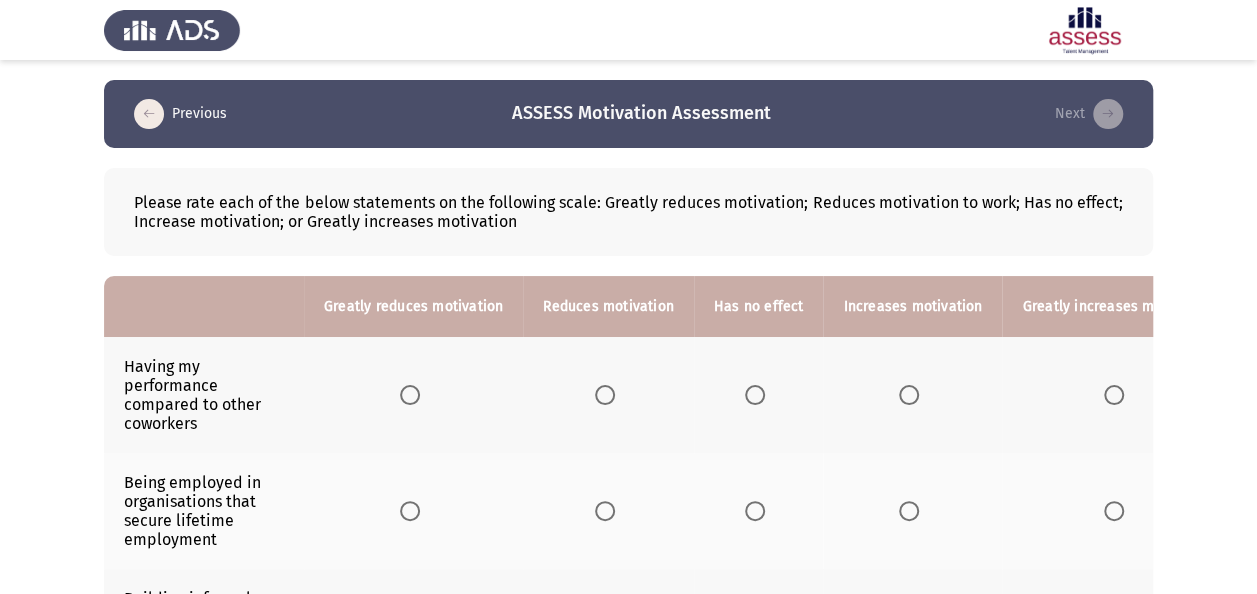 click at bounding box center (1114, 395) 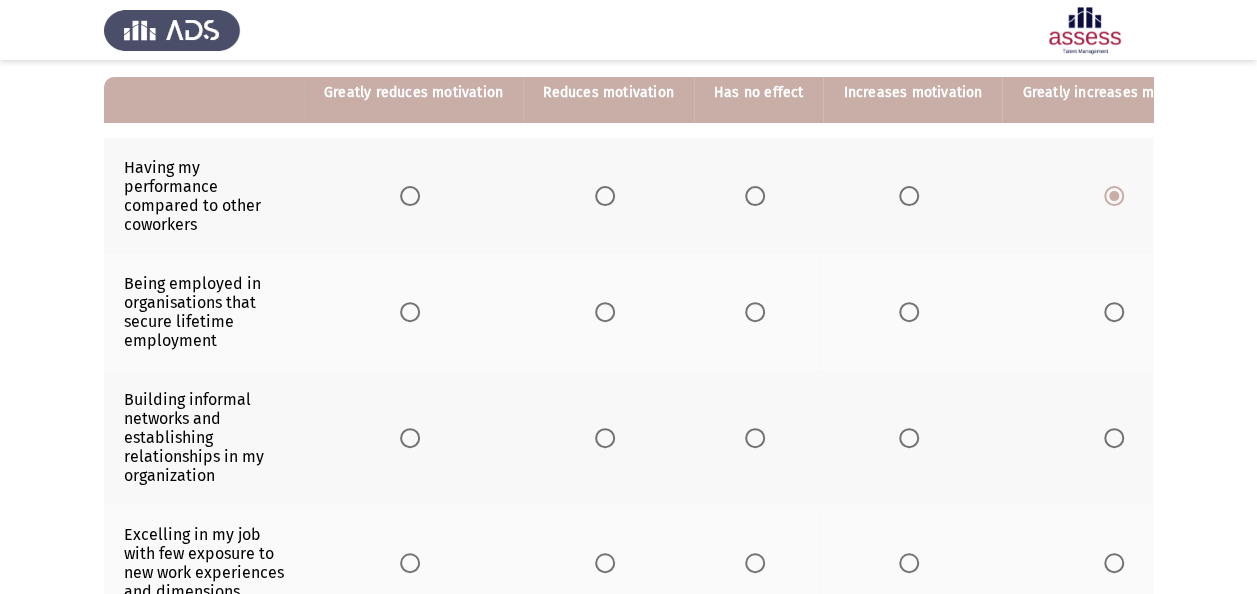 scroll, scrollTop: 200, scrollLeft: 0, axis: vertical 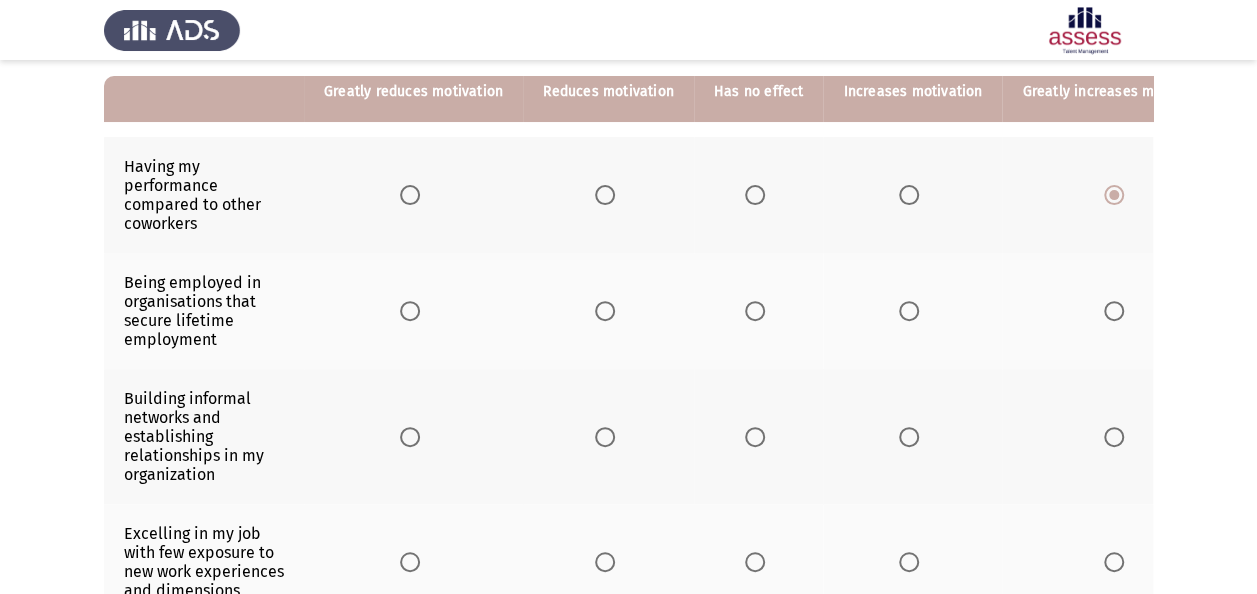 click at bounding box center (605, 311) 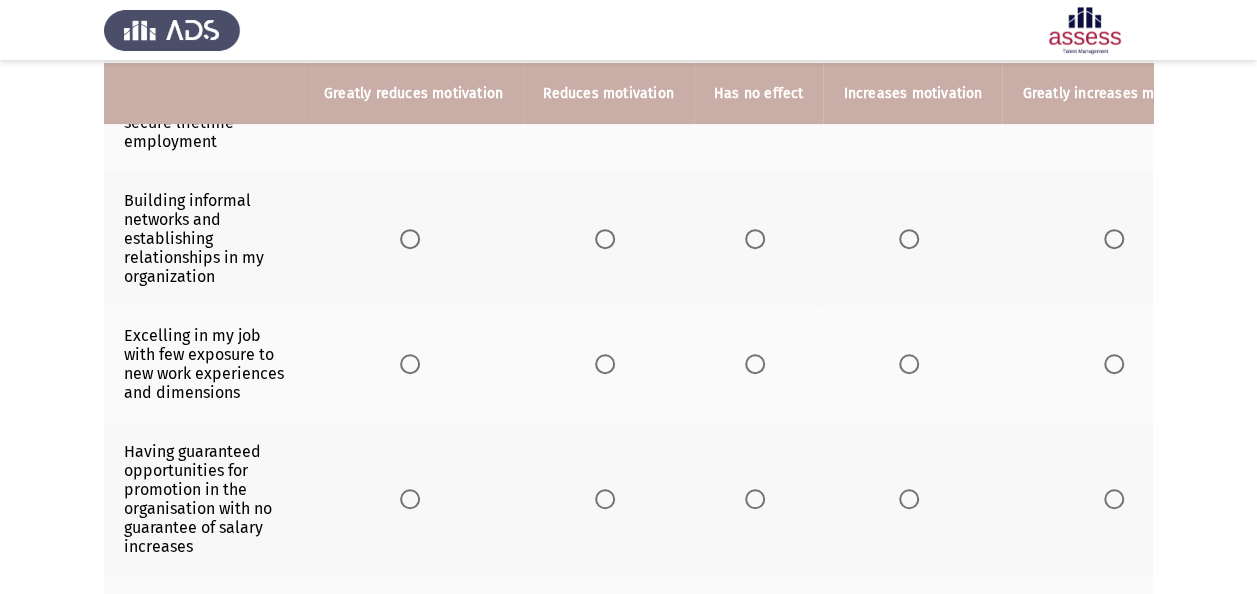 scroll, scrollTop: 400, scrollLeft: 0, axis: vertical 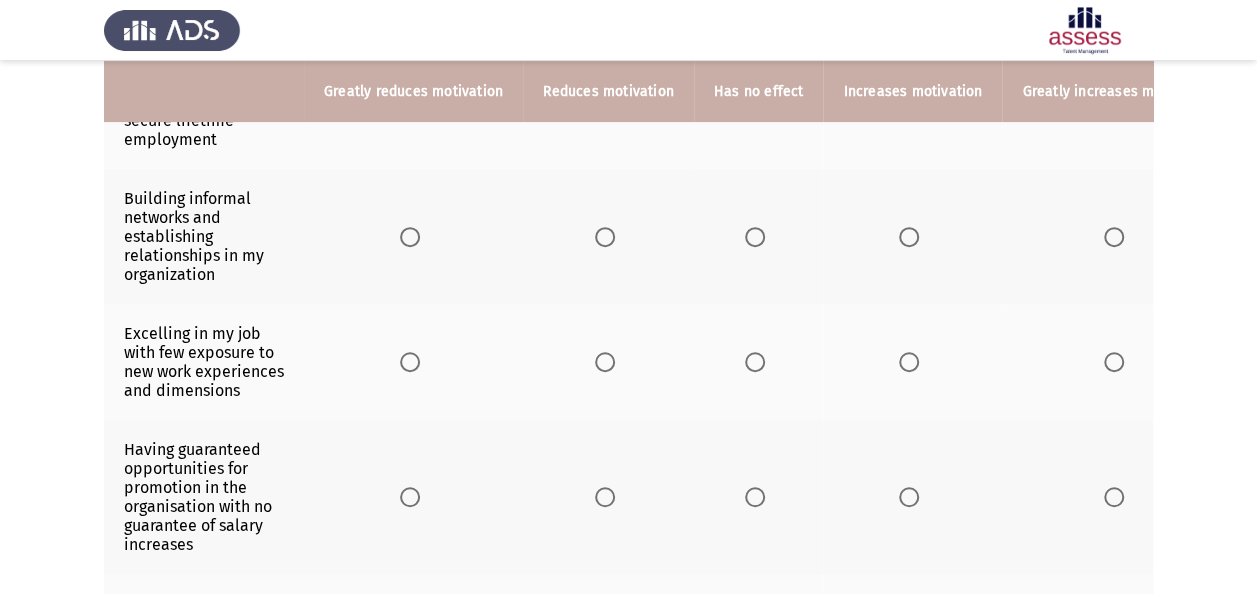 click at bounding box center (909, 237) 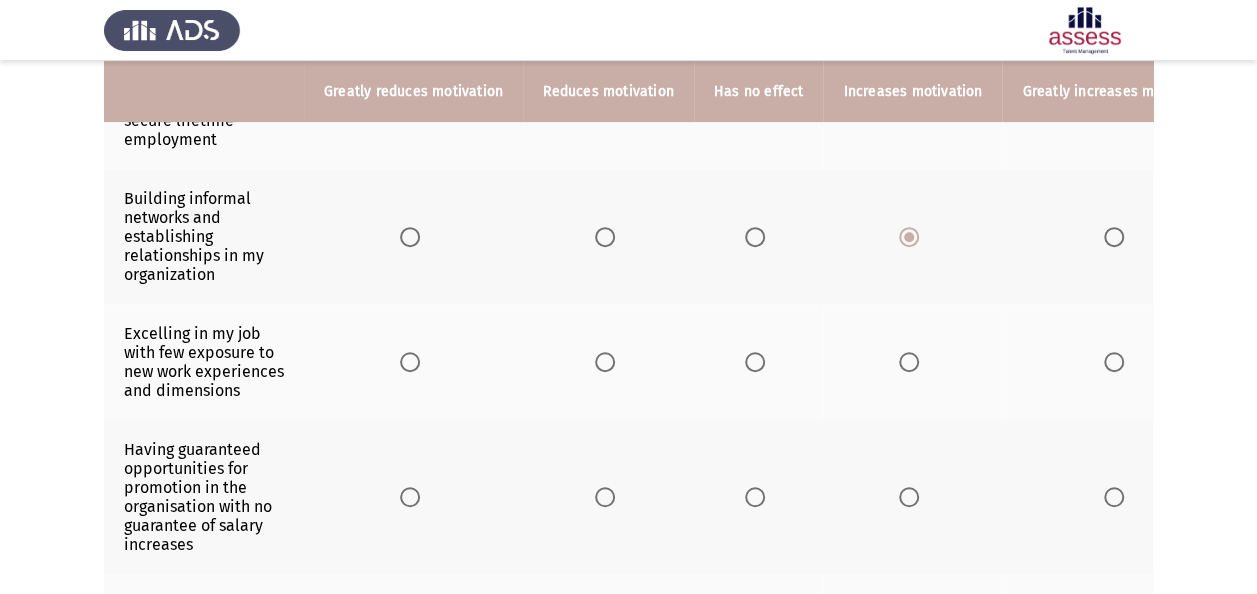 click at bounding box center (609, 362) 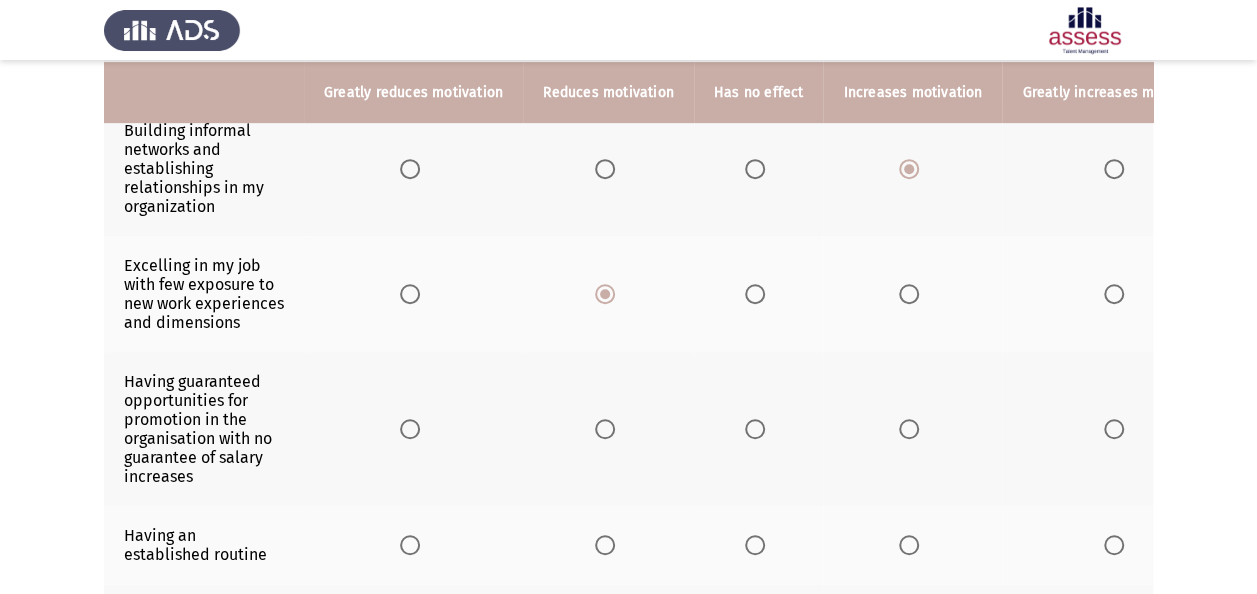 scroll, scrollTop: 500, scrollLeft: 0, axis: vertical 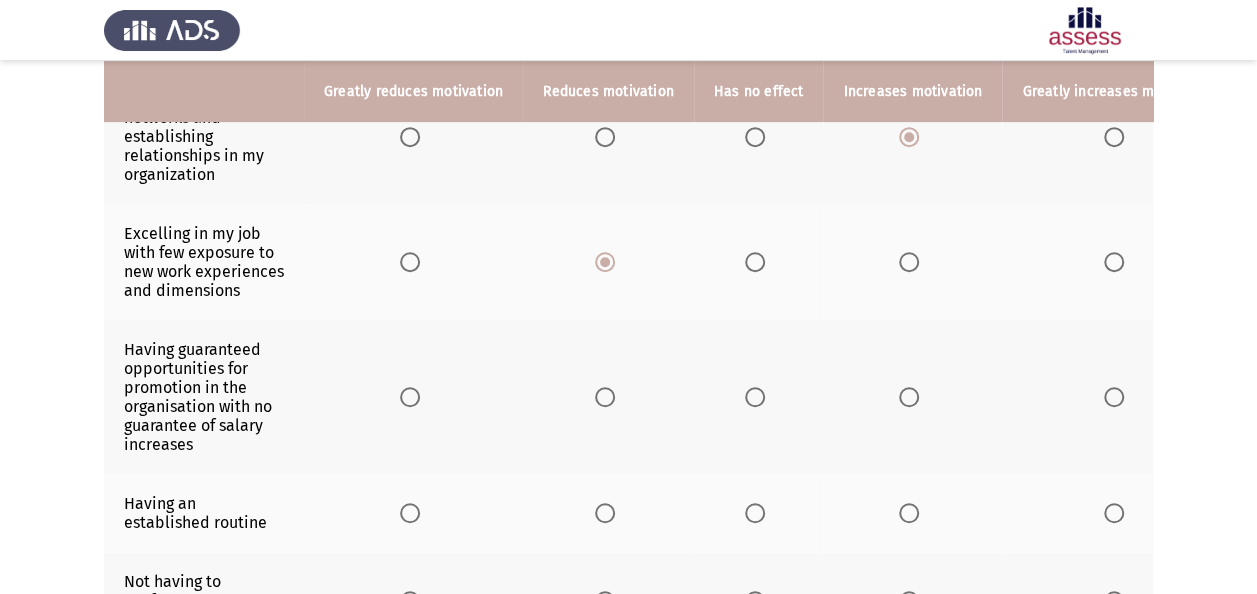 click at bounding box center [410, 397] 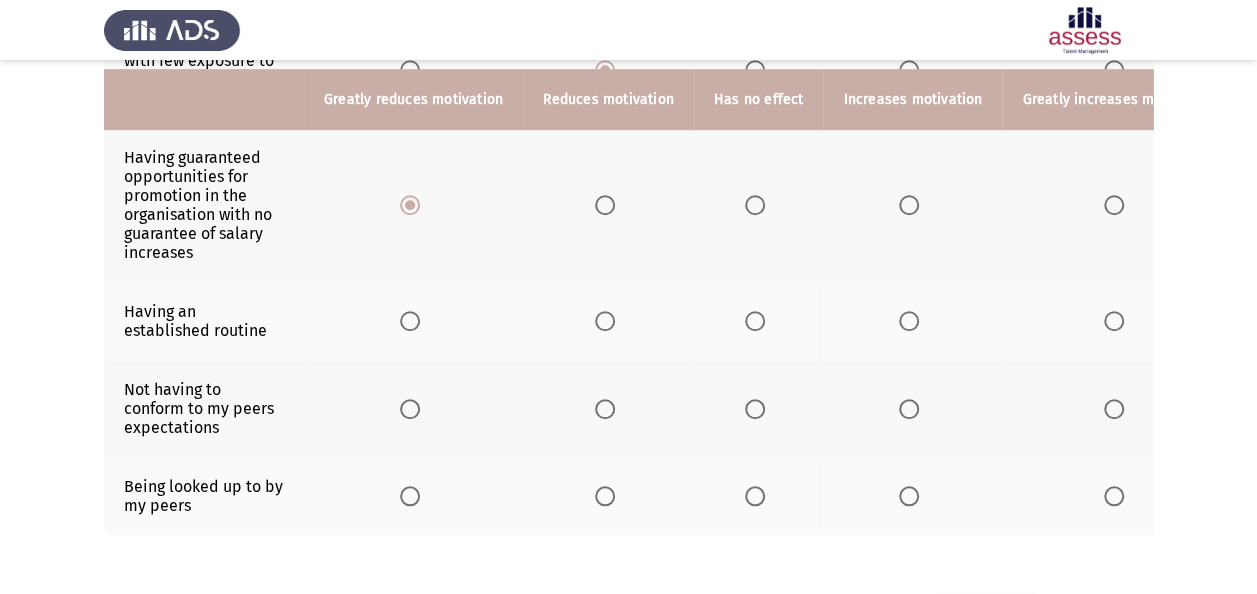 scroll, scrollTop: 700, scrollLeft: 0, axis: vertical 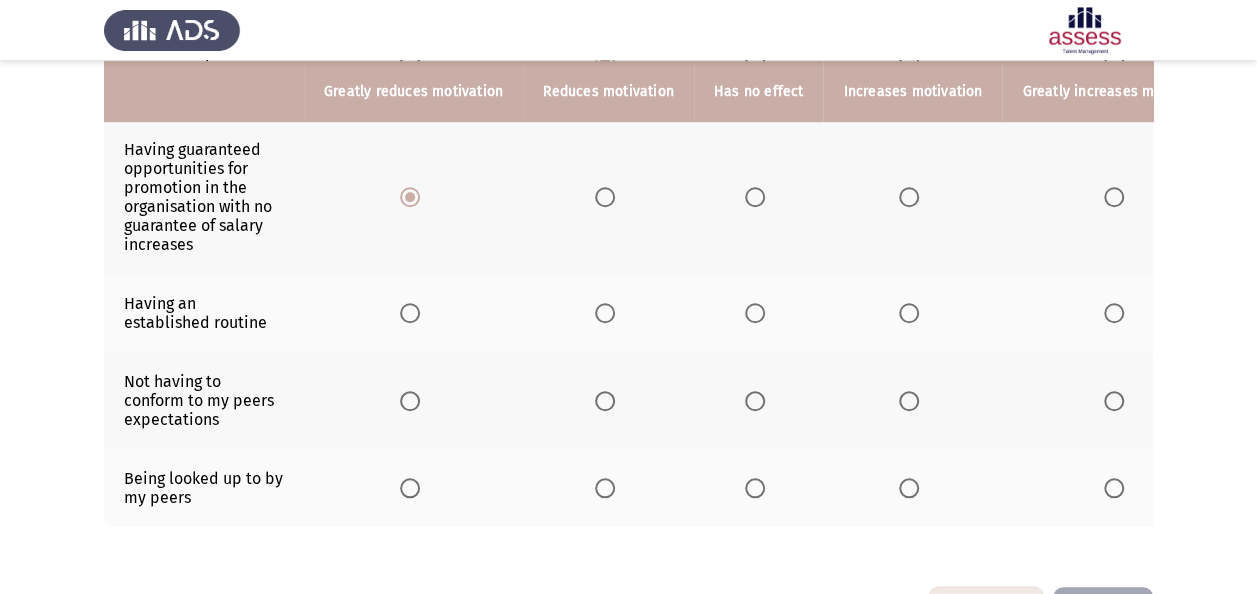 click at bounding box center [605, 313] 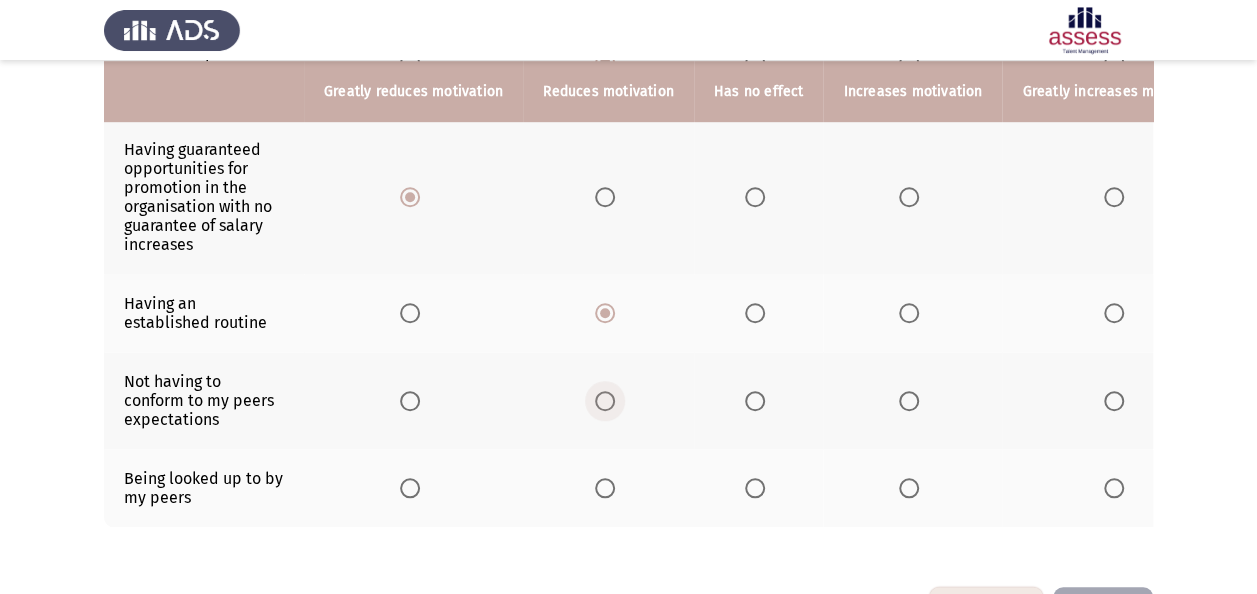 click at bounding box center (605, 401) 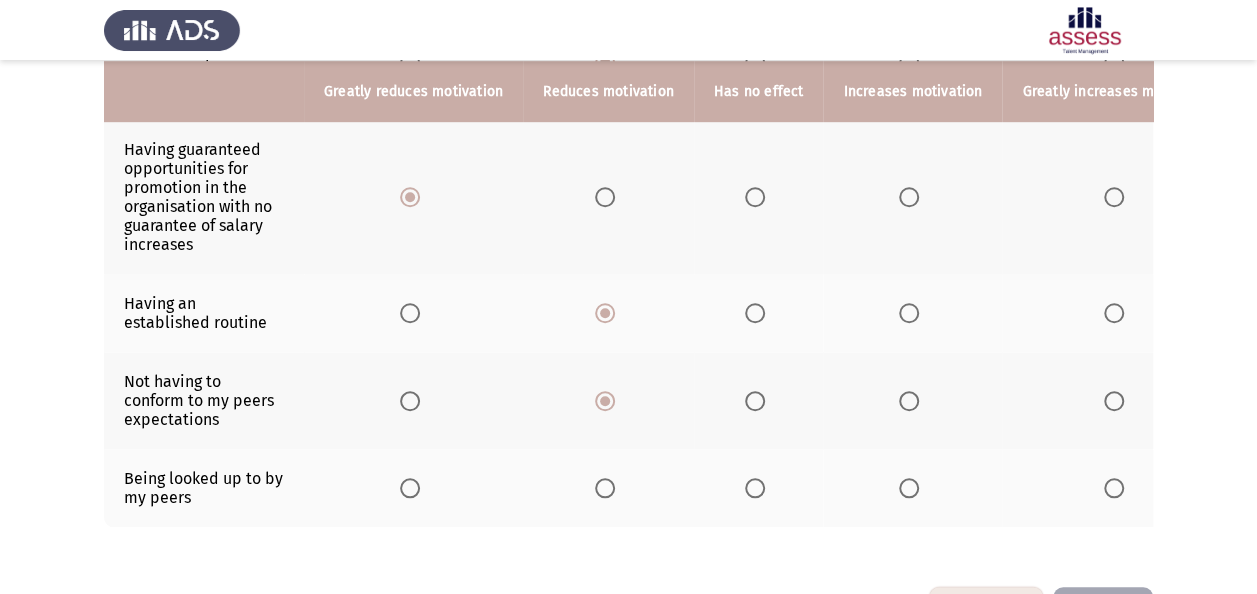 click at bounding box center [1114, 488] 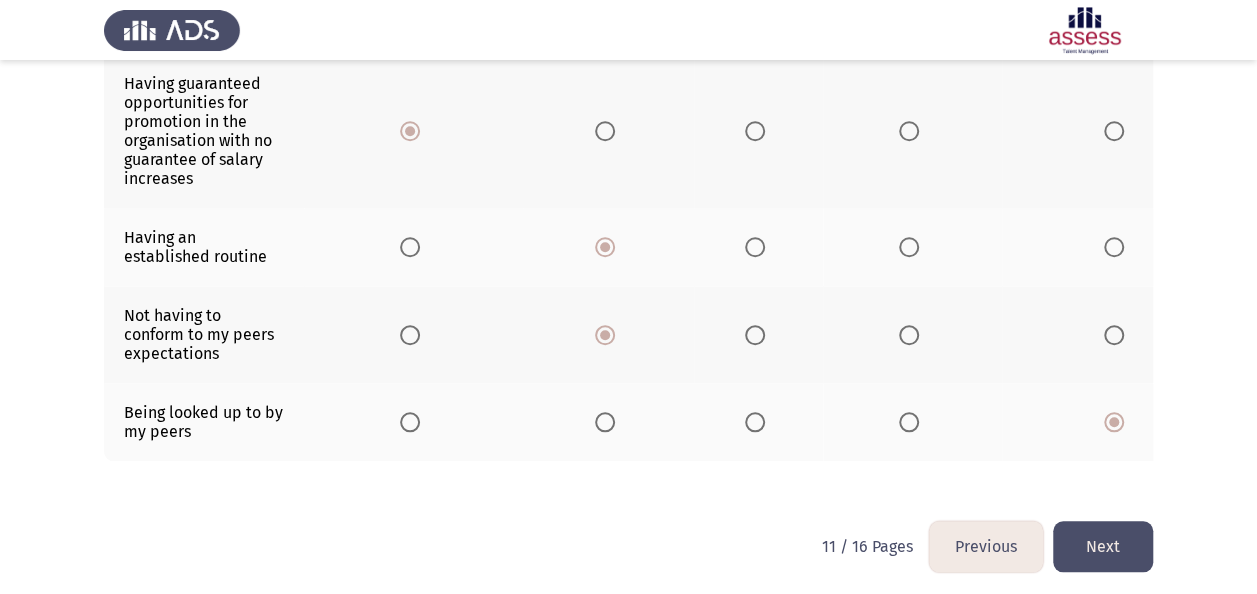 scroll, scrollTop: 796, scrollLeft: 0, axis: vertical 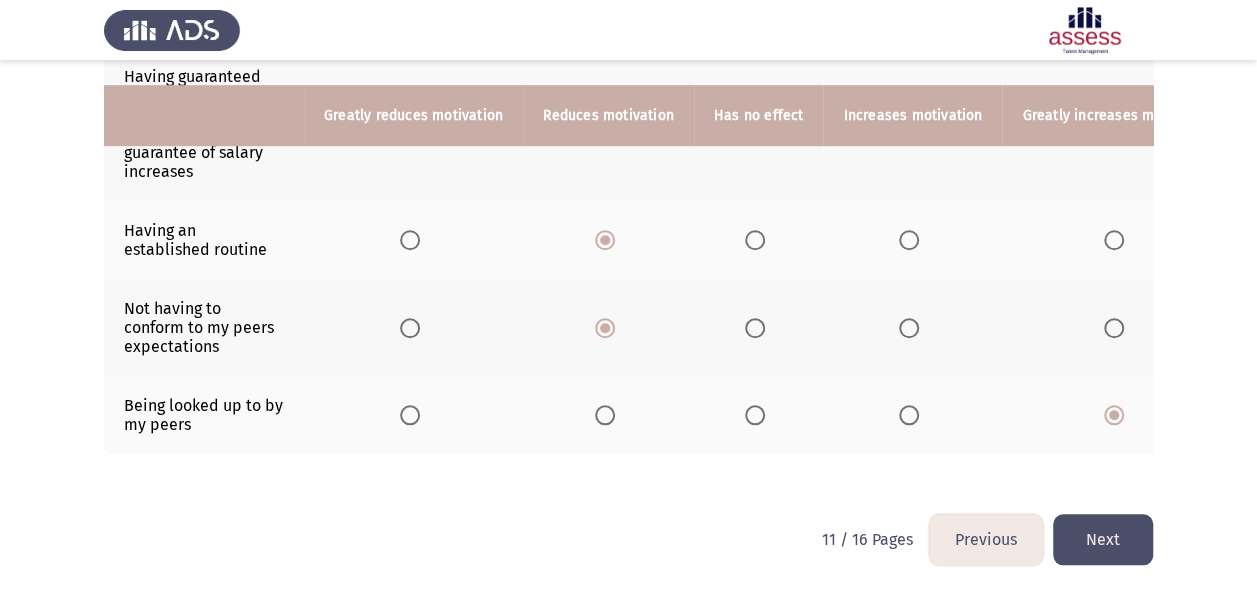 click on "Next" 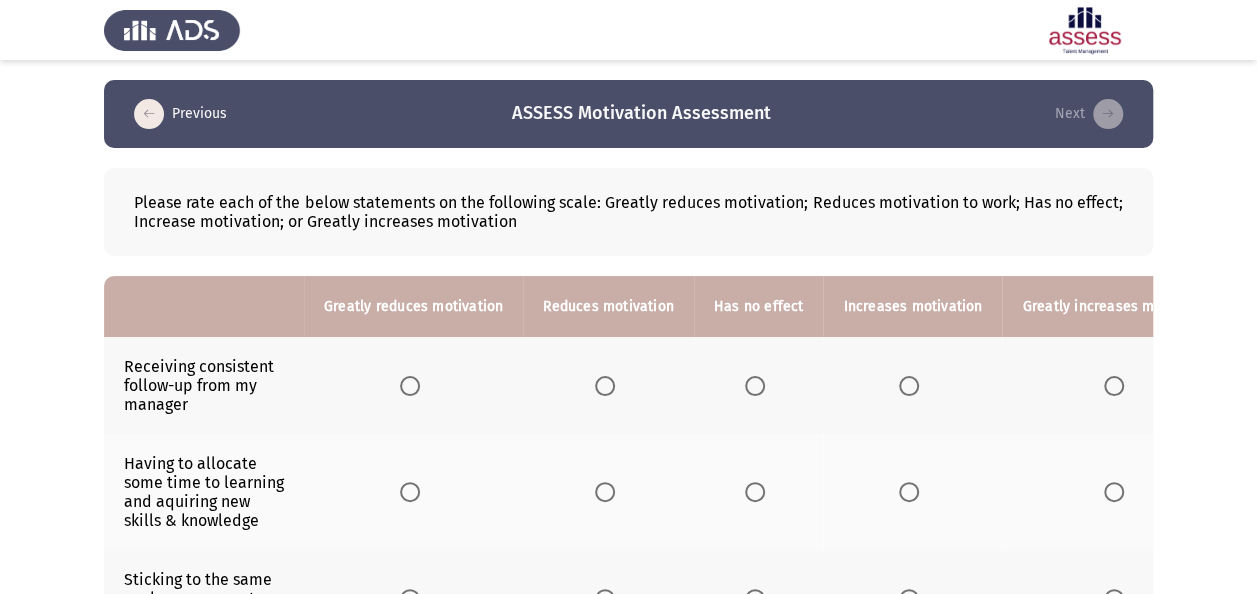 click at bounding box center [410, 386] 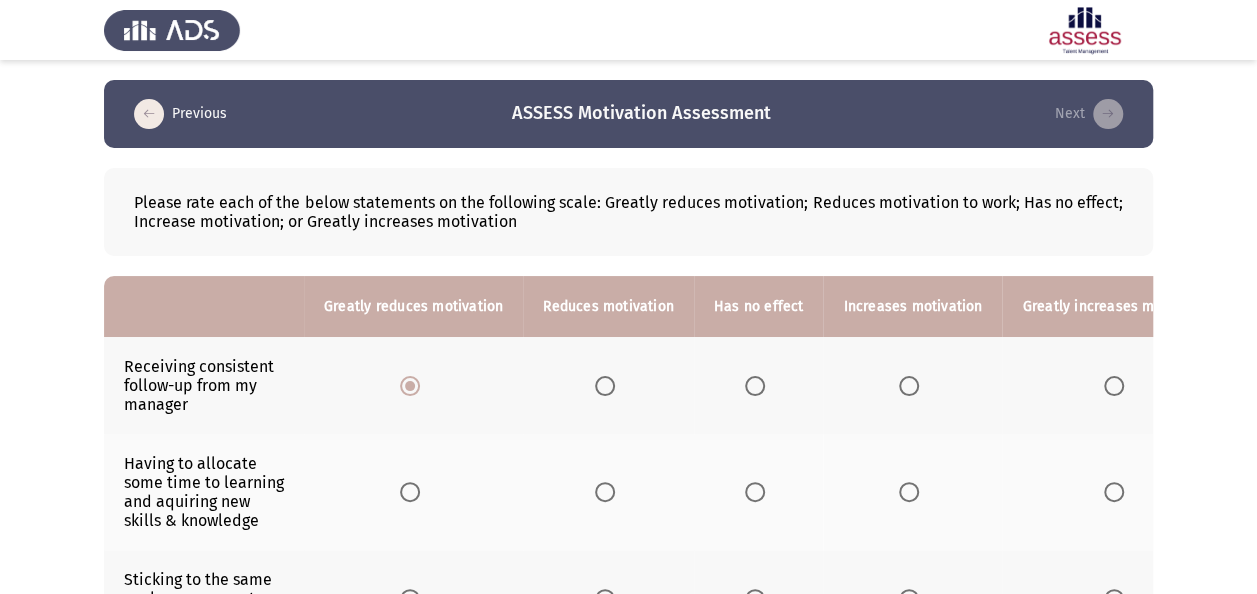 scroll, scrollTop: 100, scrollLeft: 0, axis: vertical 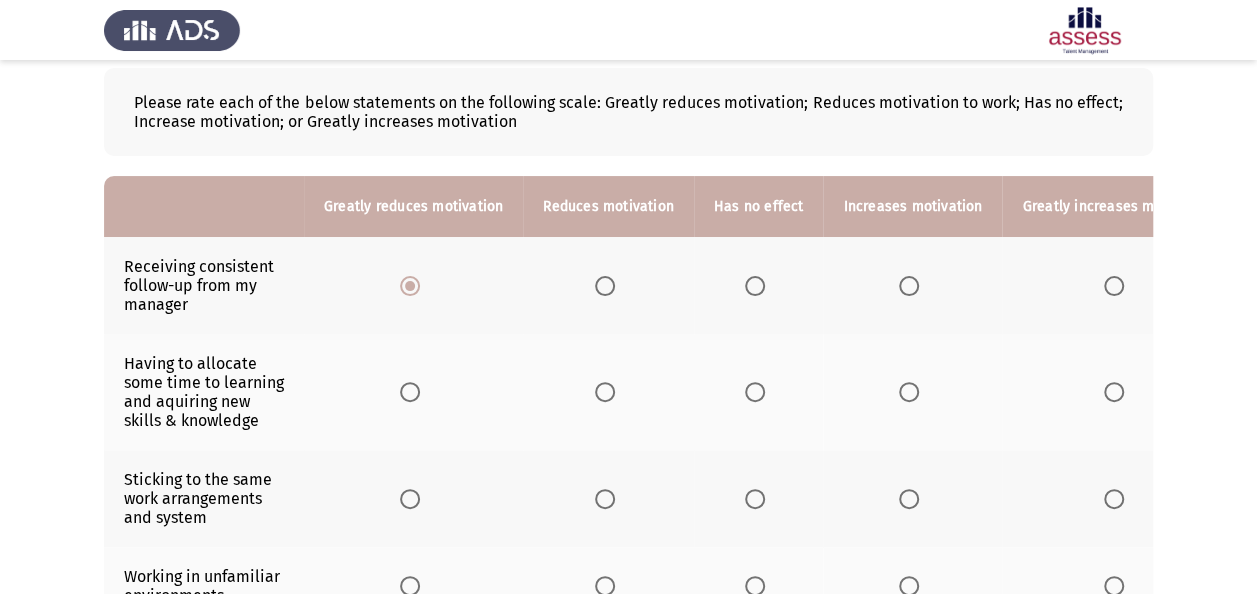 click 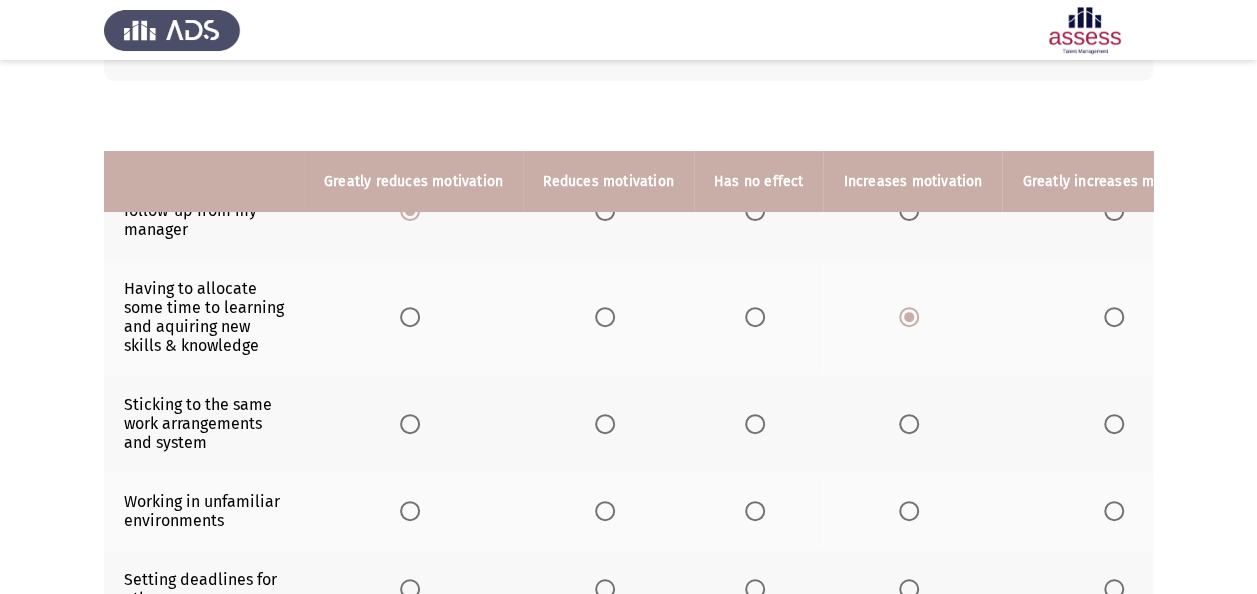 scroll, scrollTop: 300, scrollLeft: 0, axis: vertical 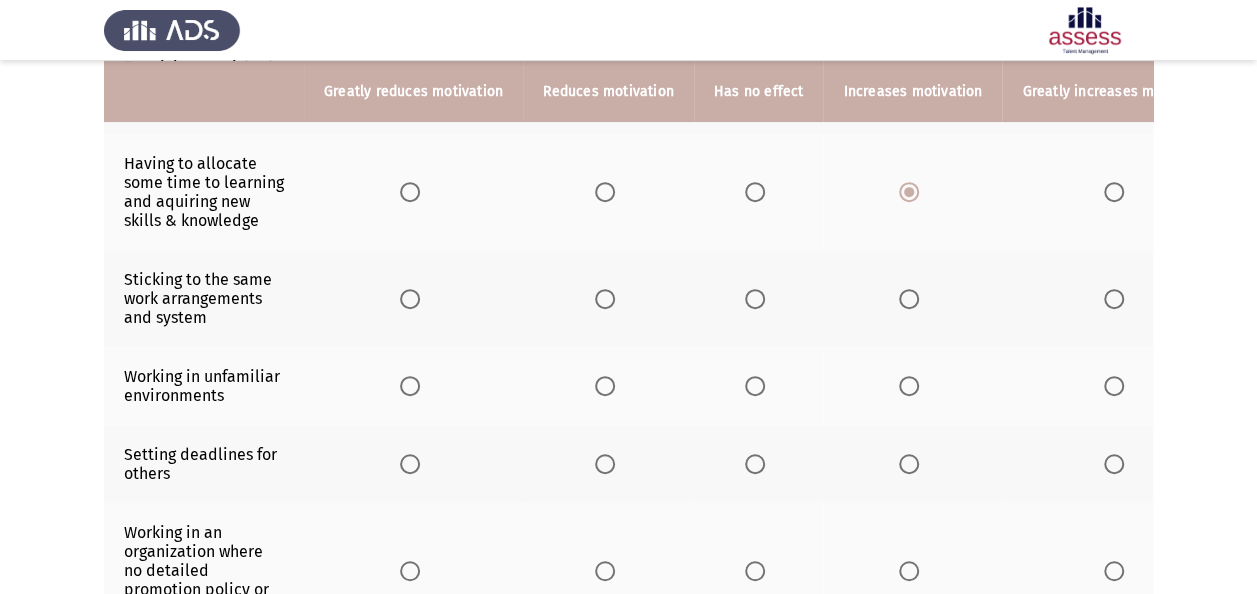 click at bounding box center [605, 299] 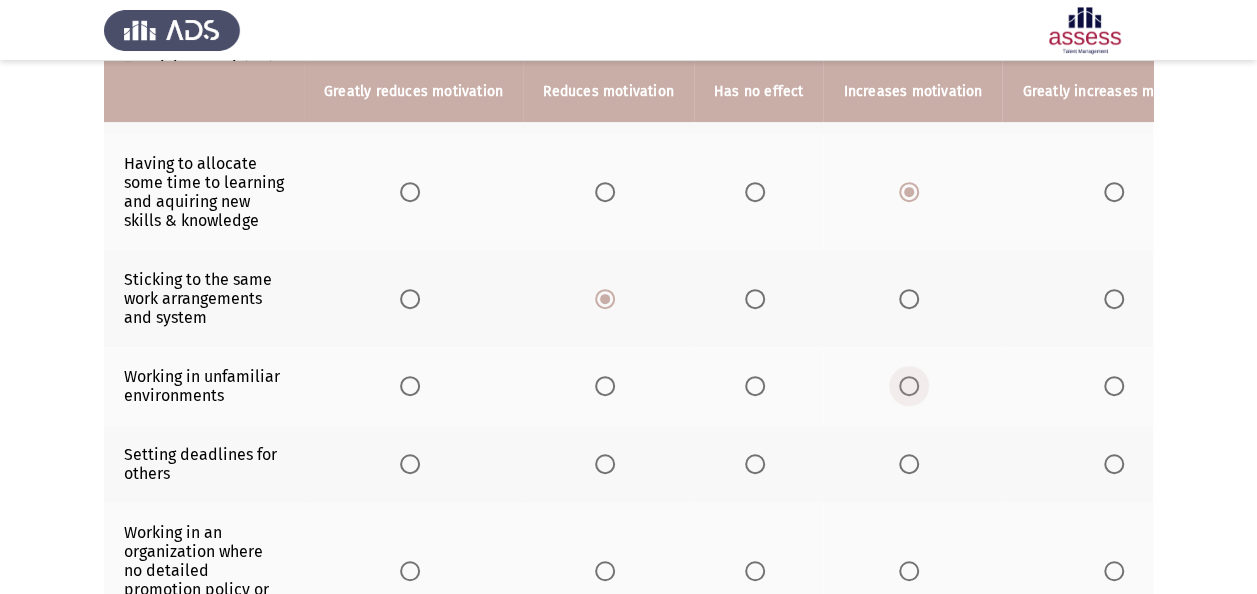 click at bounding box center (909, 386) 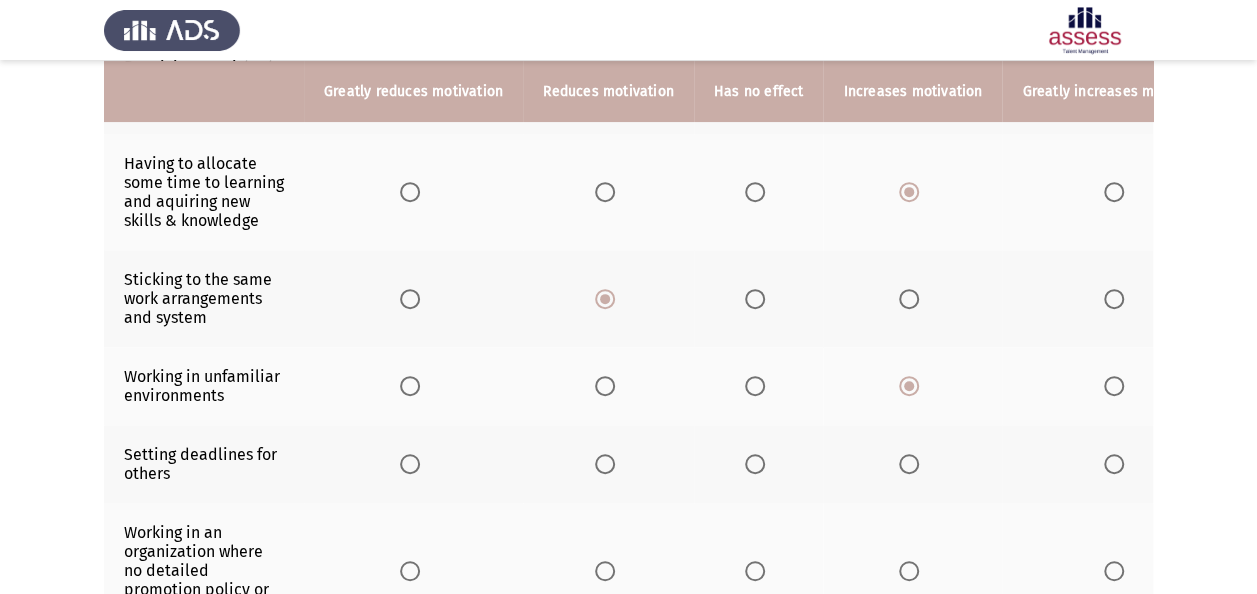click at bounding box center (909, 464) 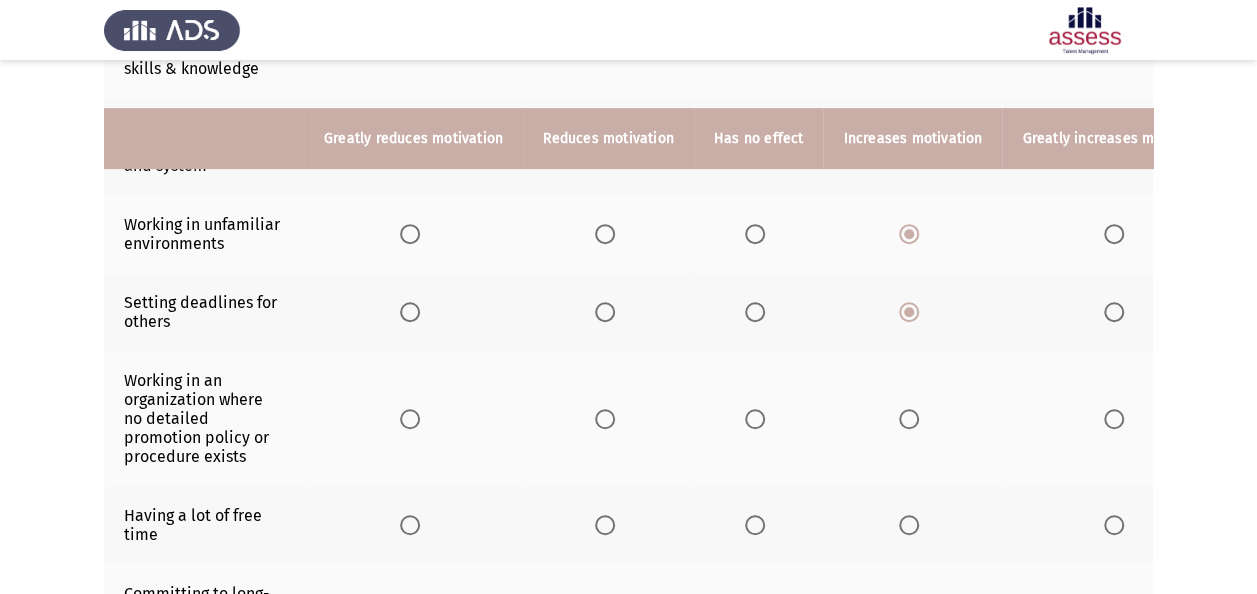 scroll, scrollTop: 500, scrollLeft: 0, axis: vertical 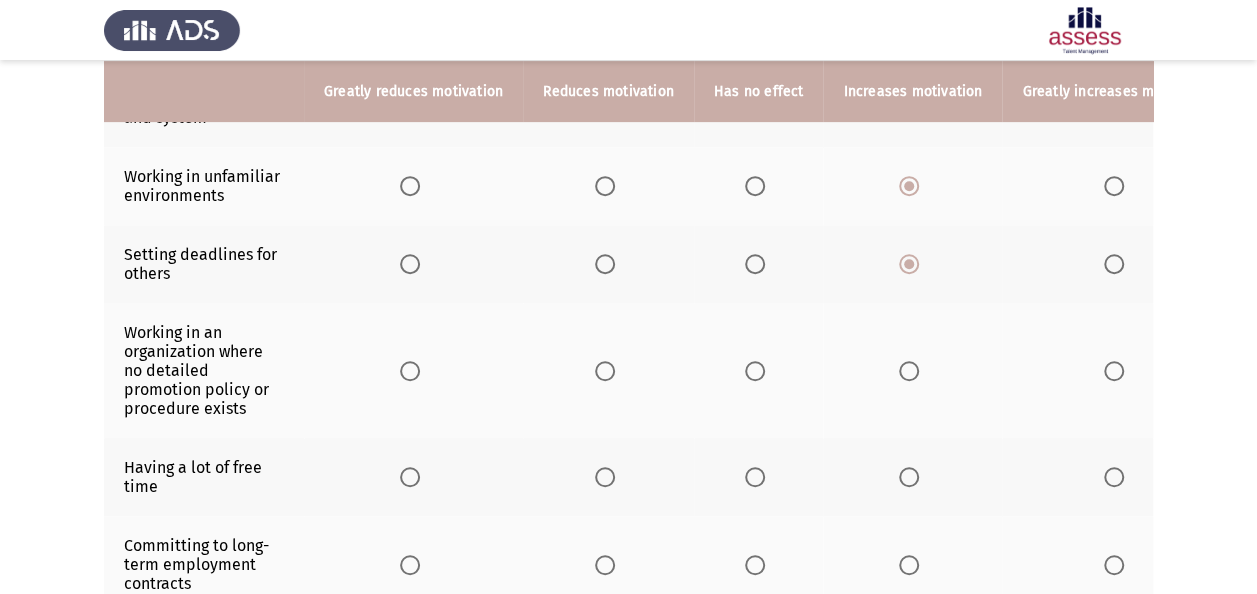click at bounding box center (605, 371) 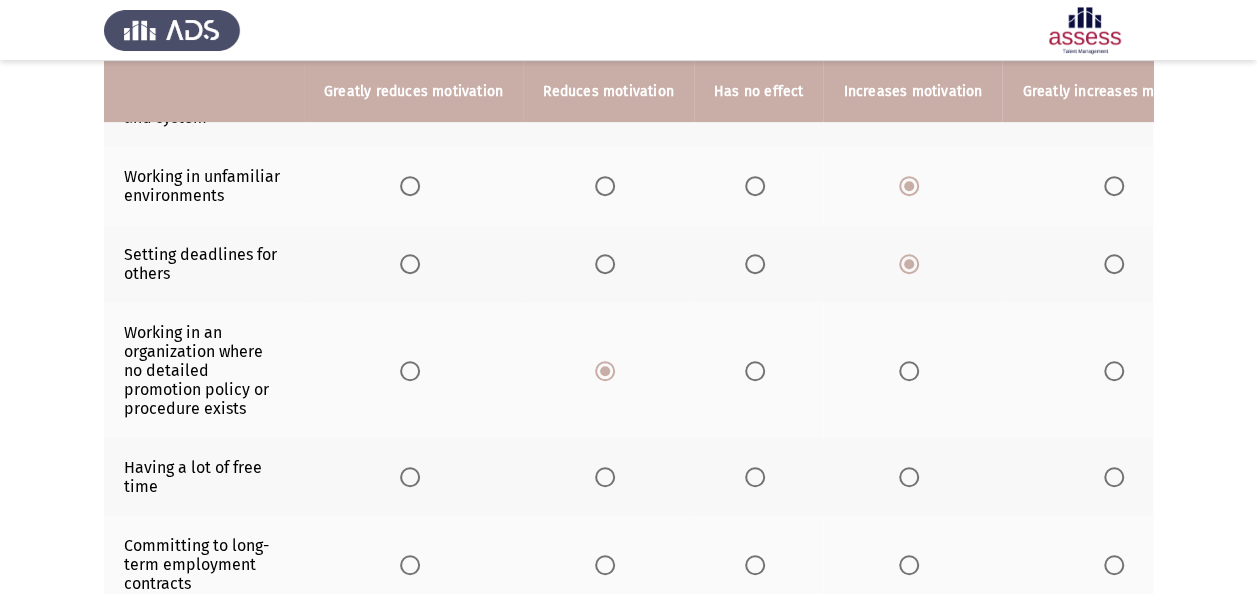 click at bounding box center (605, 477) 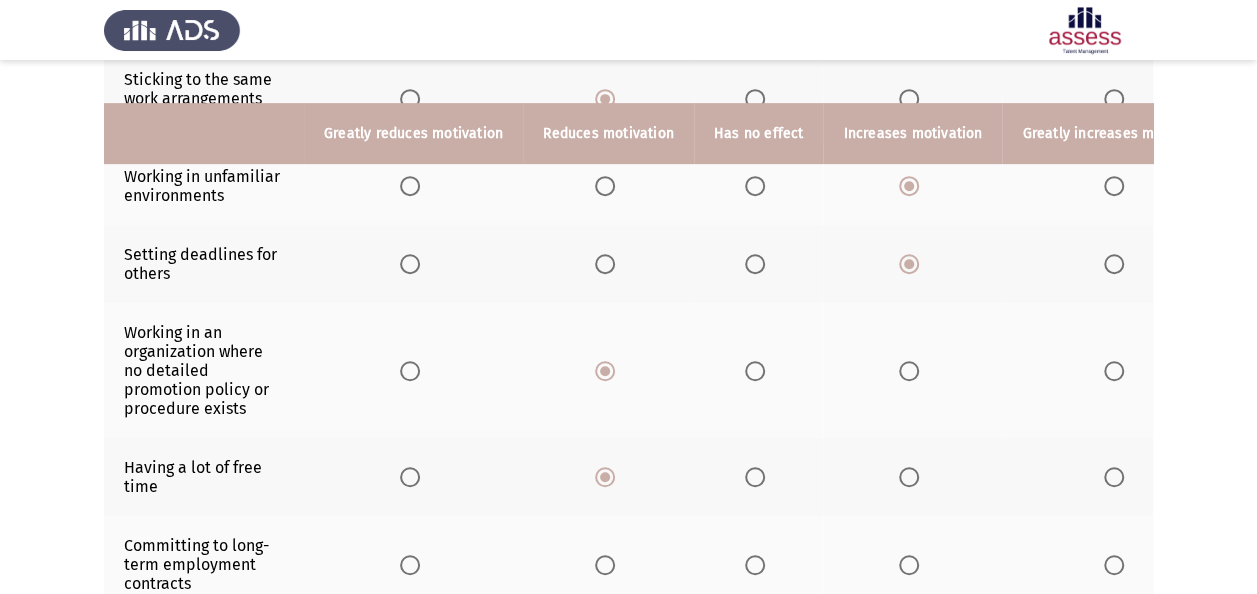 scroll, scrollTop: 666, scrollLeft: 0, axis: vertical 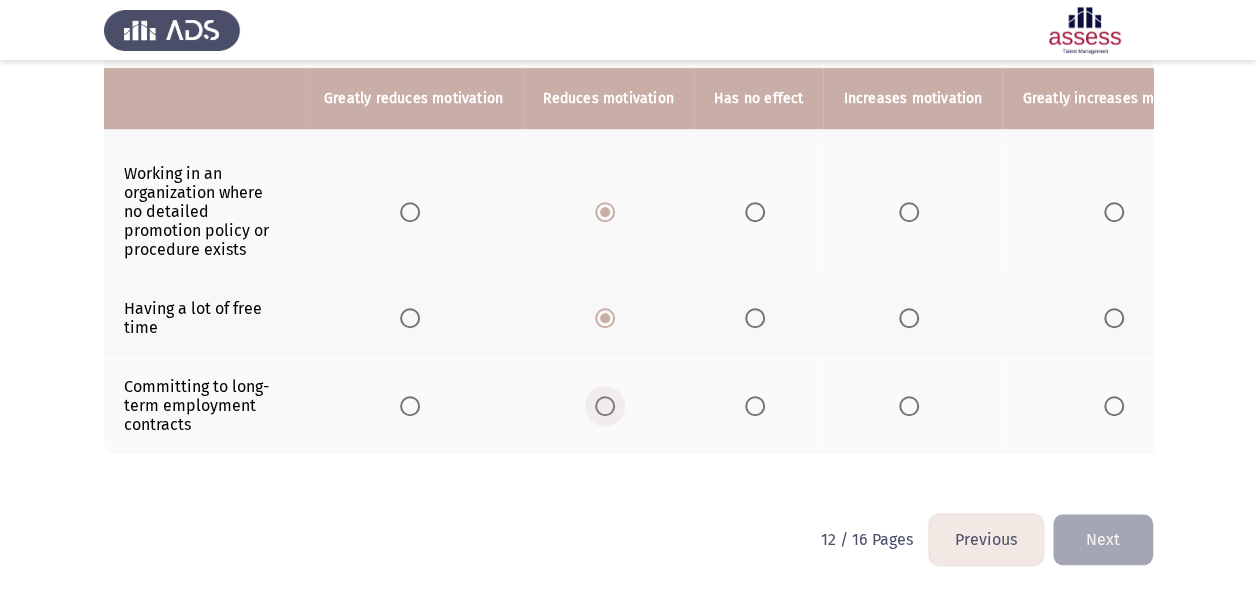 click at bounding box center (605, 406) 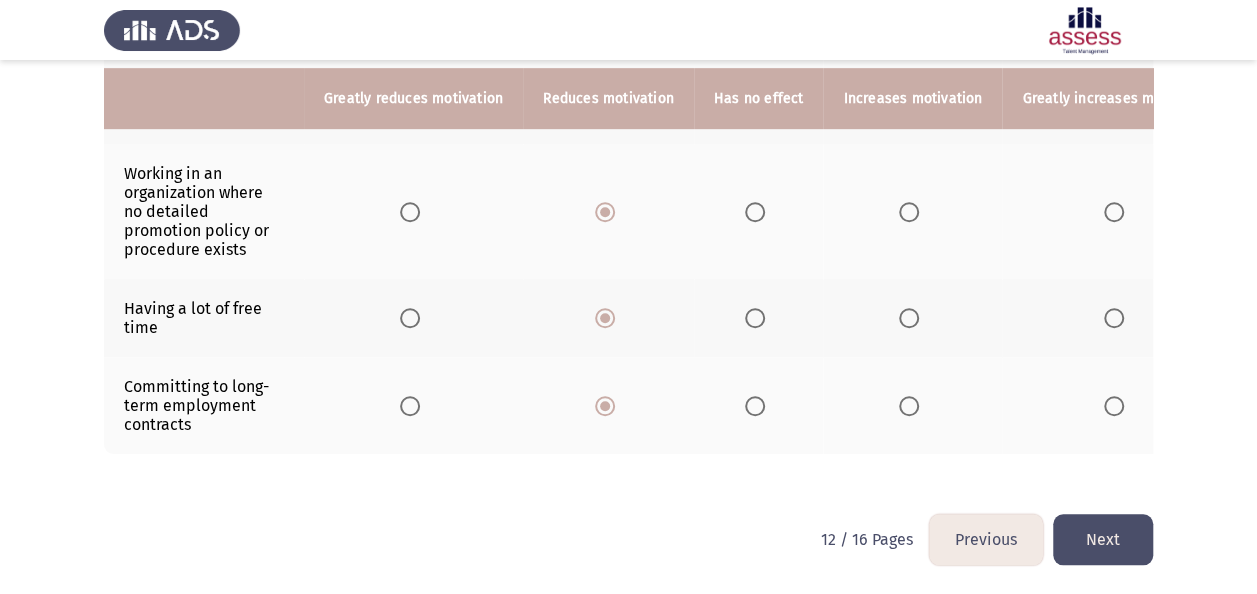 click on "Next" 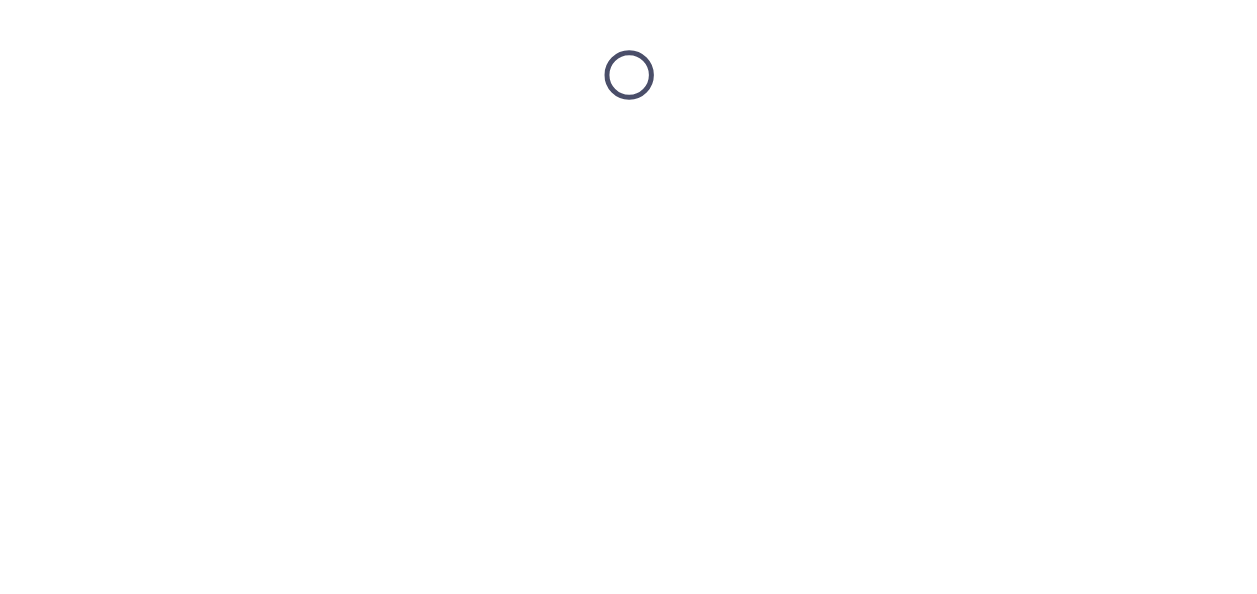 scroll, scrollTop: 0, scrollLeft: 0, axis: both 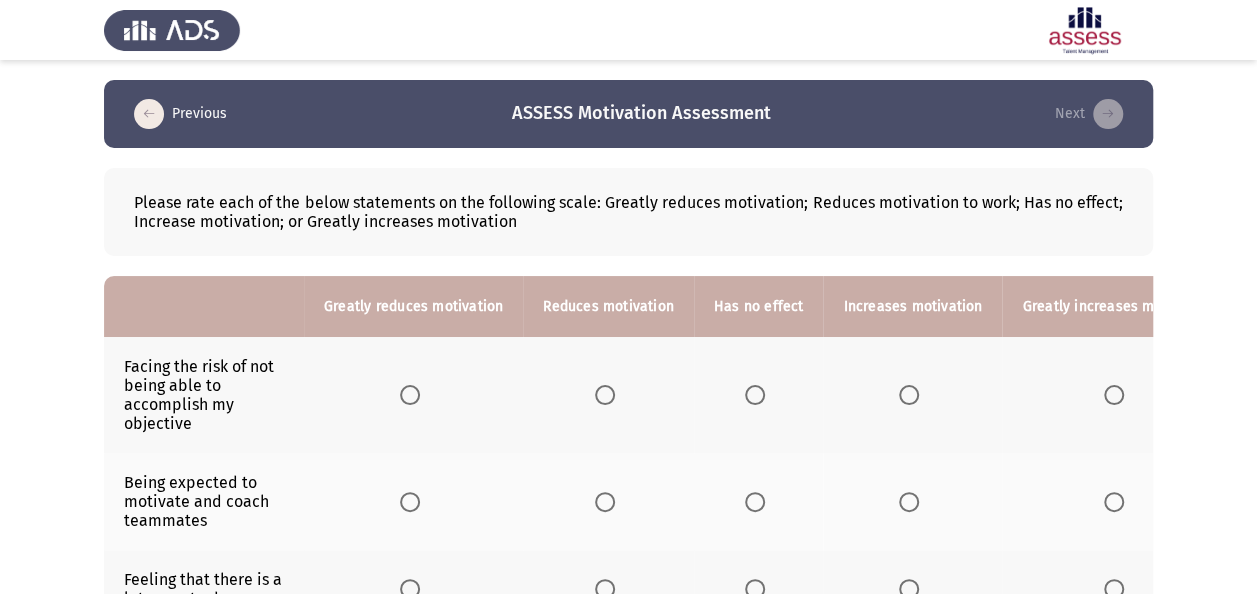 click at bounding box center [909, 395] 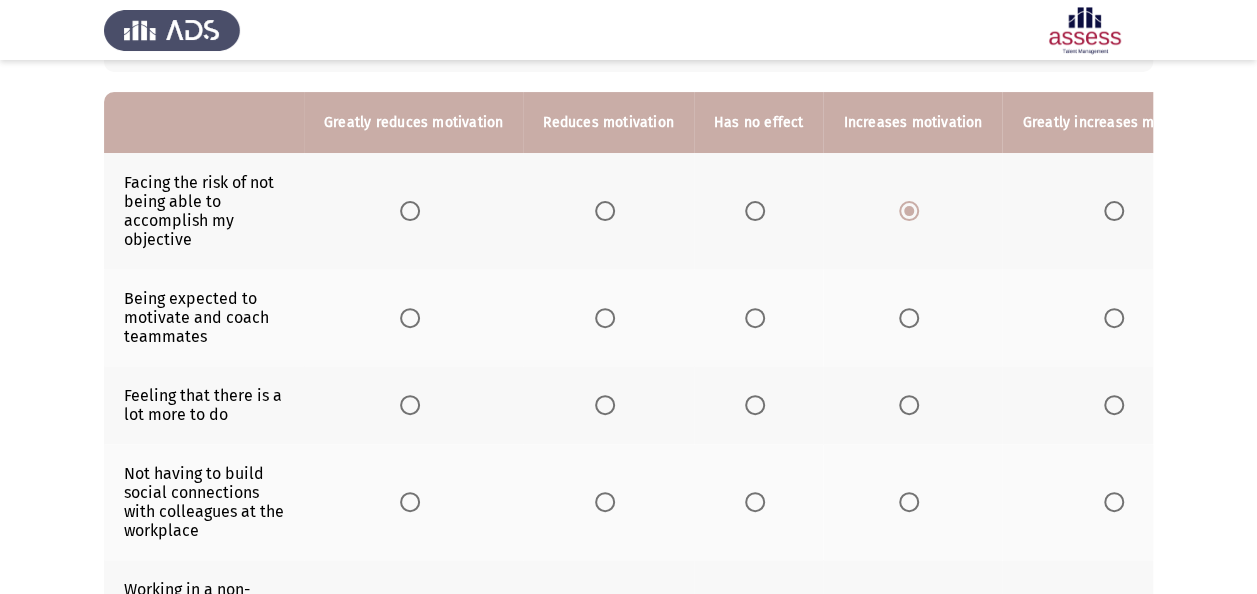 scroll, scrollTop: 200, scrollLeft: 0, axis: vertical 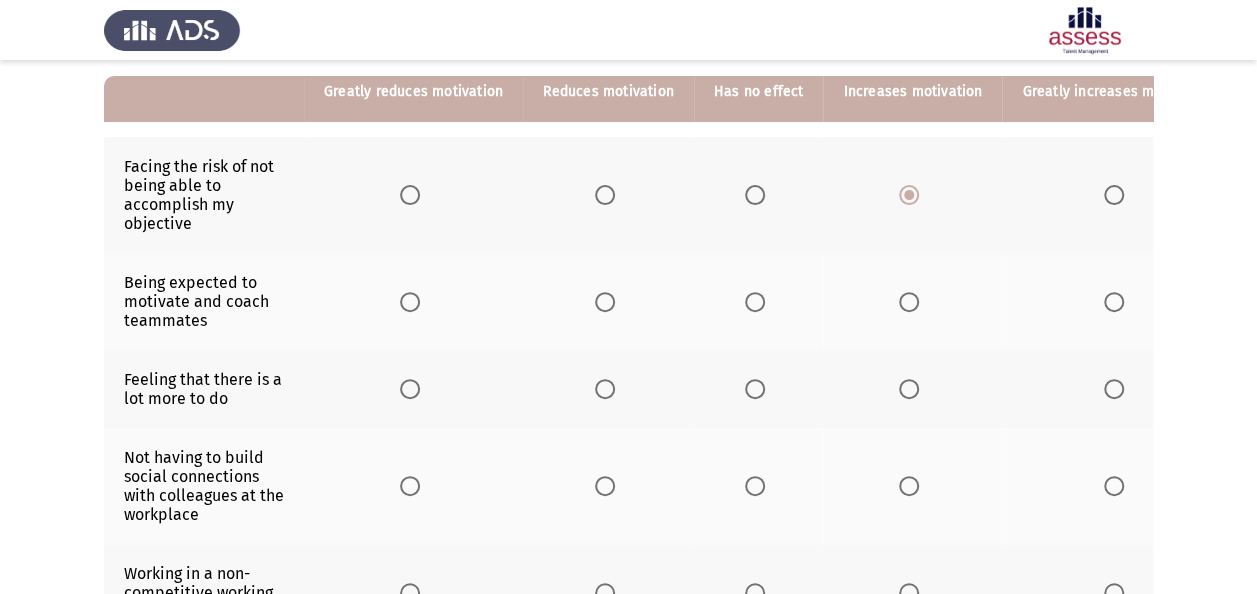 click at bounding box center [913, 302] 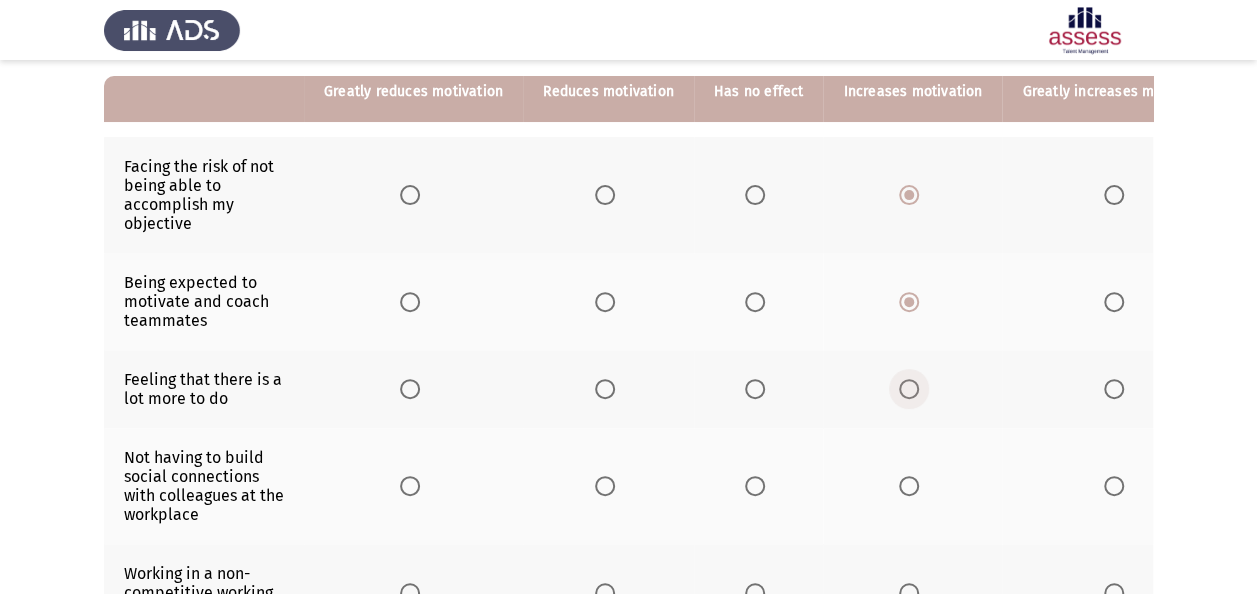click at bounding box center (909, 389) 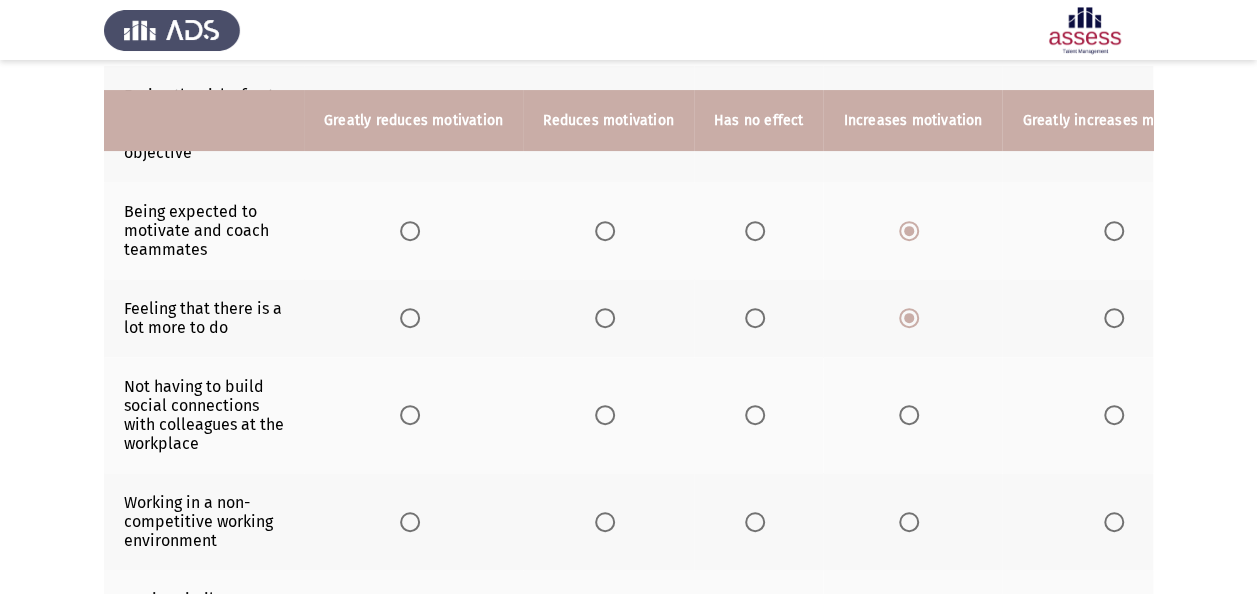 scroll, scrollTop: 300, scrollLeft: 0, axis: vertical 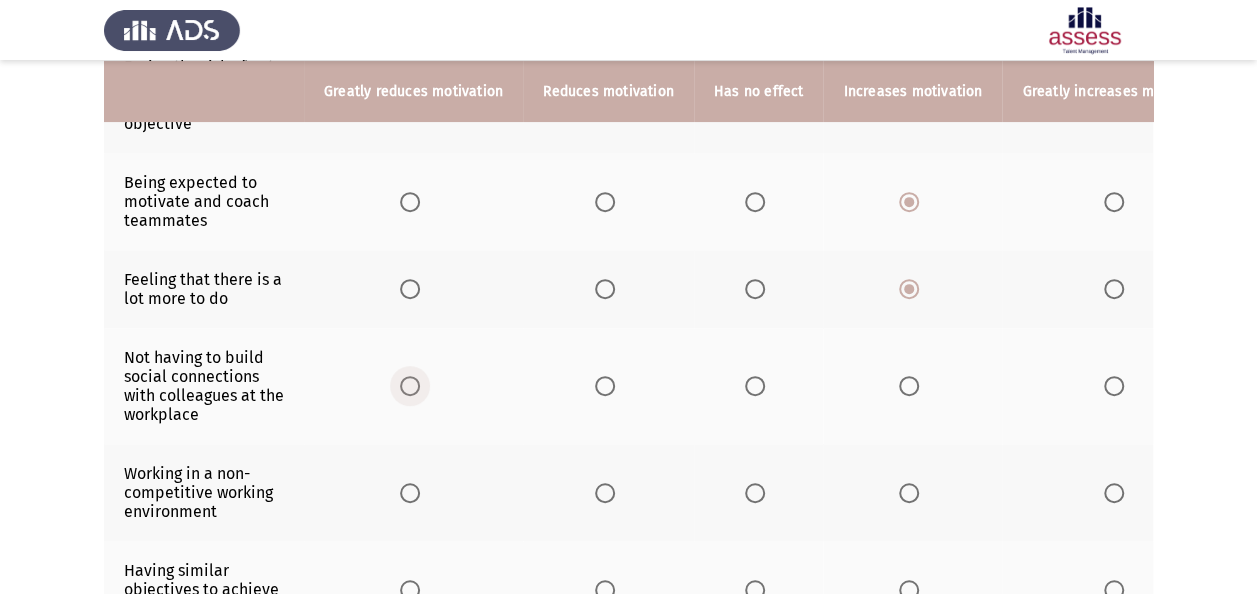 click at bounding box center [410, 386] 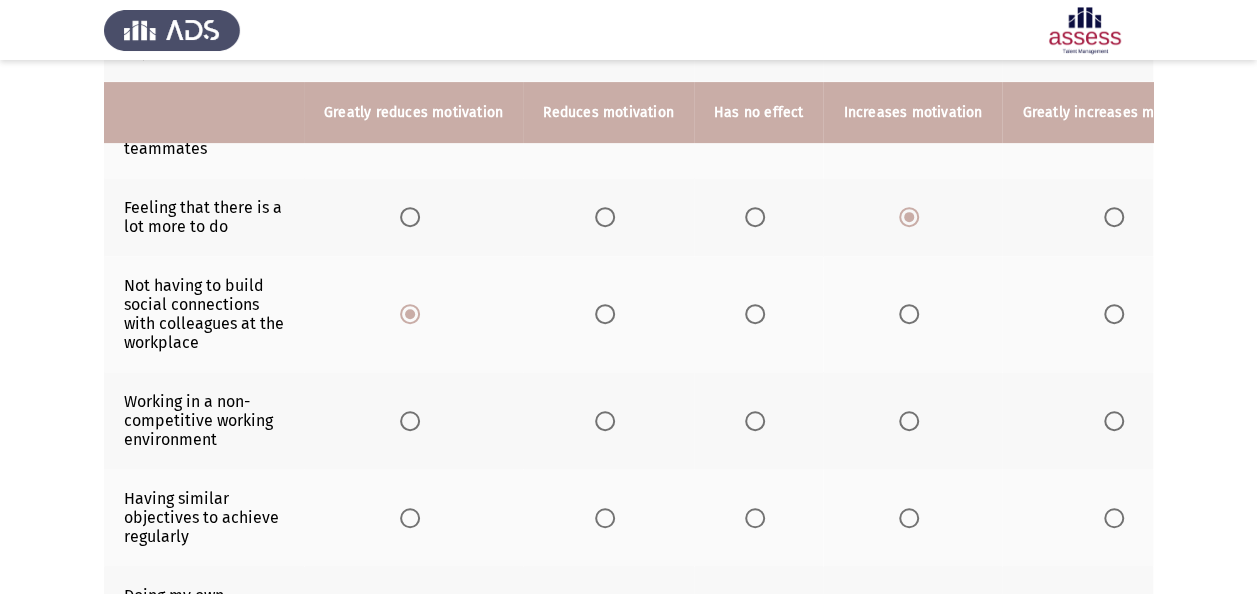 scroll, scrollTop: 400, scrollLeft: 0, axis: vertical 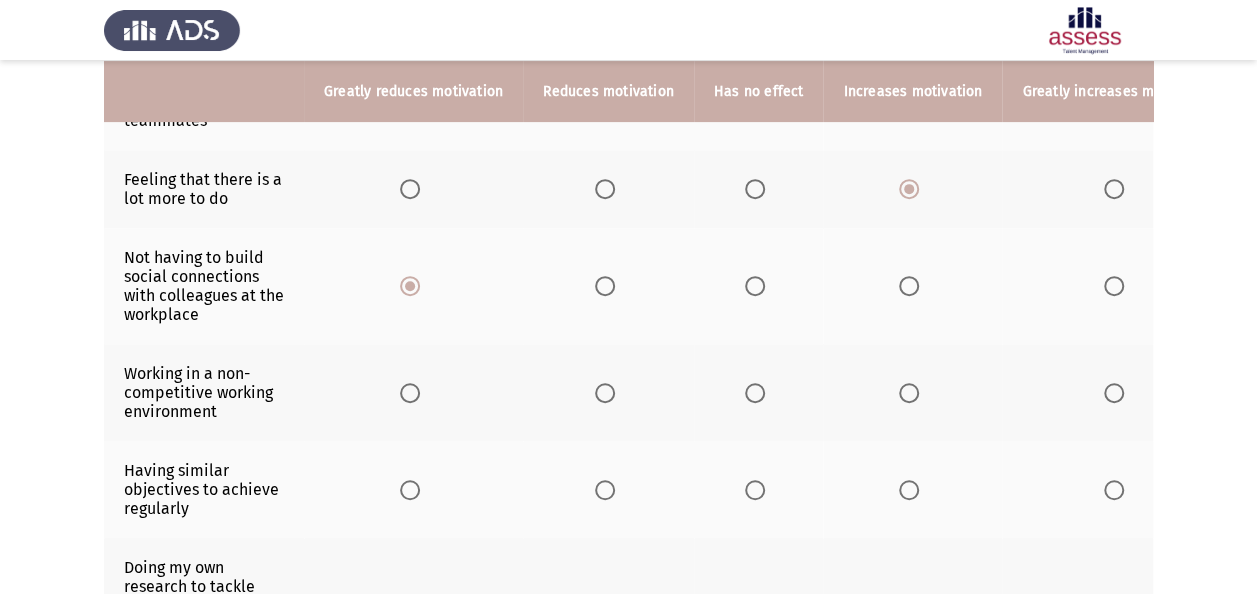 click at bounding box center [605, 393] 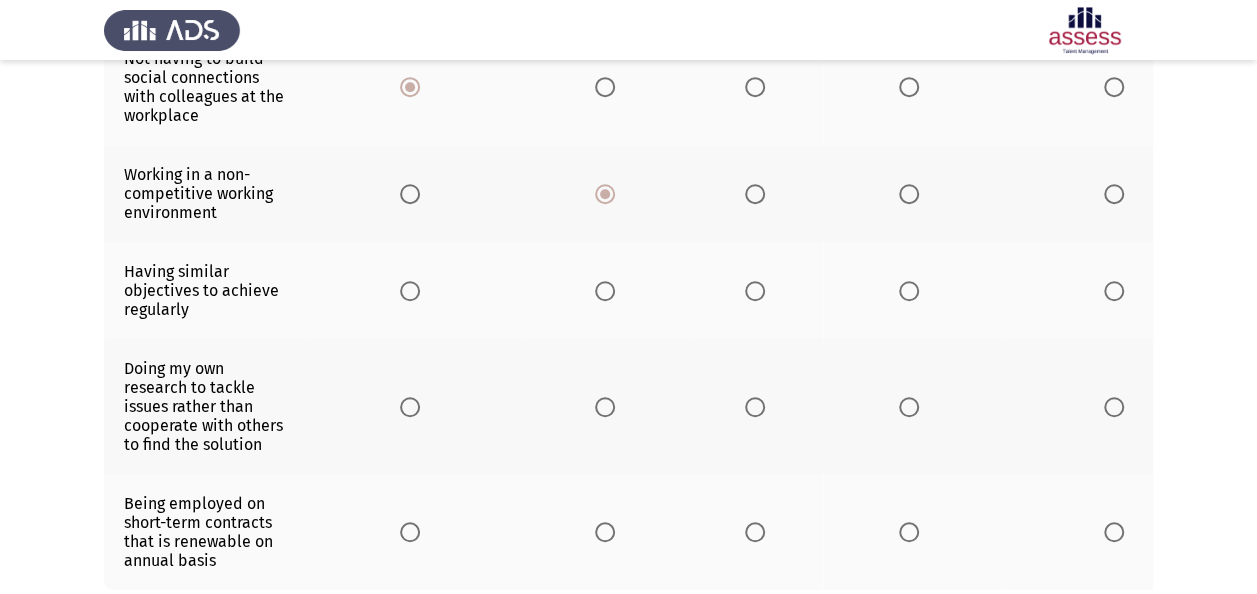 scroll, scrollTop: 600, scrollLeft: 0, axis: vertical 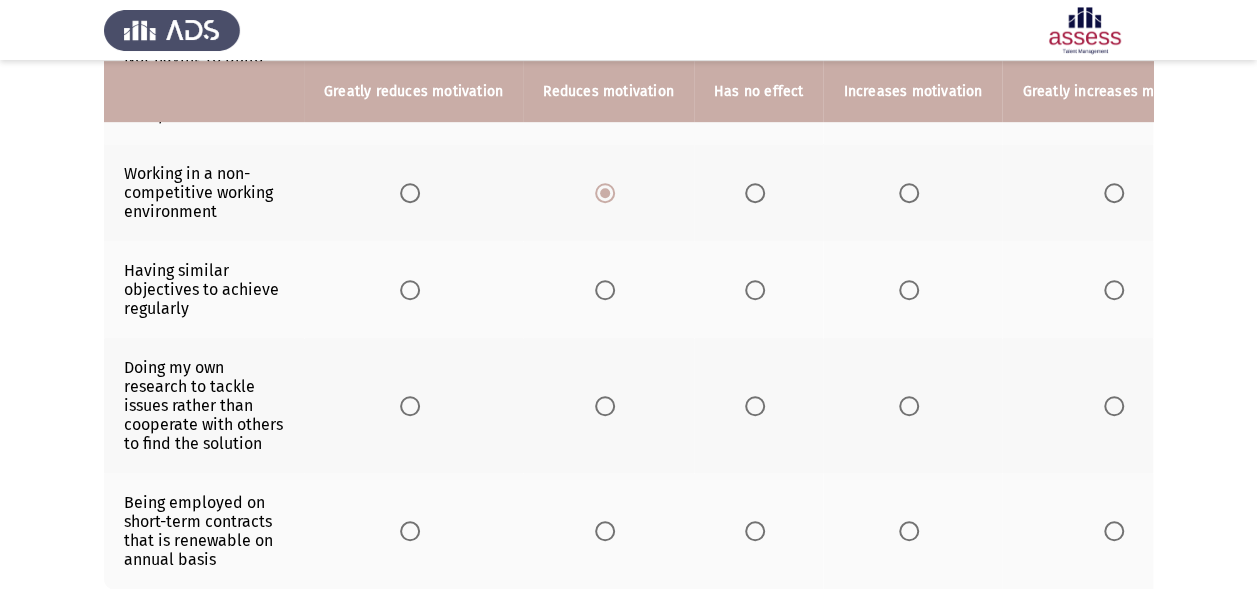 click at bounding box center (605, 290) 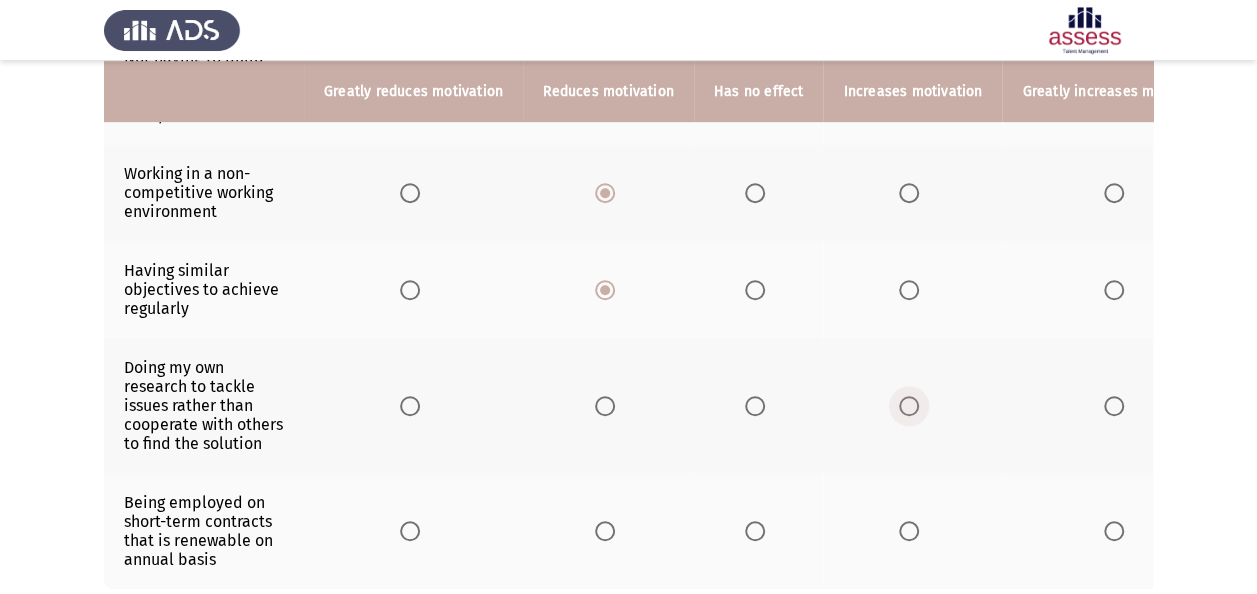 click at bounding box center (909, 406) 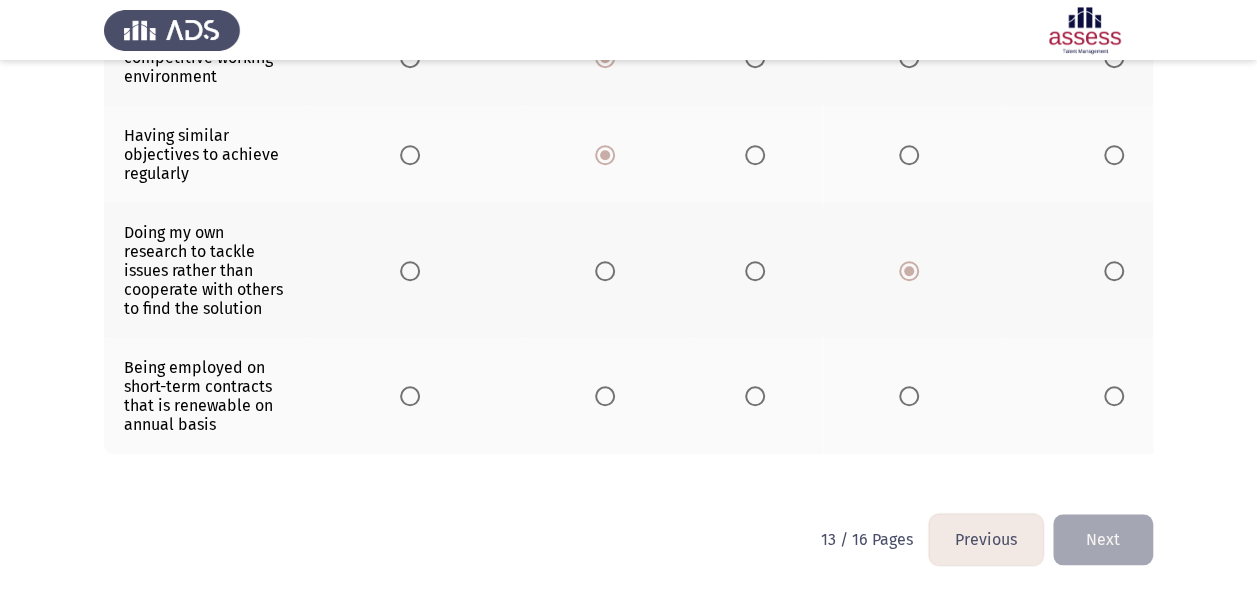 scroll, scrollTop: 740, scrollLeft: 0, axis: vertical 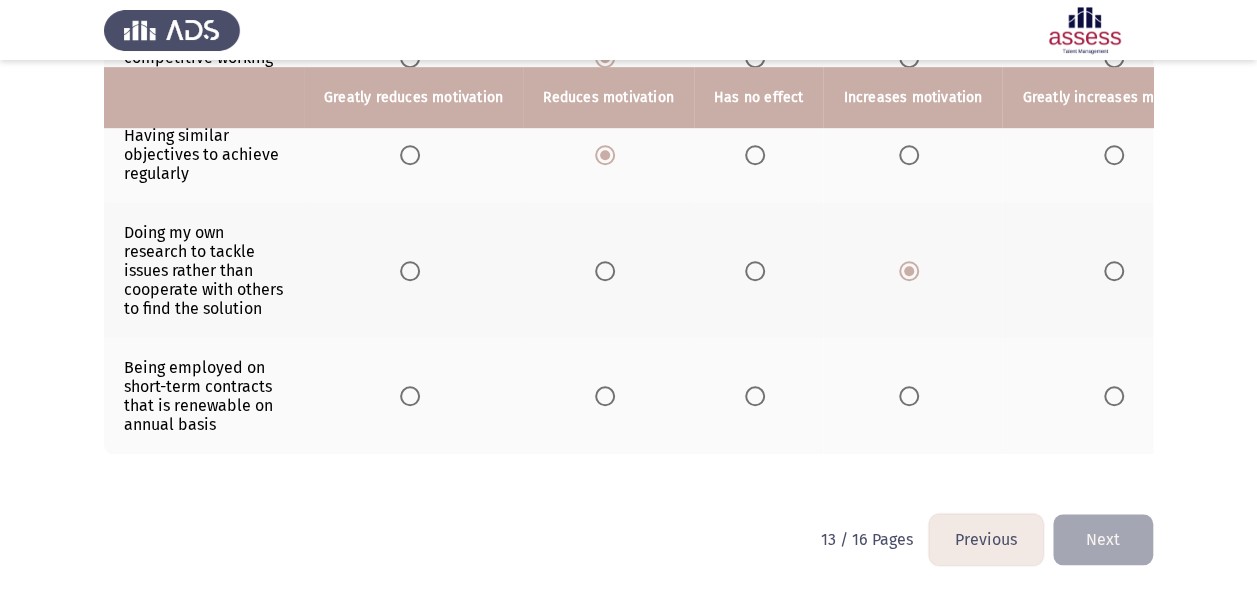 click at bounding box center [909, 396] 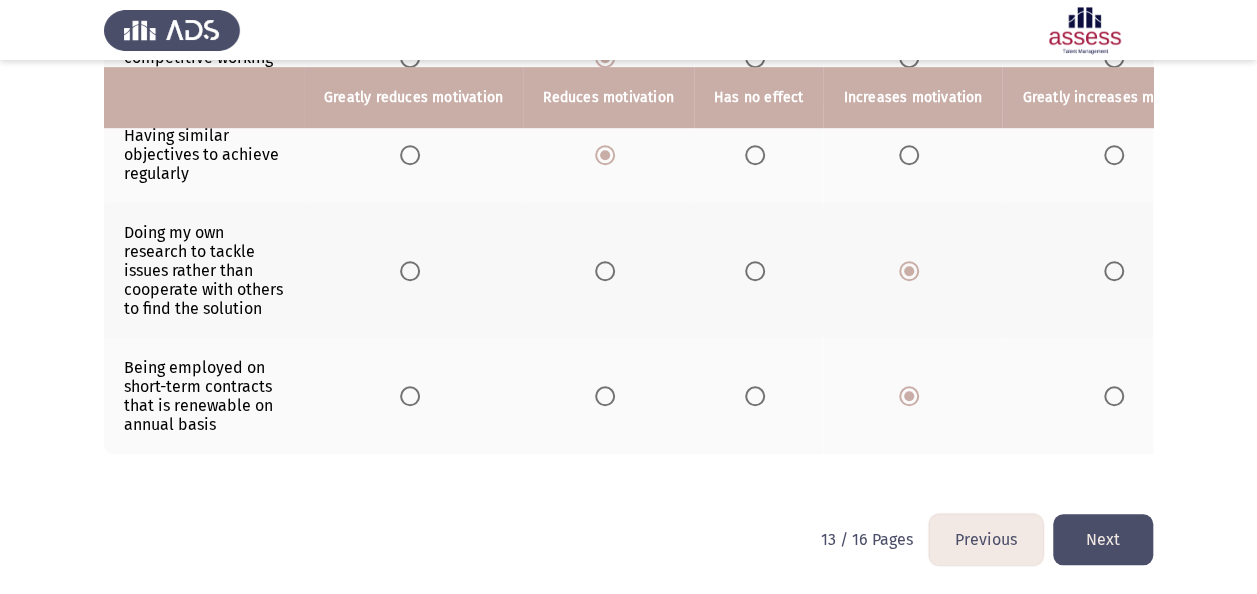 click on "Next" 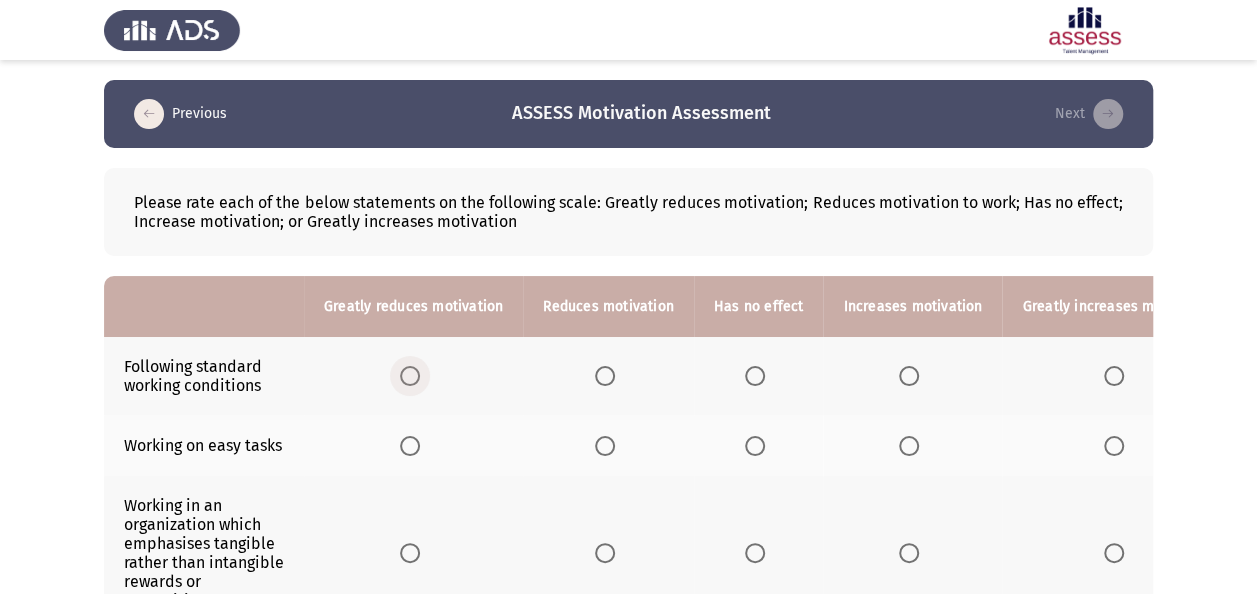 click at bounding box center (410, 376) 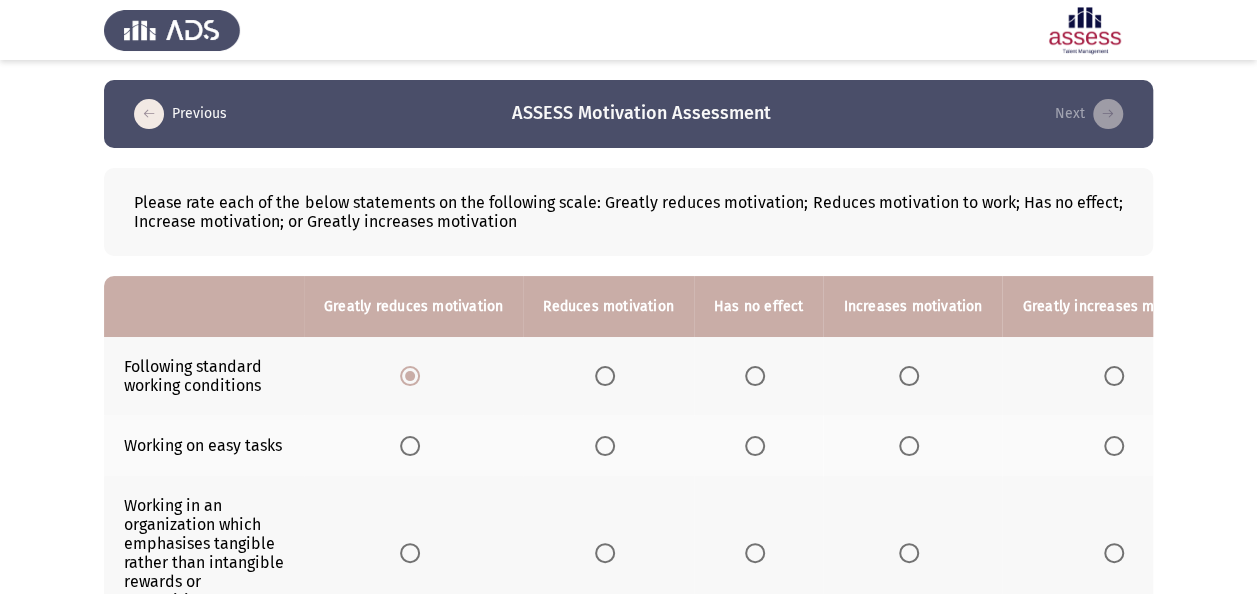 click at bounding box center (410, 446) 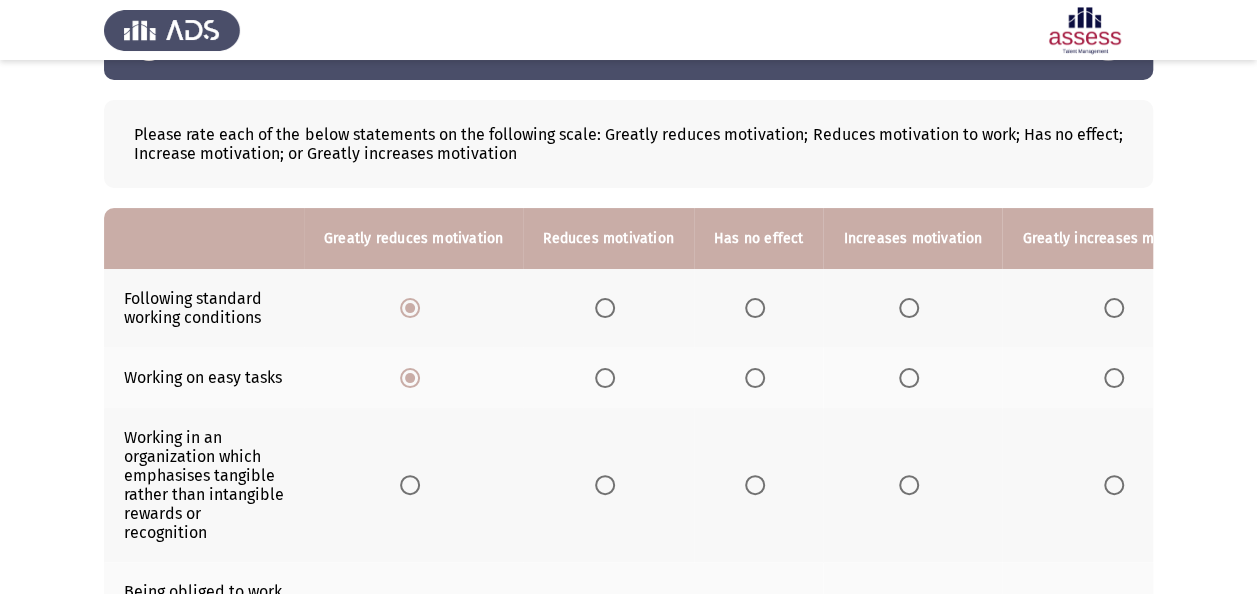 scroll, scrollTop: 100, scrollLeft: 0, axis: vertical 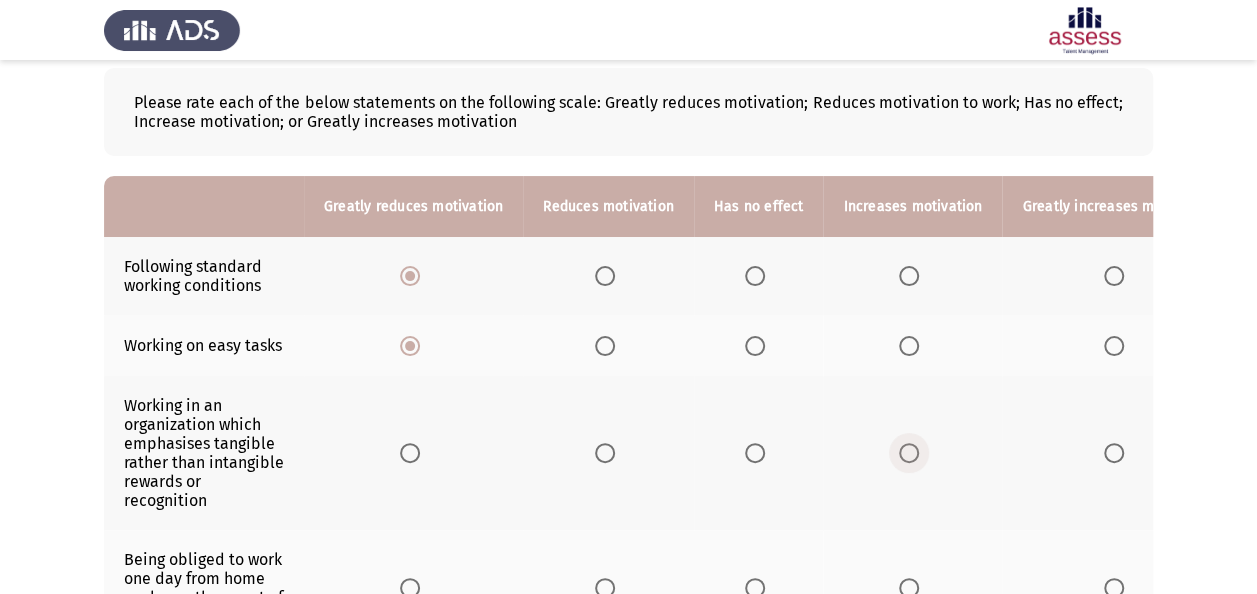 click at bounding box center [909, 453] 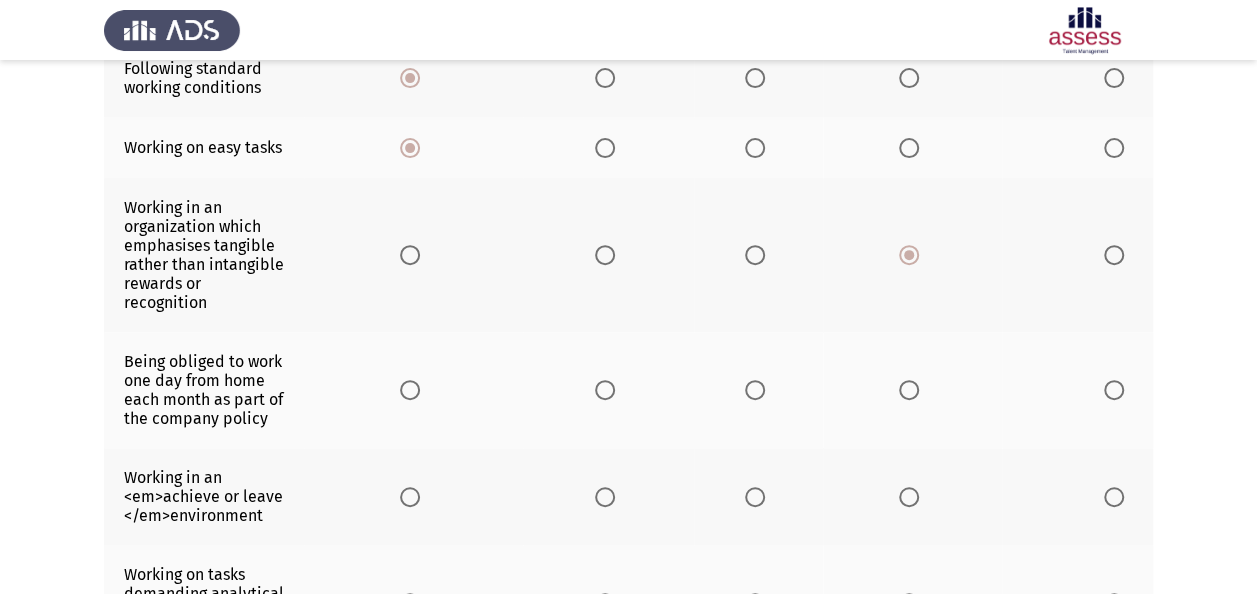 scroll, scrollTop: 300, scrollLeft: 0, axis: vertical 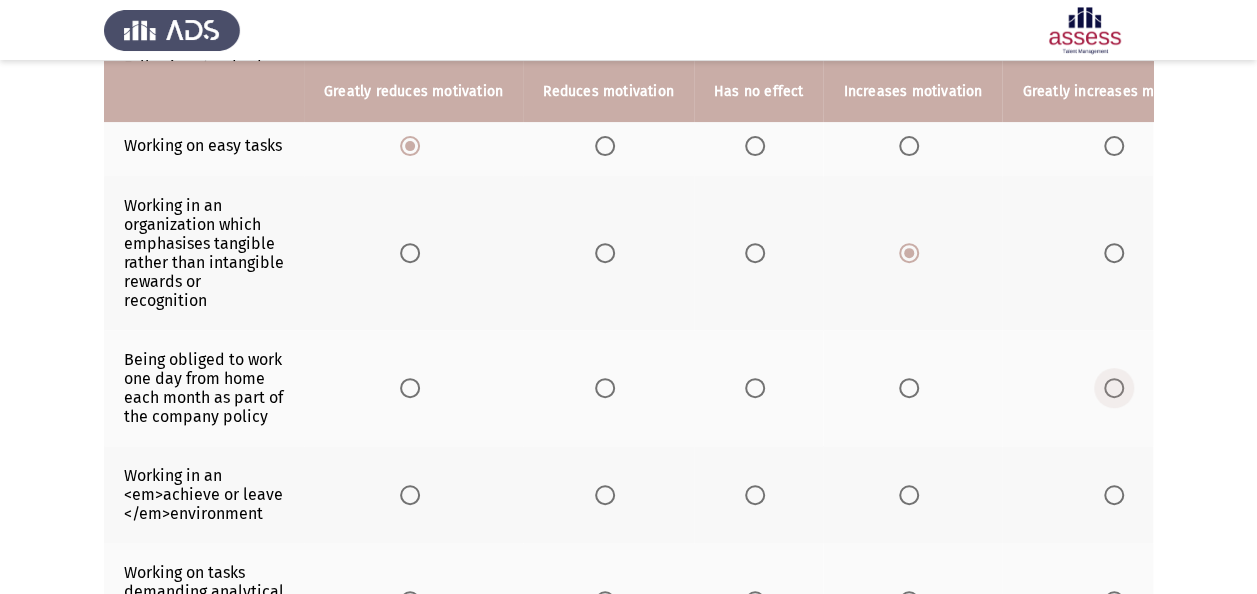 click at bounding box center (1114, 388) 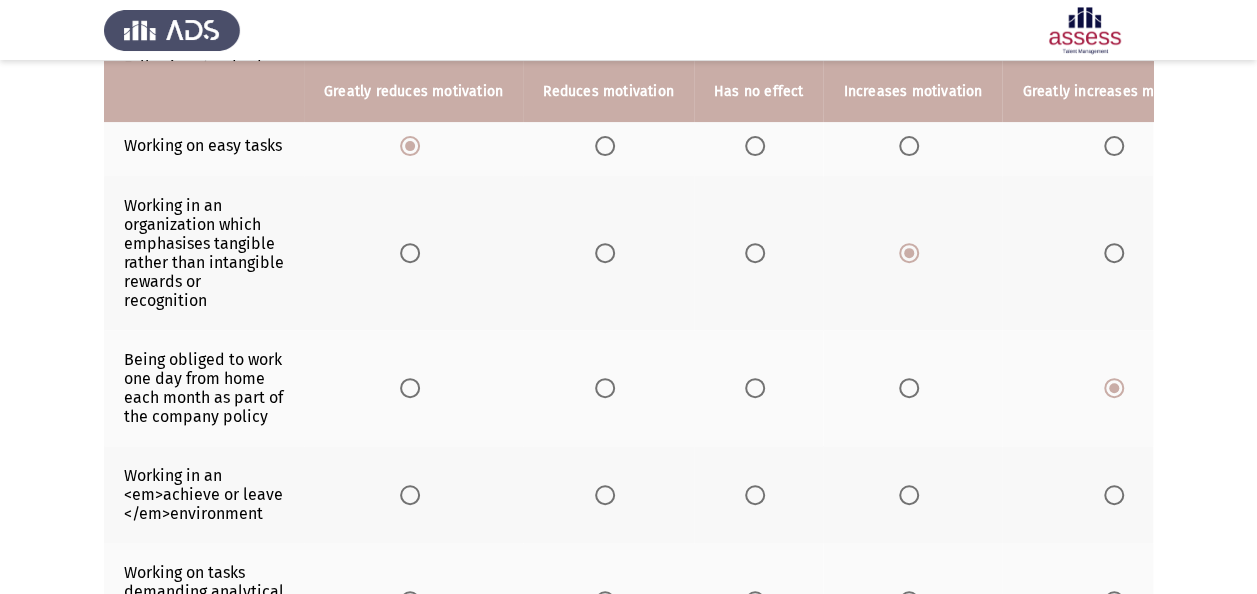 click at bounding box center [909, 495] 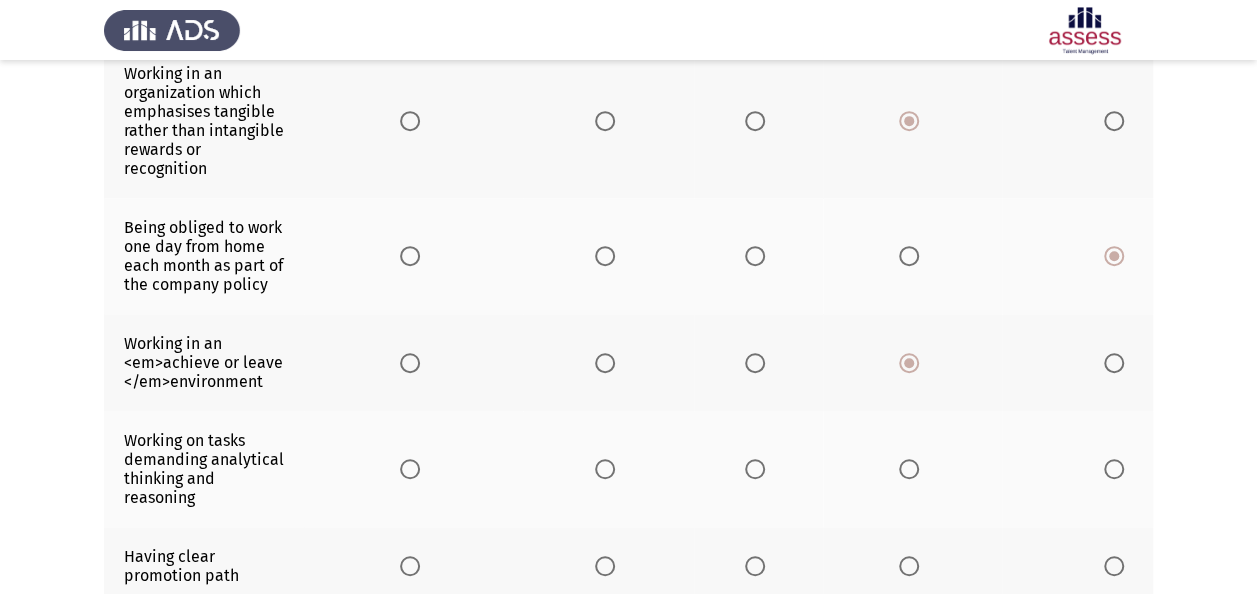 scroll, scrollTop: 600, scrollLeft: 0, axis: vertical 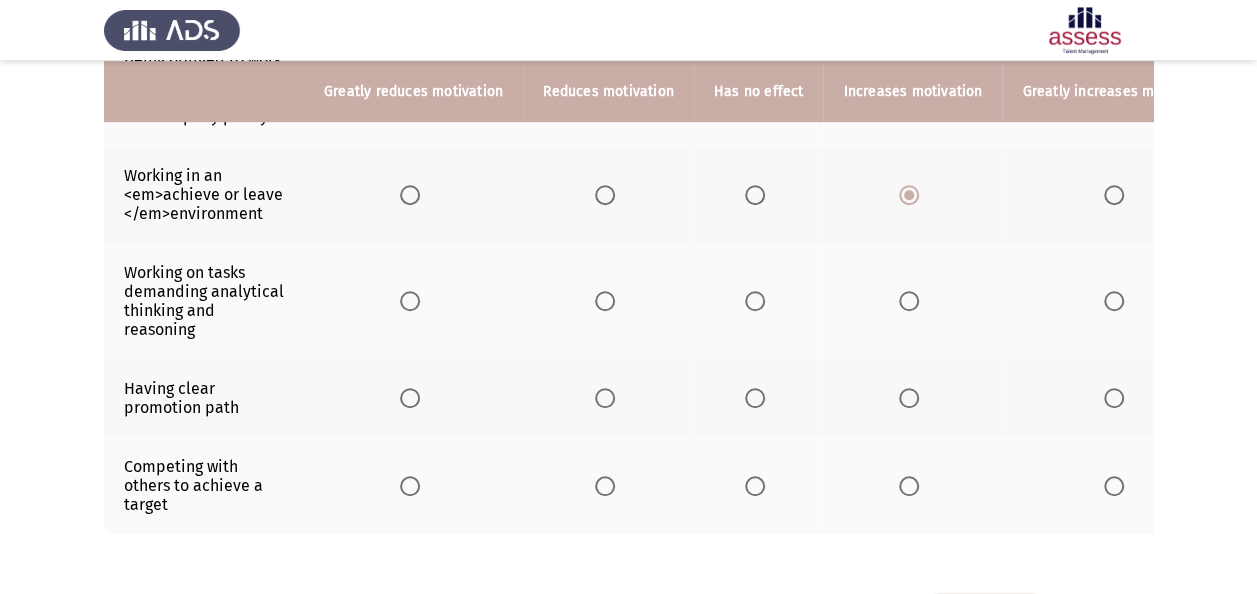 click at bounding box center [909, 301] 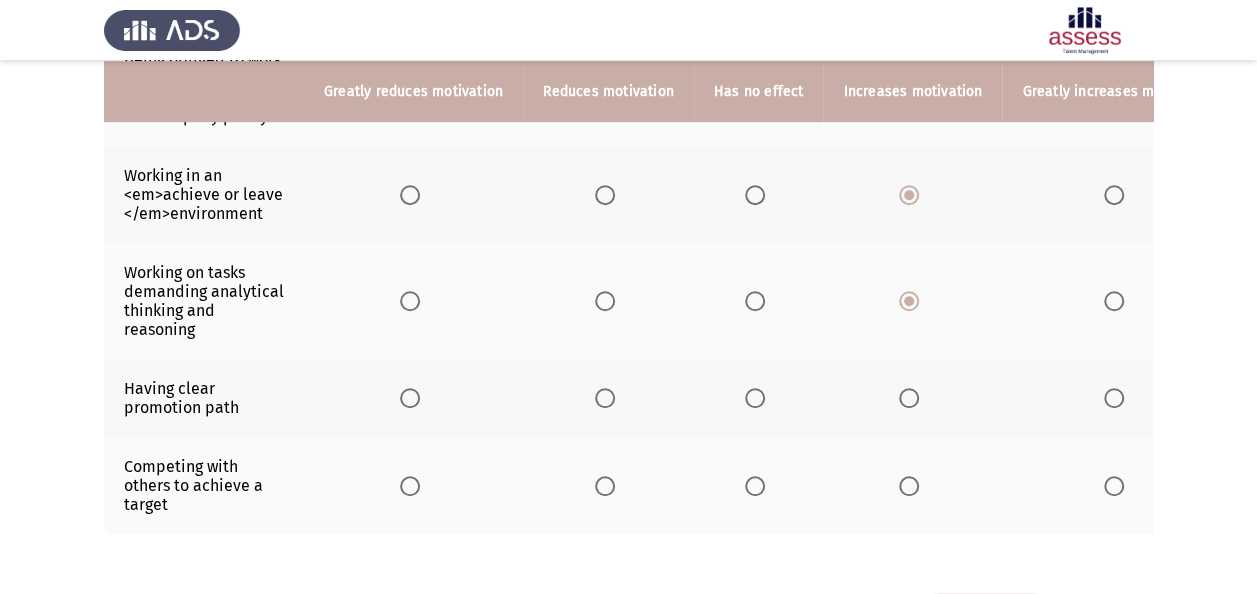click at bounding box center [909, 398] 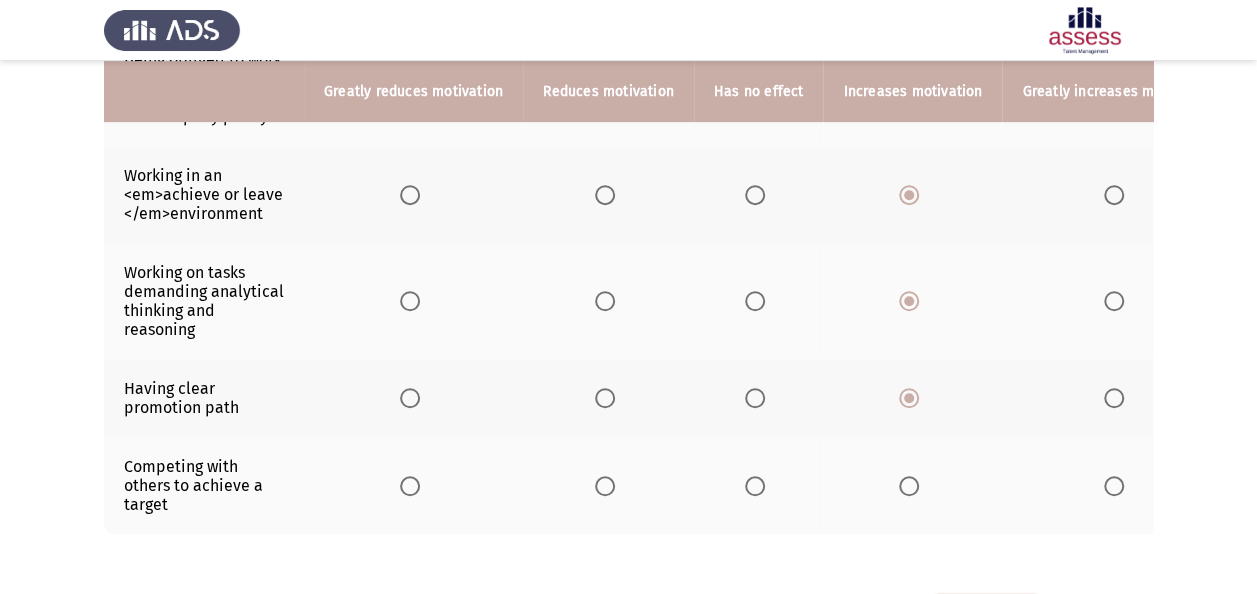 click at bounding box center (1114, 486) 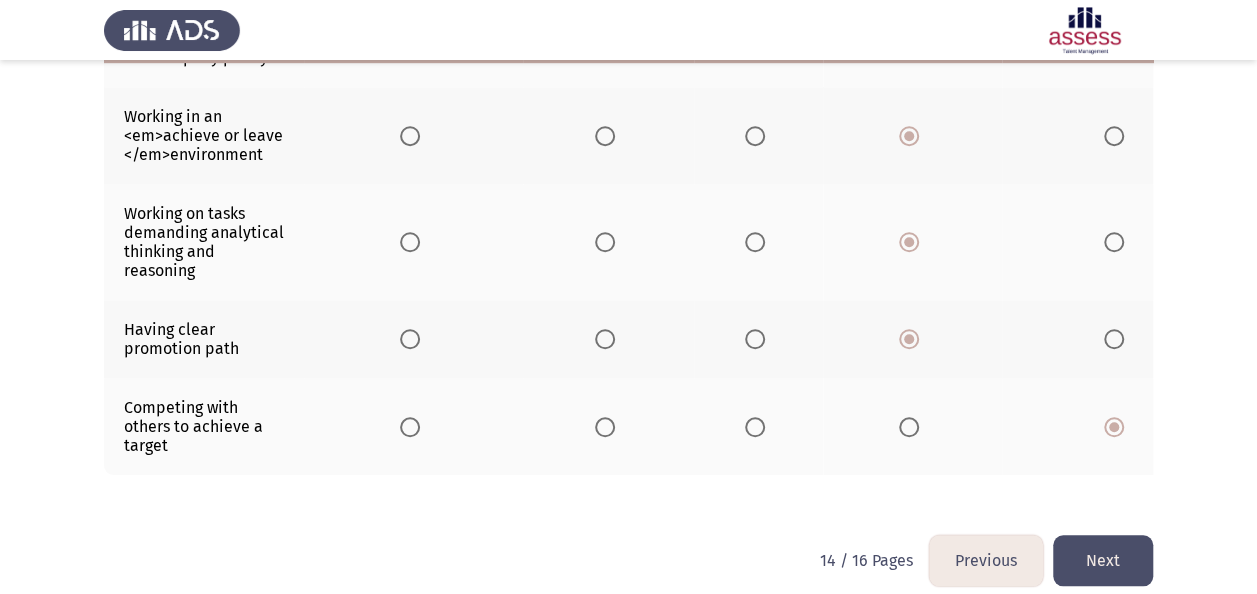 scroll, scrollTop: 686, scrollLeft: 0, axis: vertical 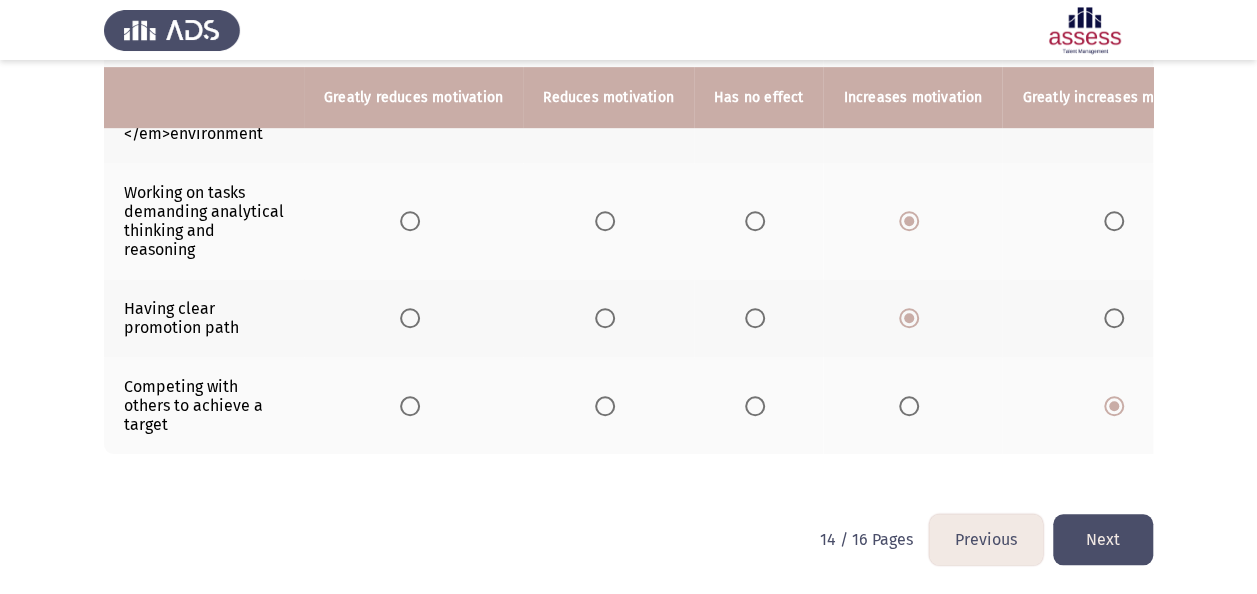 click on "Next" 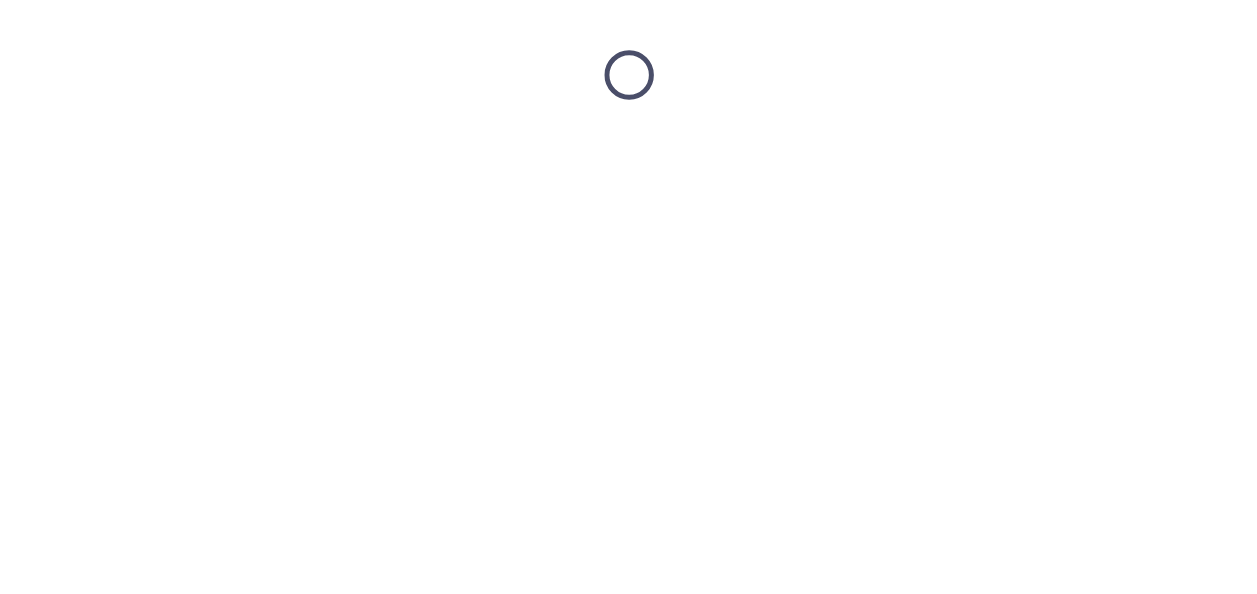 scroll, scrollTop: 0, scrollLeft: 0, axis: both 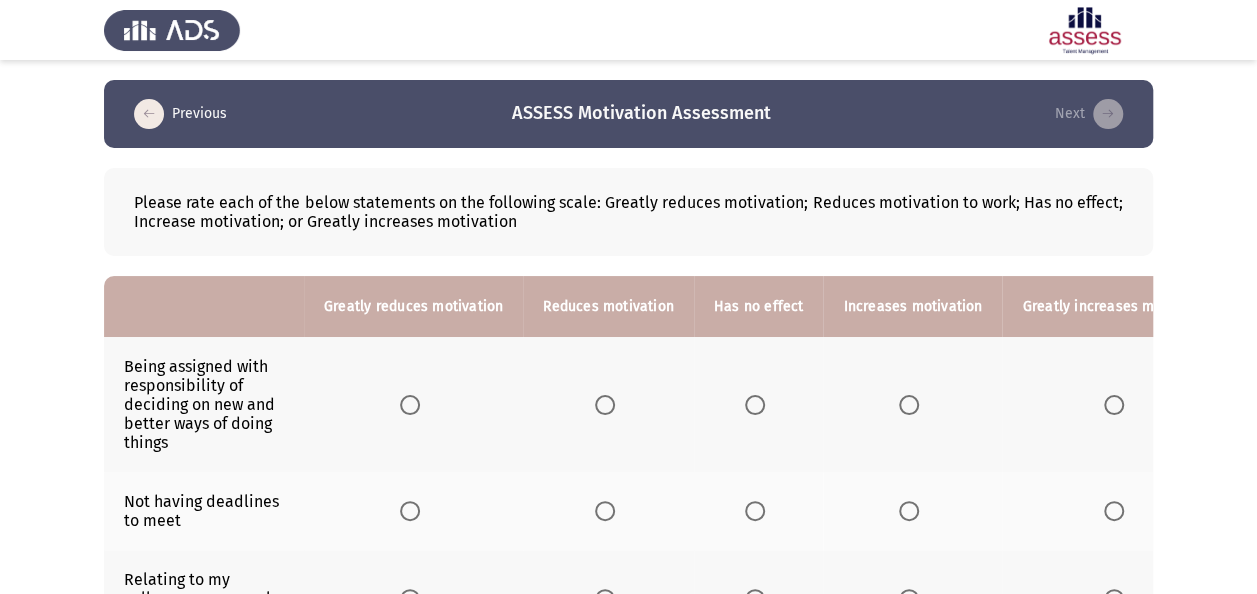 click at bounding box center (1114, 405) 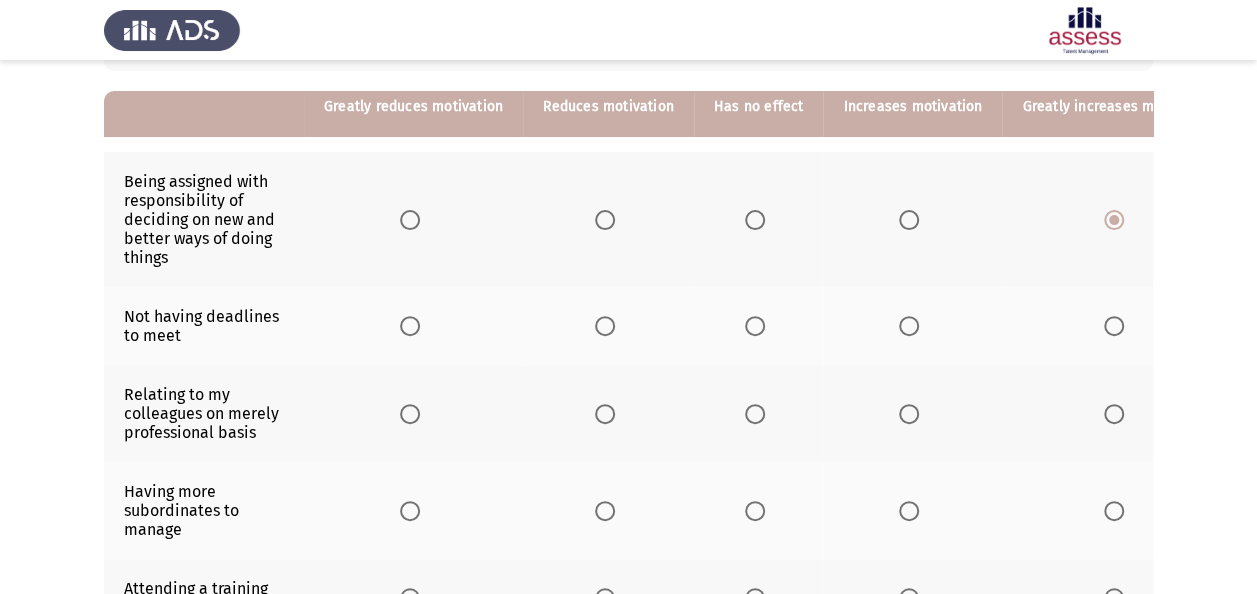 scroll, scrollTop: 200, scrollLeft: 0, axis: vertical 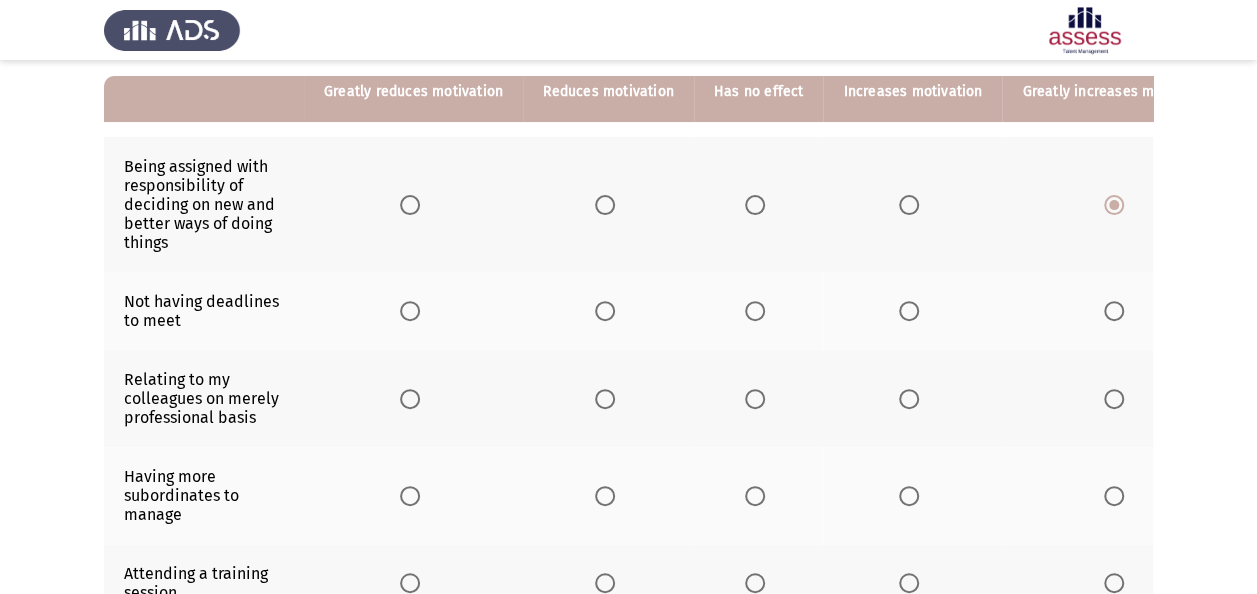 click at bounding box center (909, 311) 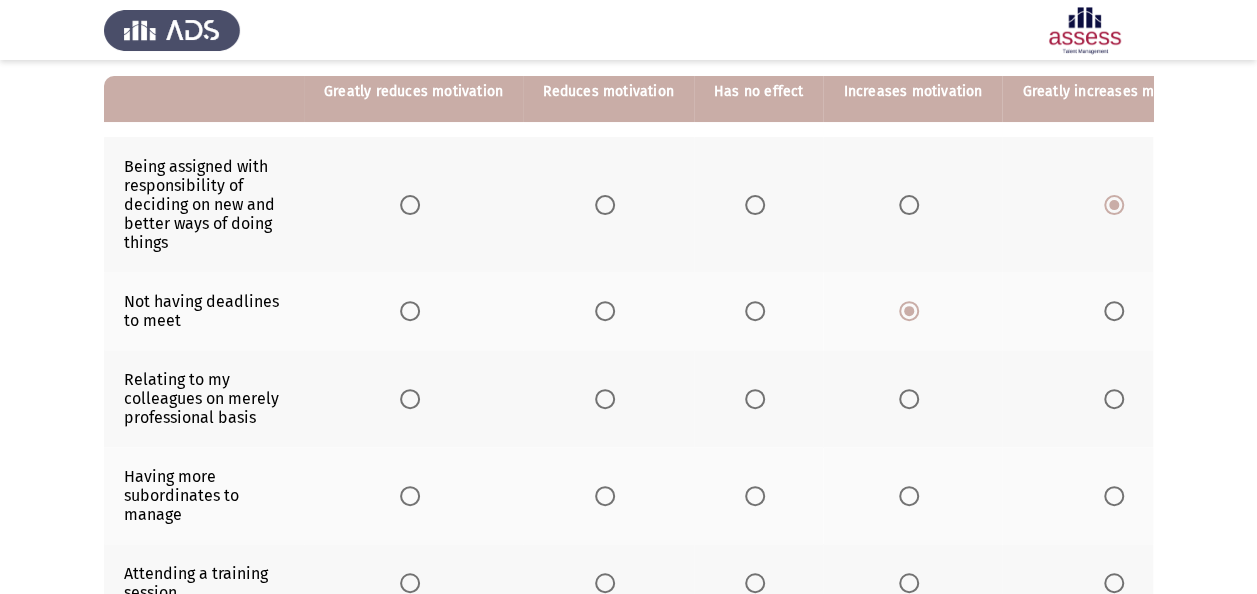 click at bounding box center [909, 399] 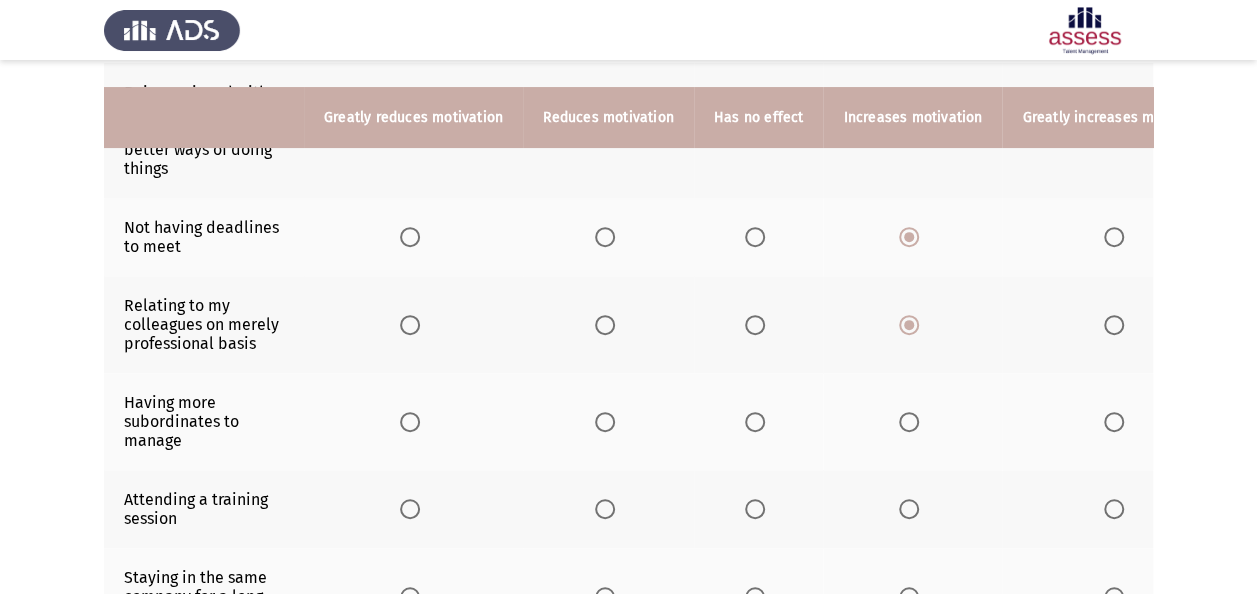 scroll, scrollTop: 300, scrollLeft: 0, axis: vertical 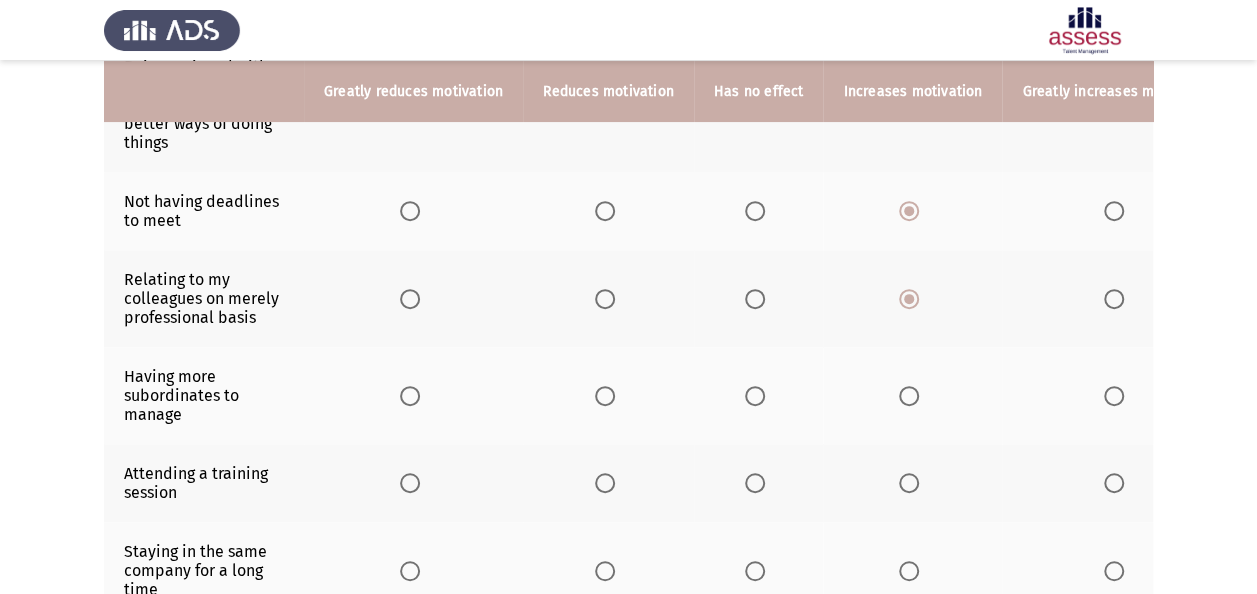 click at bounding box center (909, 396) 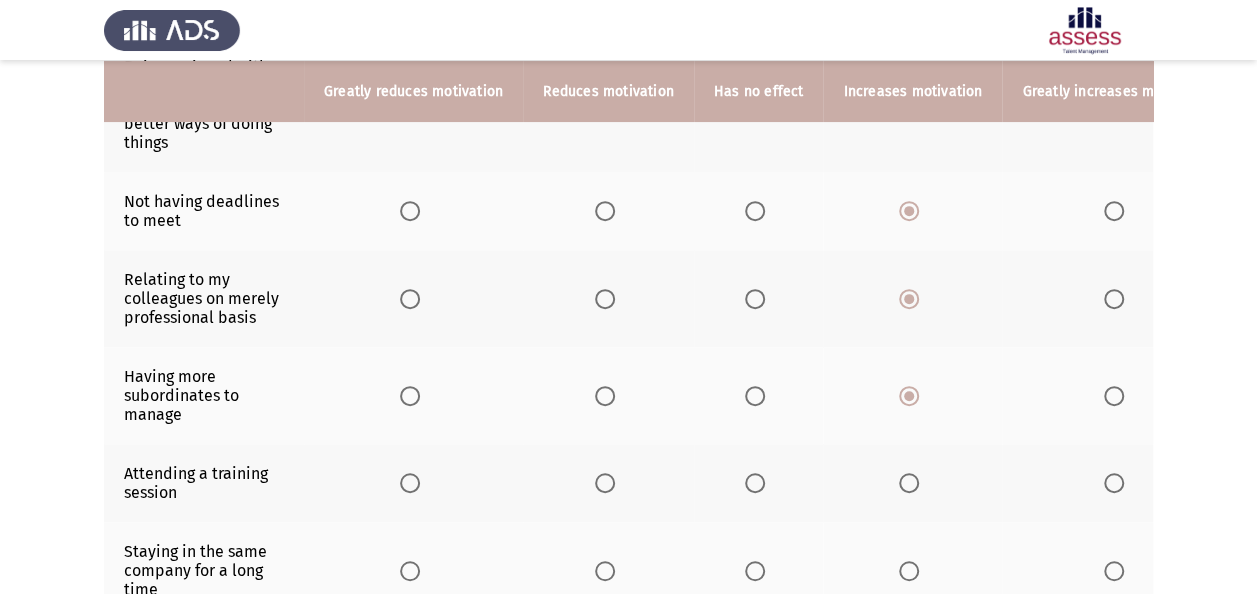 click at bounding box center [913, 483] 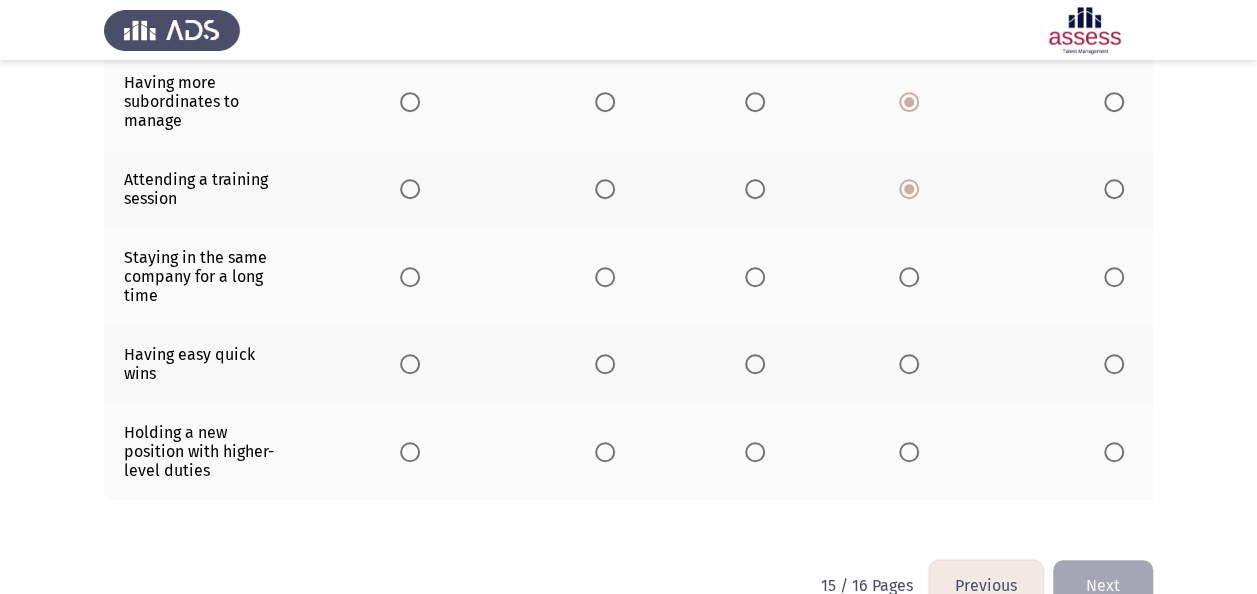 scroll, scrollTop: 600, scrollLeft: 0, axis: vertical 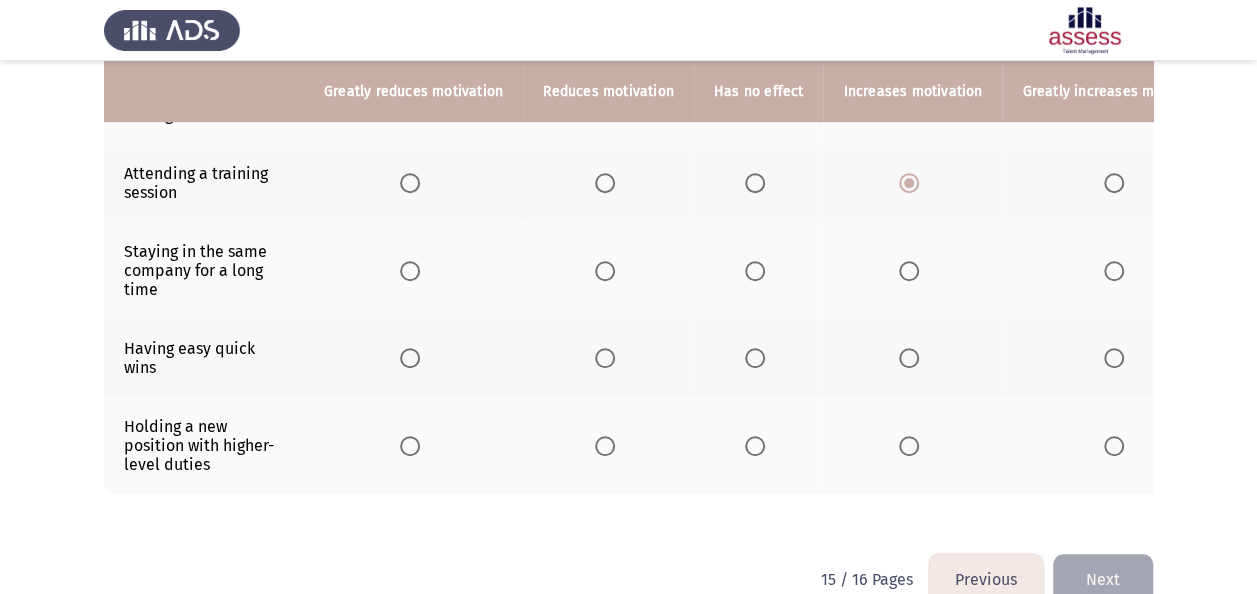 click at bounding box center (755, 271) 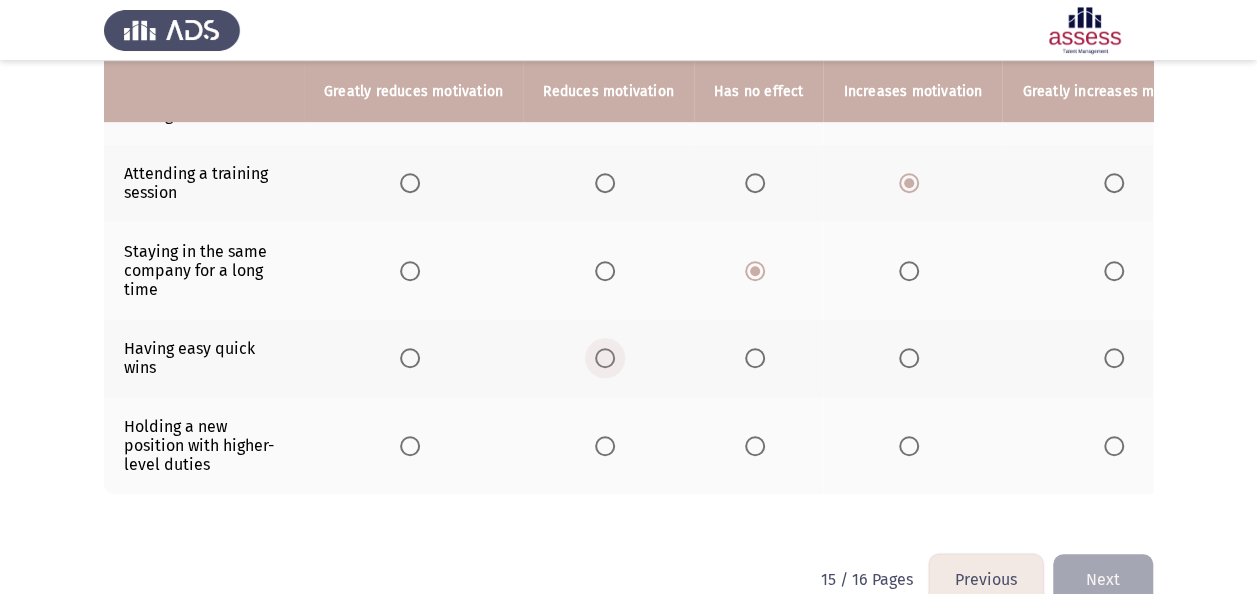 click at bounding box center [605, 358] 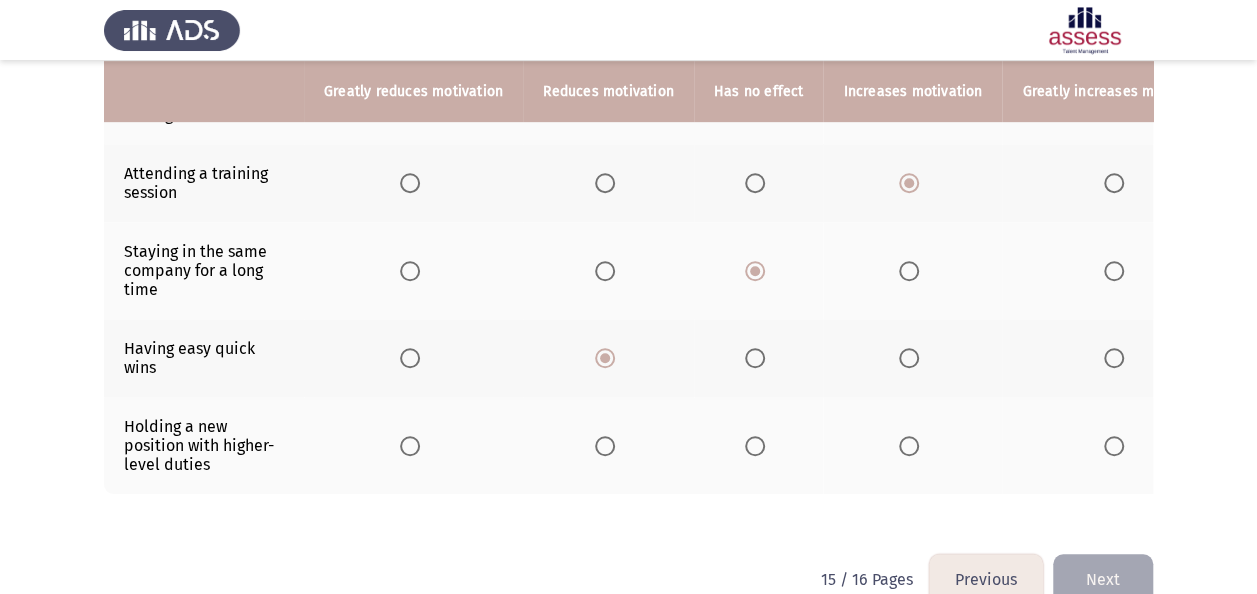 click at bounding box center (755, 358) 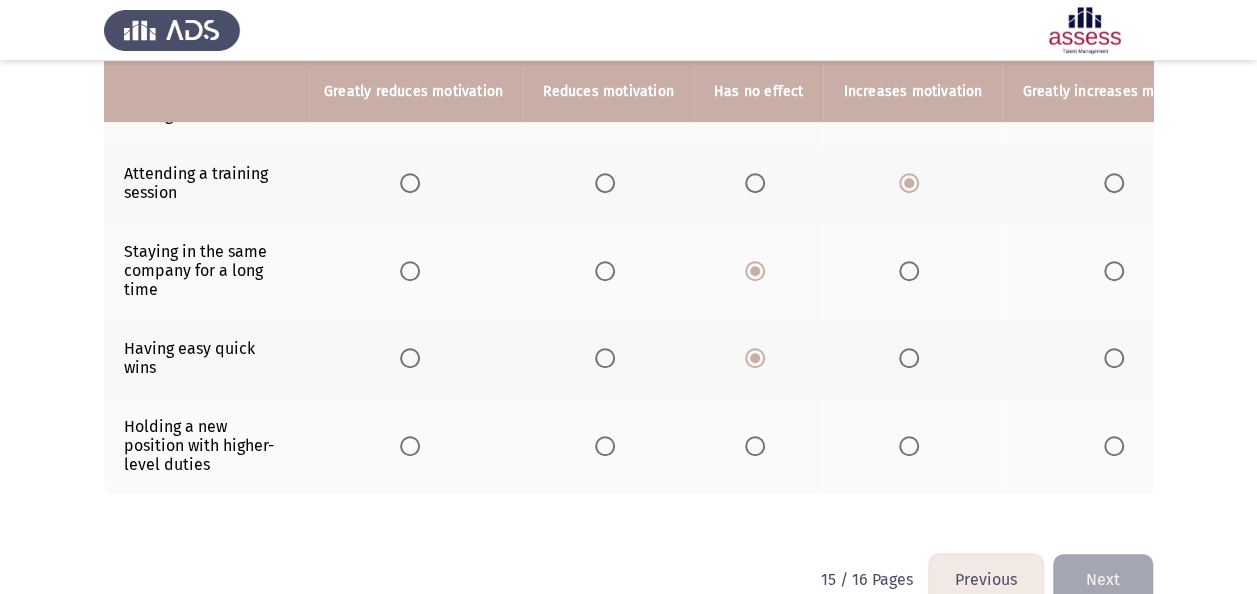 click at bounding box center [1114, 446] 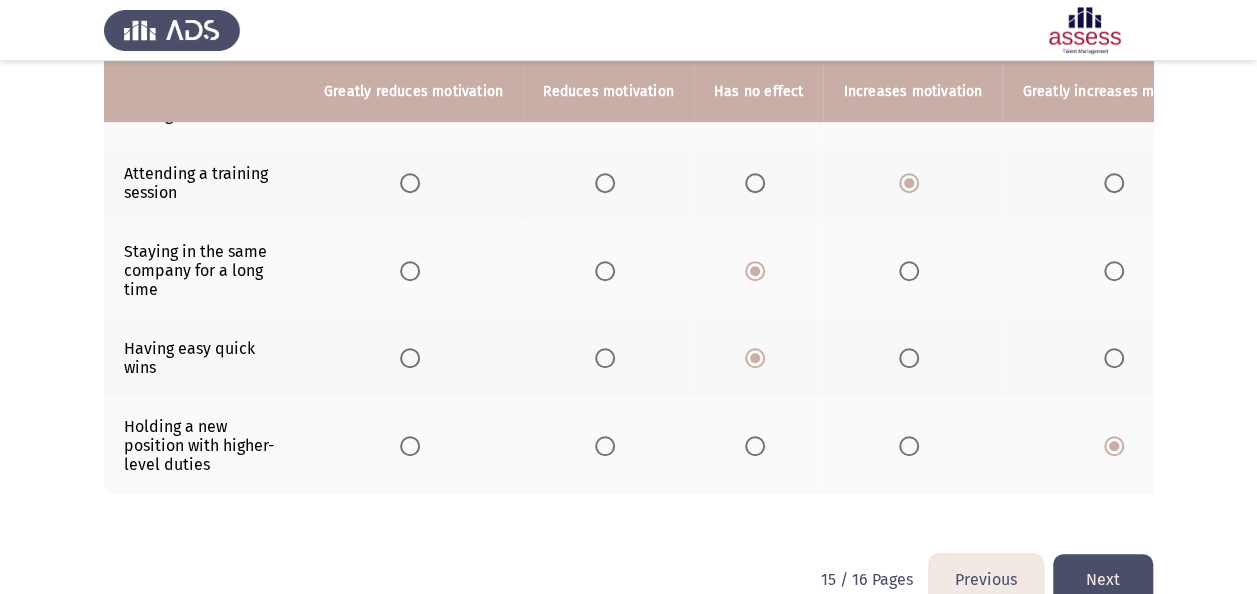 click on "Next" 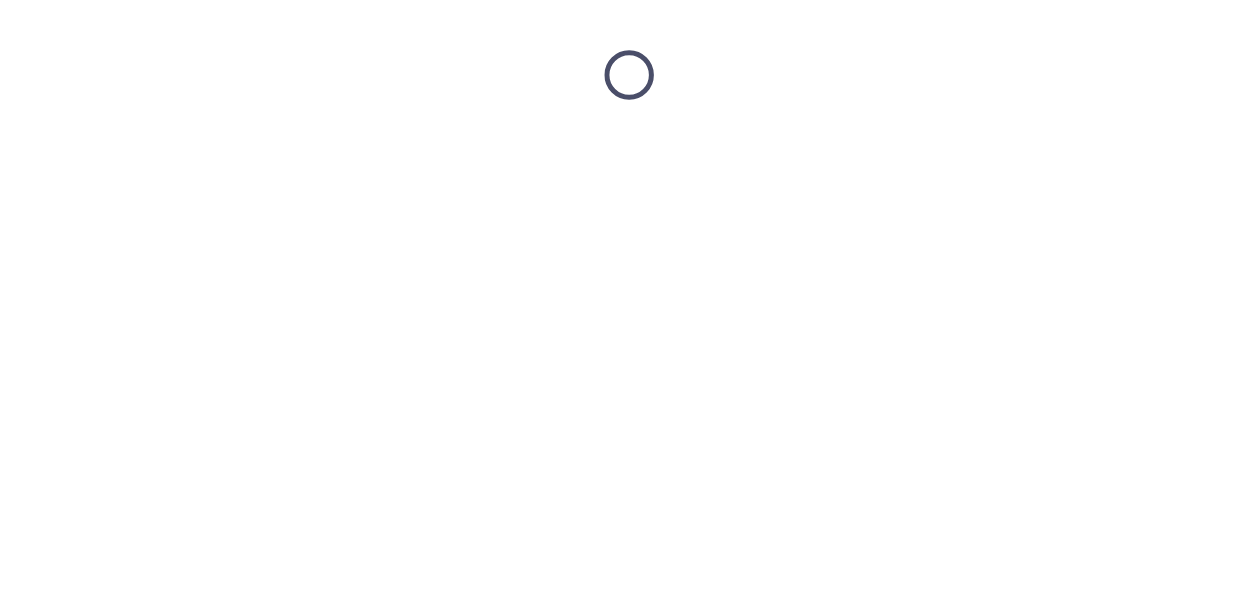 scroll, scrollTop: 0, scrollLeft: 0, axis: both 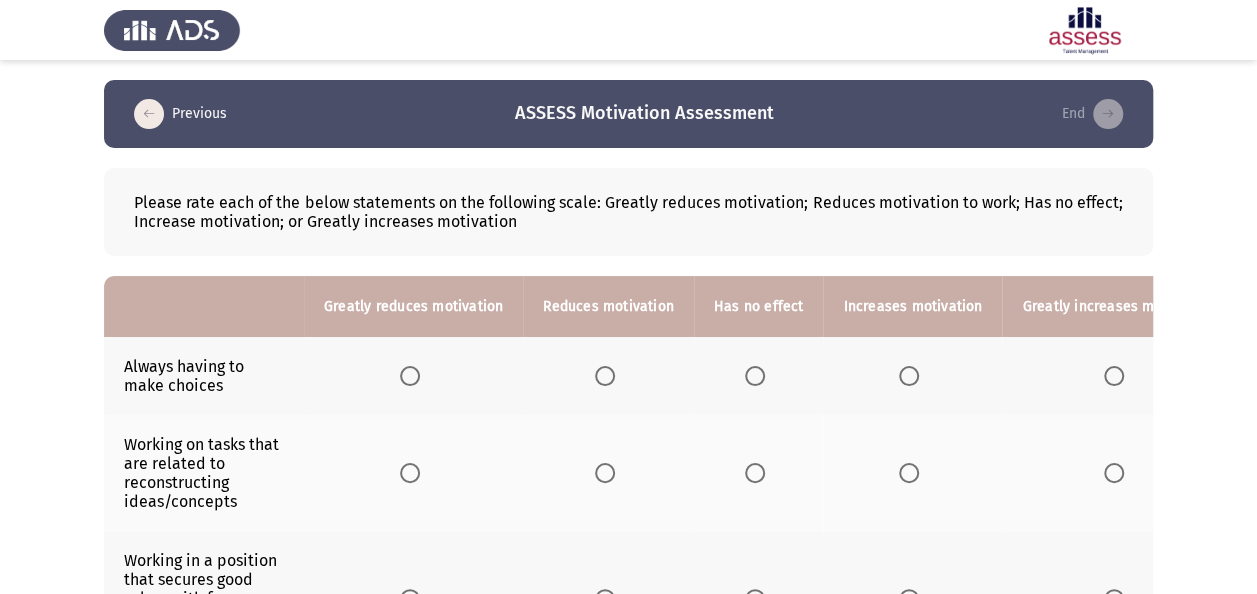 click at bounding box center (1114, 376) 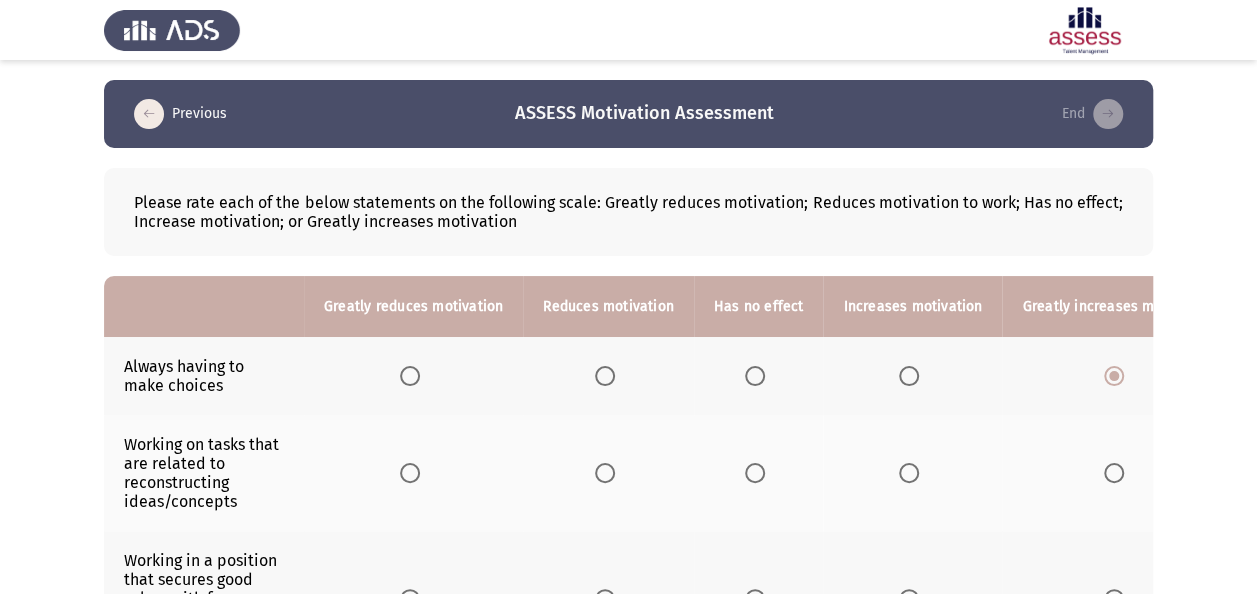 click at bounding box center [1114, 473] 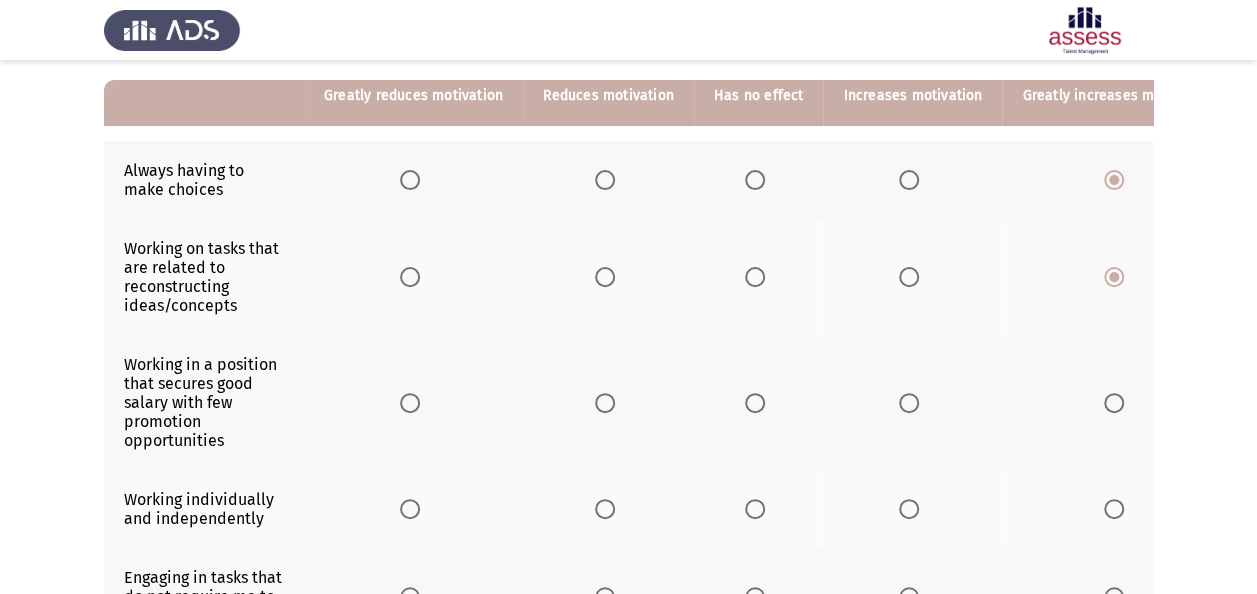 scroll, scrollTop: 200, scrollLeft: 0, axis: vertical 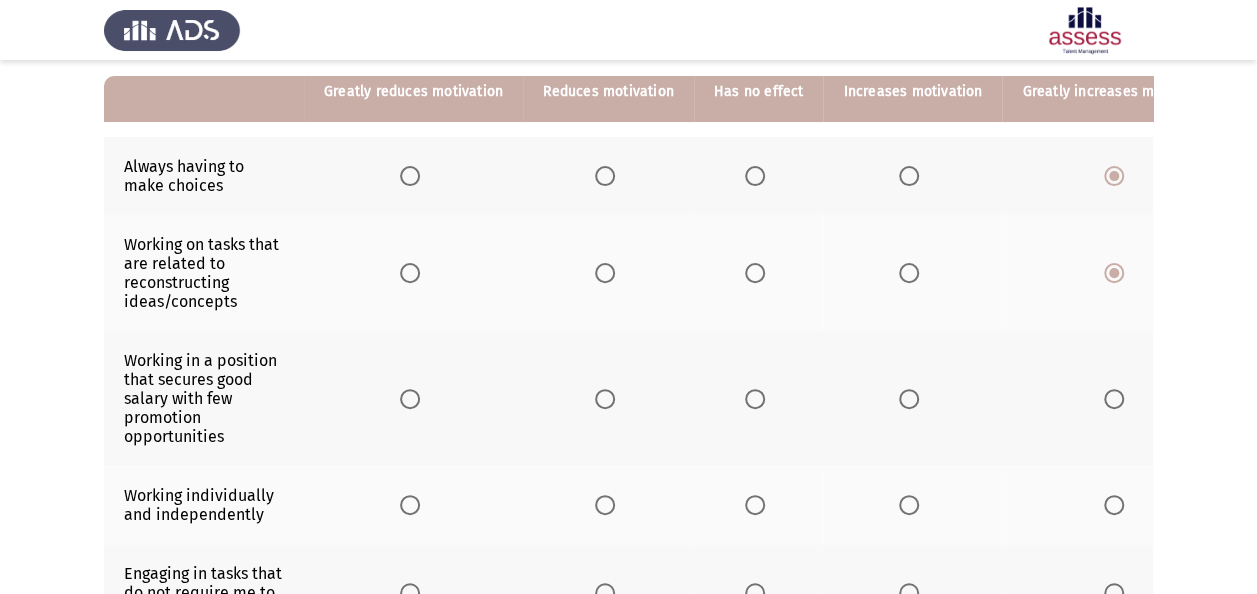 click at bounding box center [605, 399] 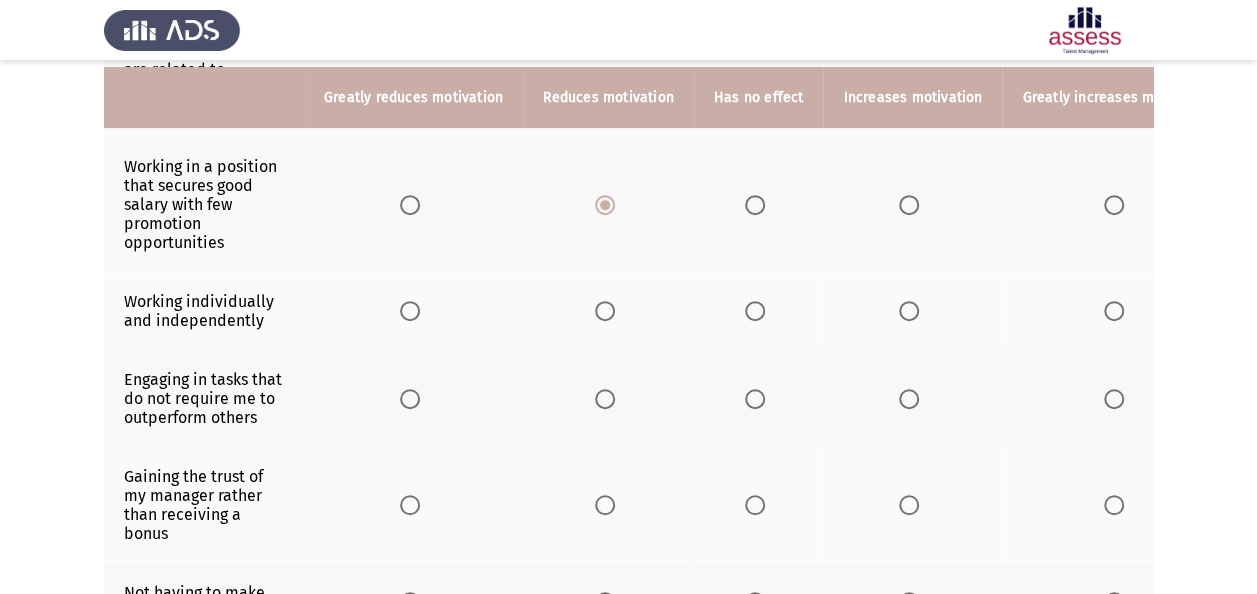 scroll, scrollTop: 400, scrollLeft: 0, axis: vertical 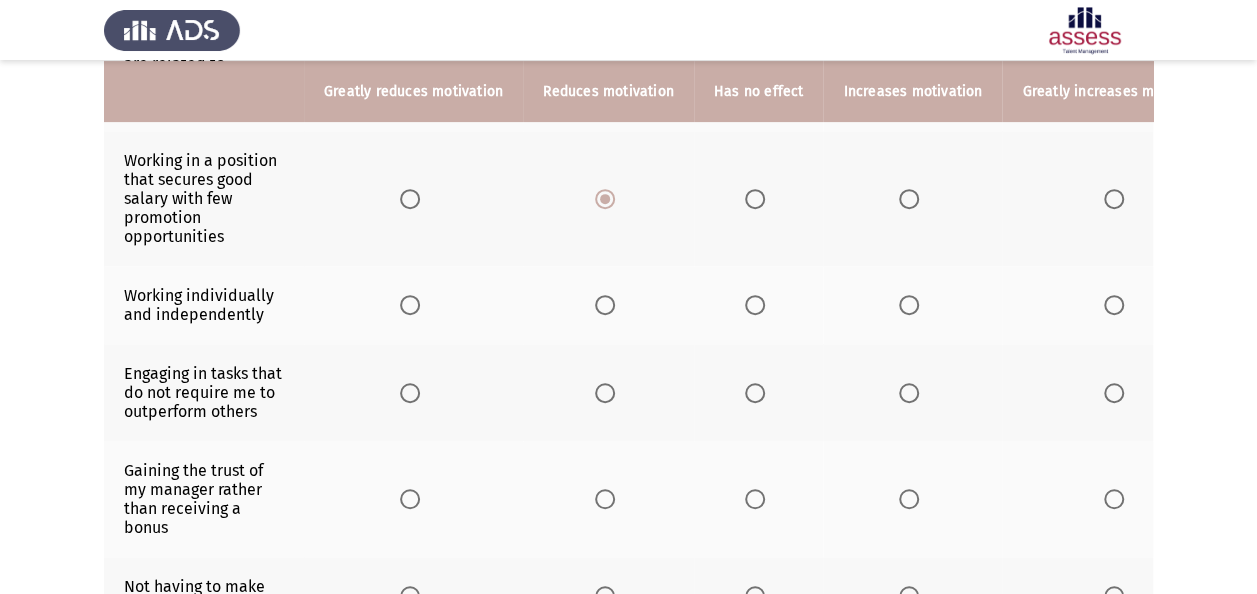 click at bounding box center (605, 305) 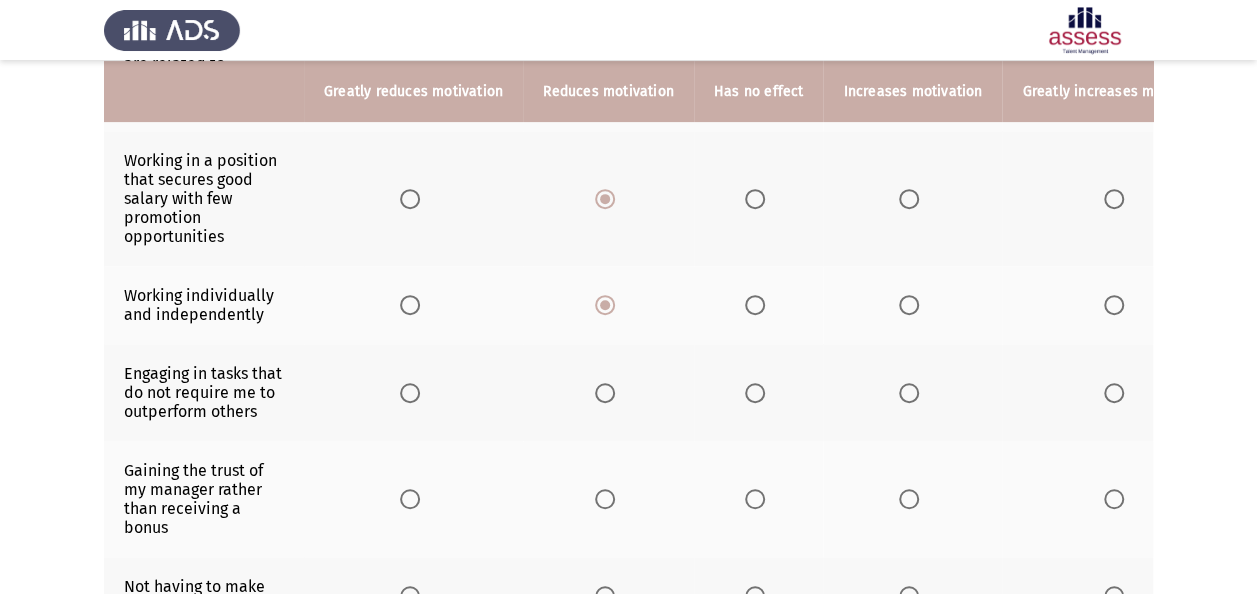 click at bounding box center [605, 393] 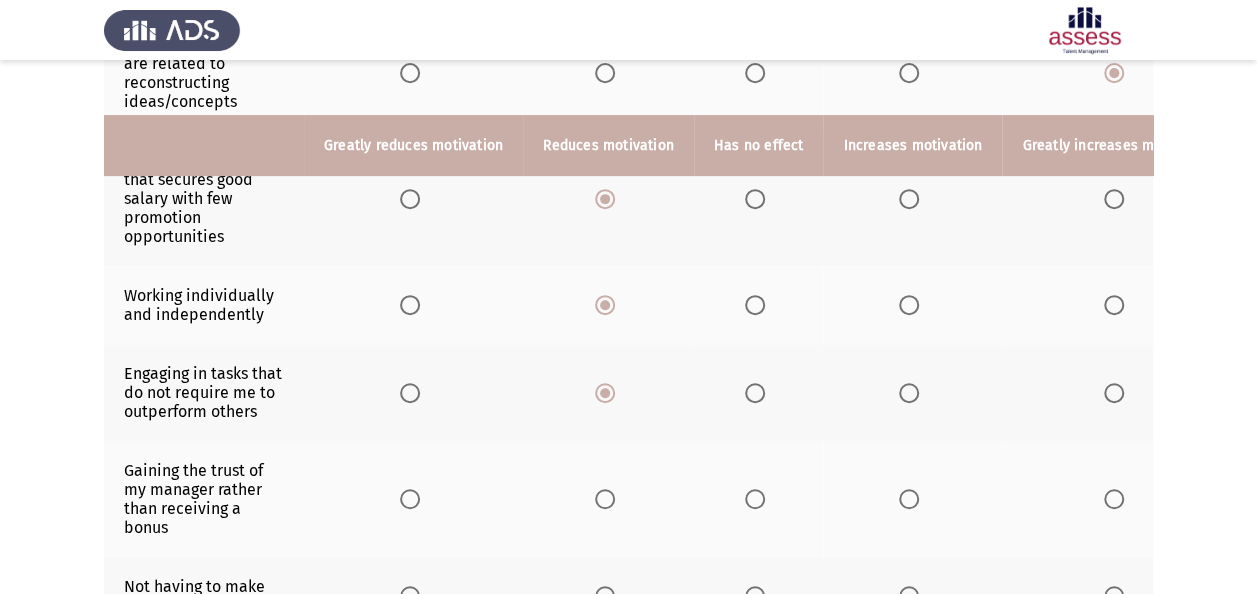 scroll, scrollTop: 500, scrollLeft: 0, axis: vertical 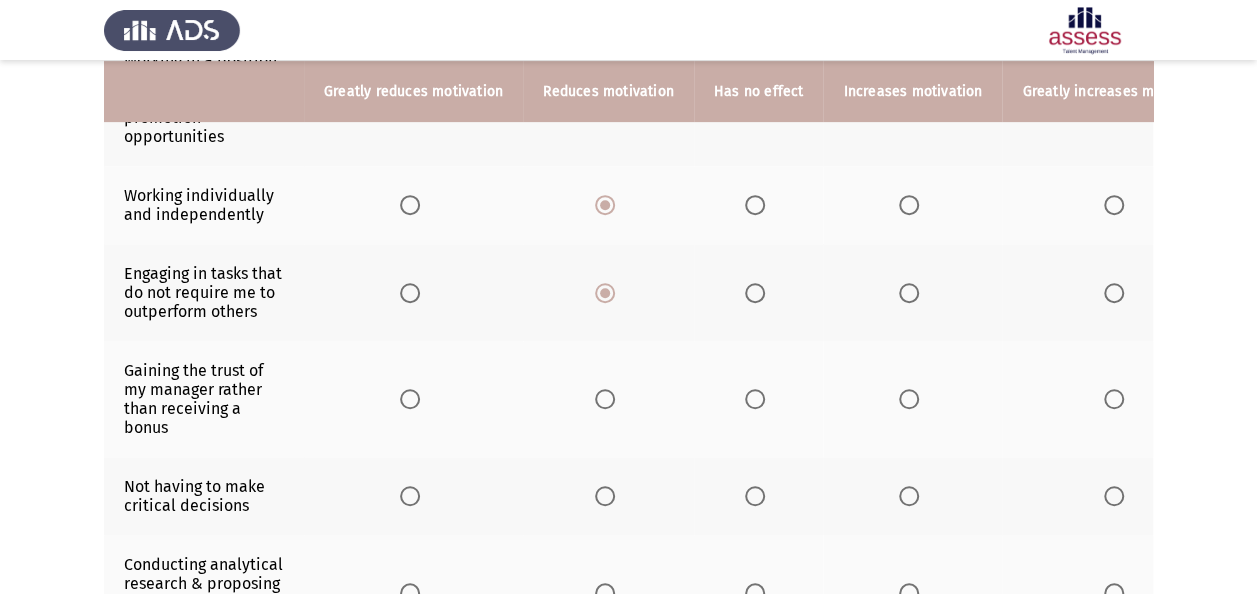 click at bounding box center (605, 399) 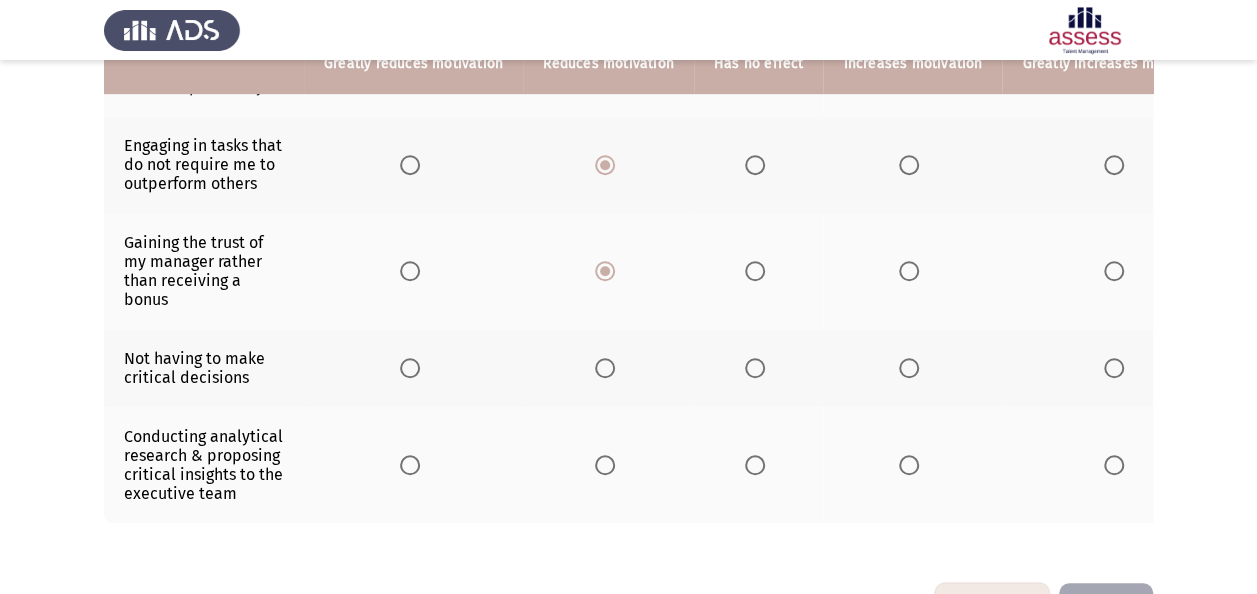 scroll, scrollTop: 600, scrollLeft: 0, axis: vertical 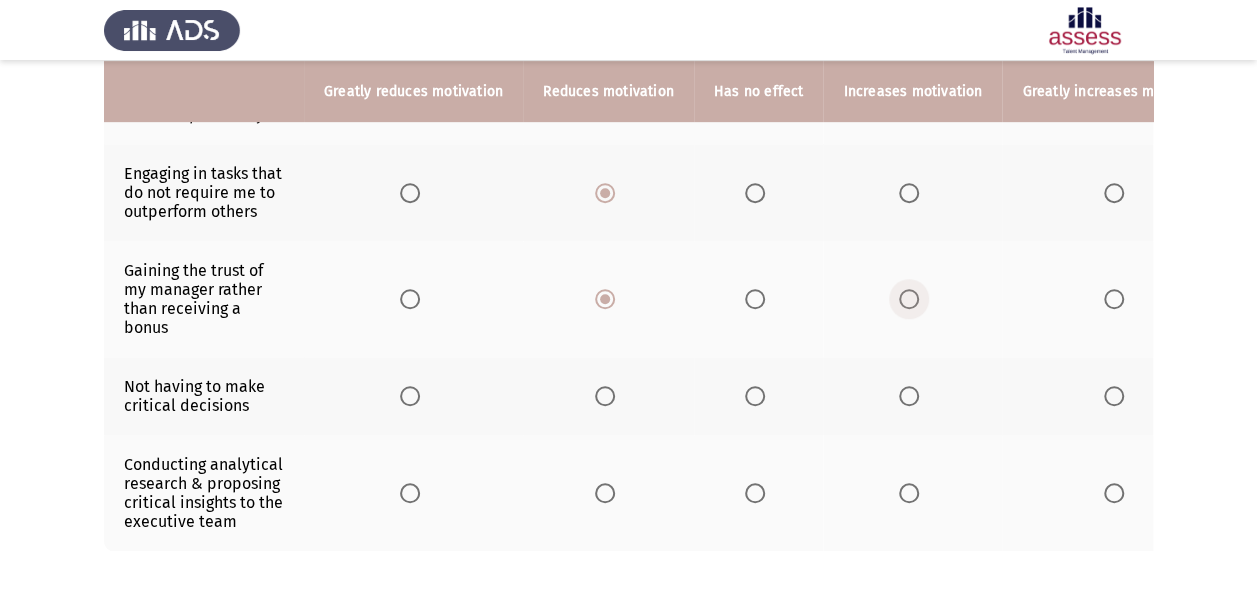 click at bounding box center (909, 299) 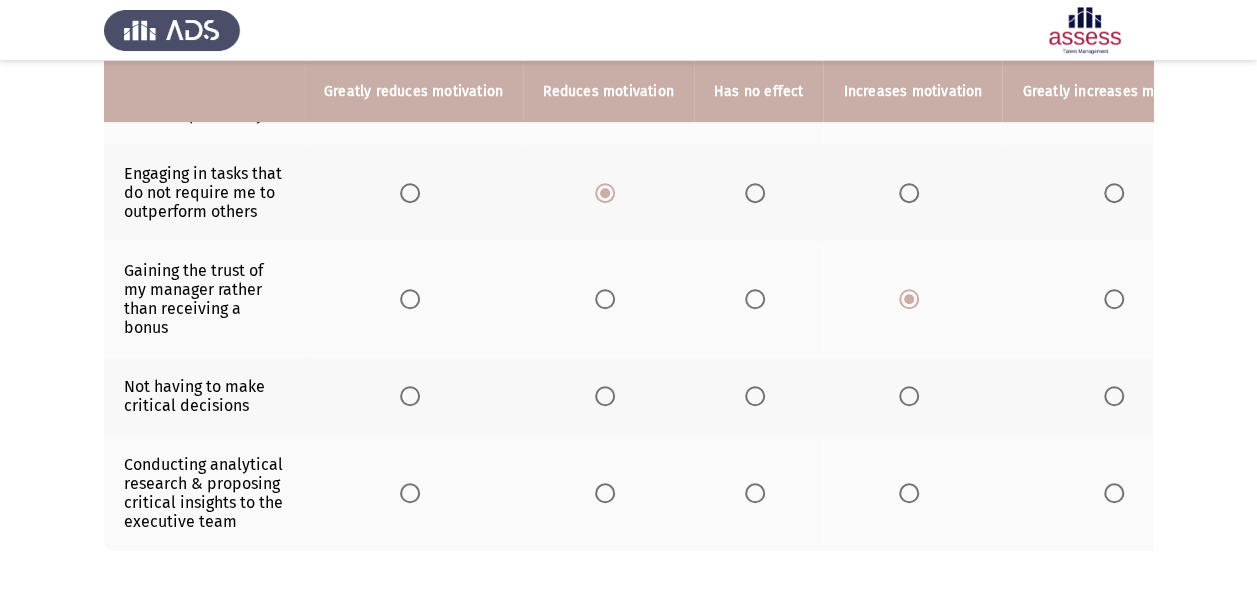click at bounding box center (410, 396) 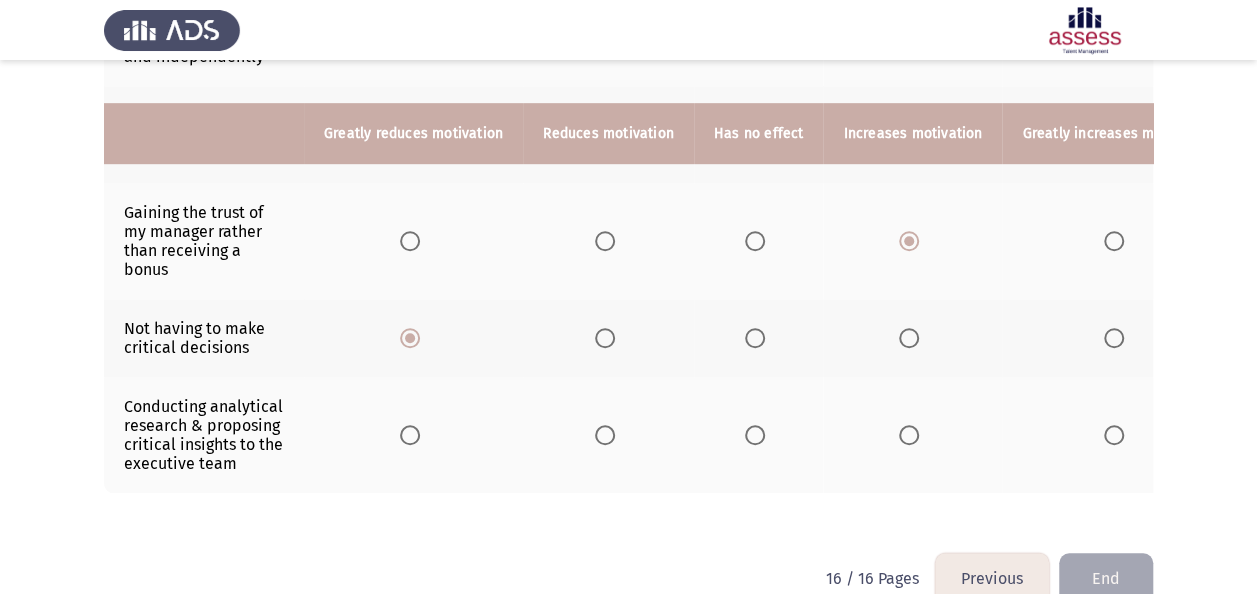 scroll, scrollTop: 700, scrollLeft: 0, axis: vertical 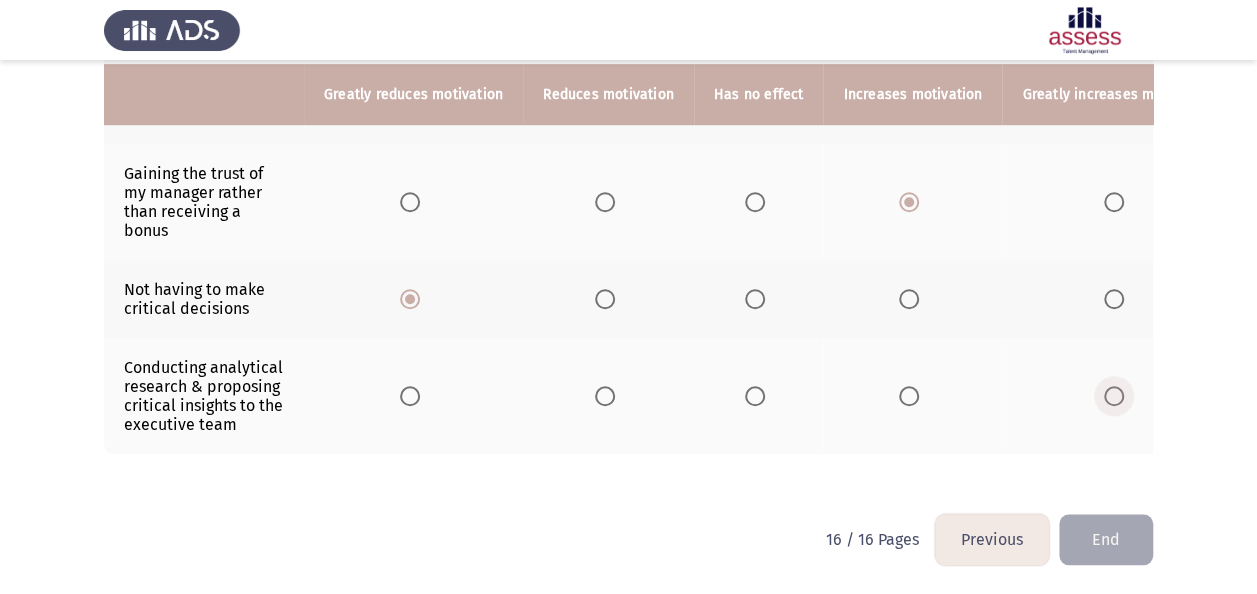 click at bounding box center [1114, 396] 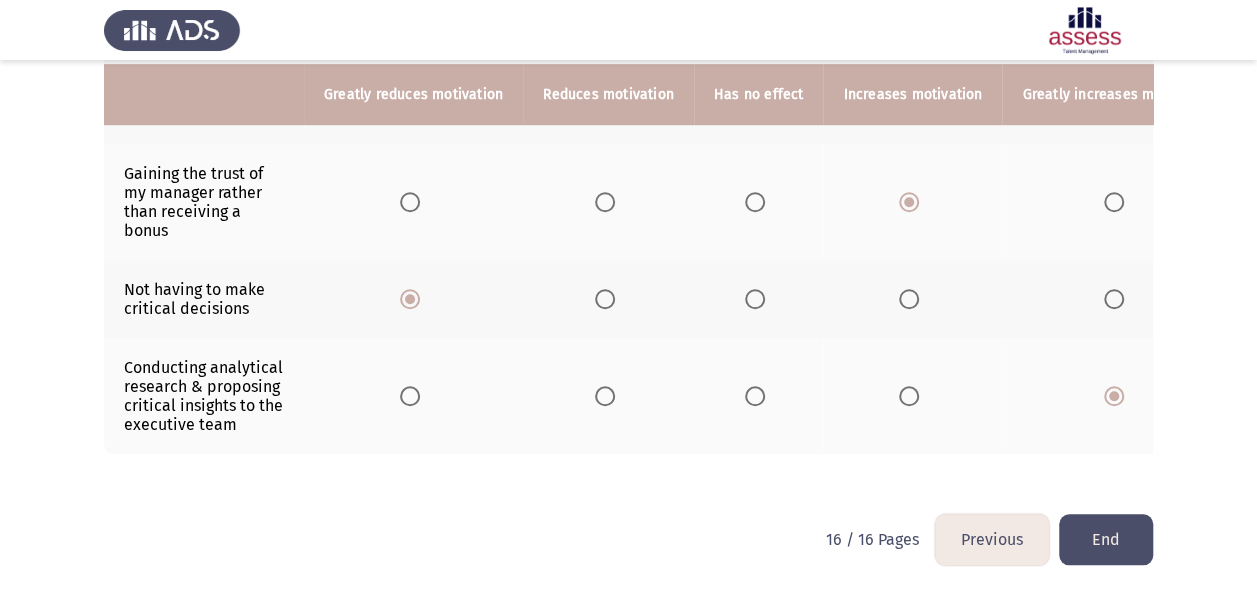 click on "End" 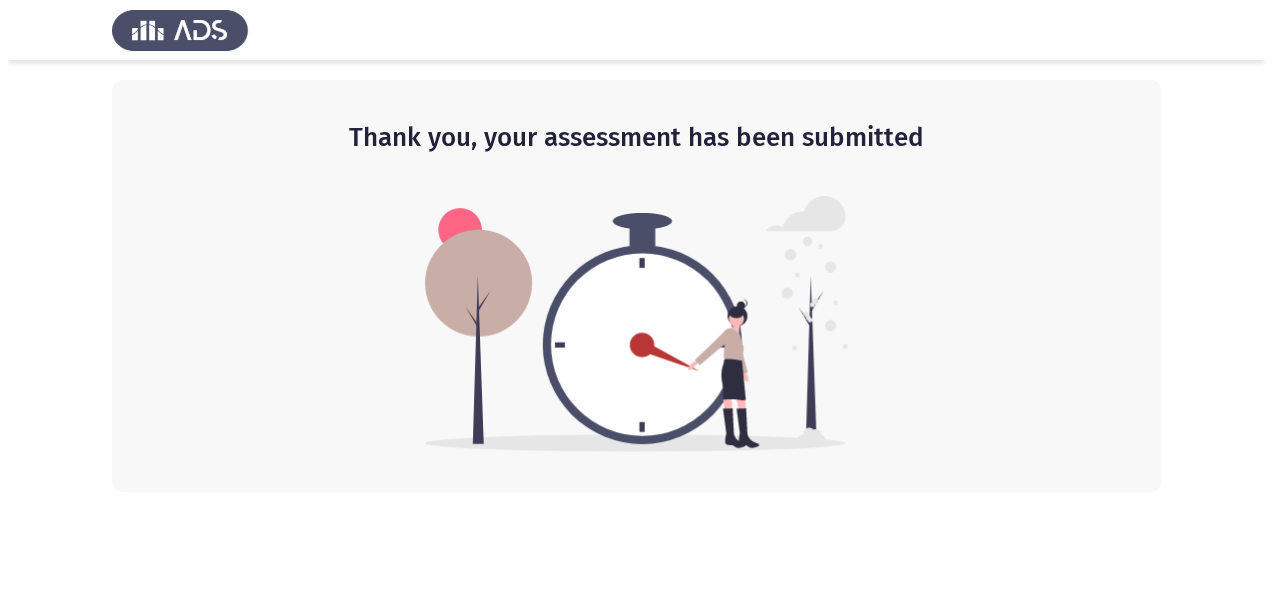 scroll, scrollTop: 0, scrollLeft: 0, axis: both 